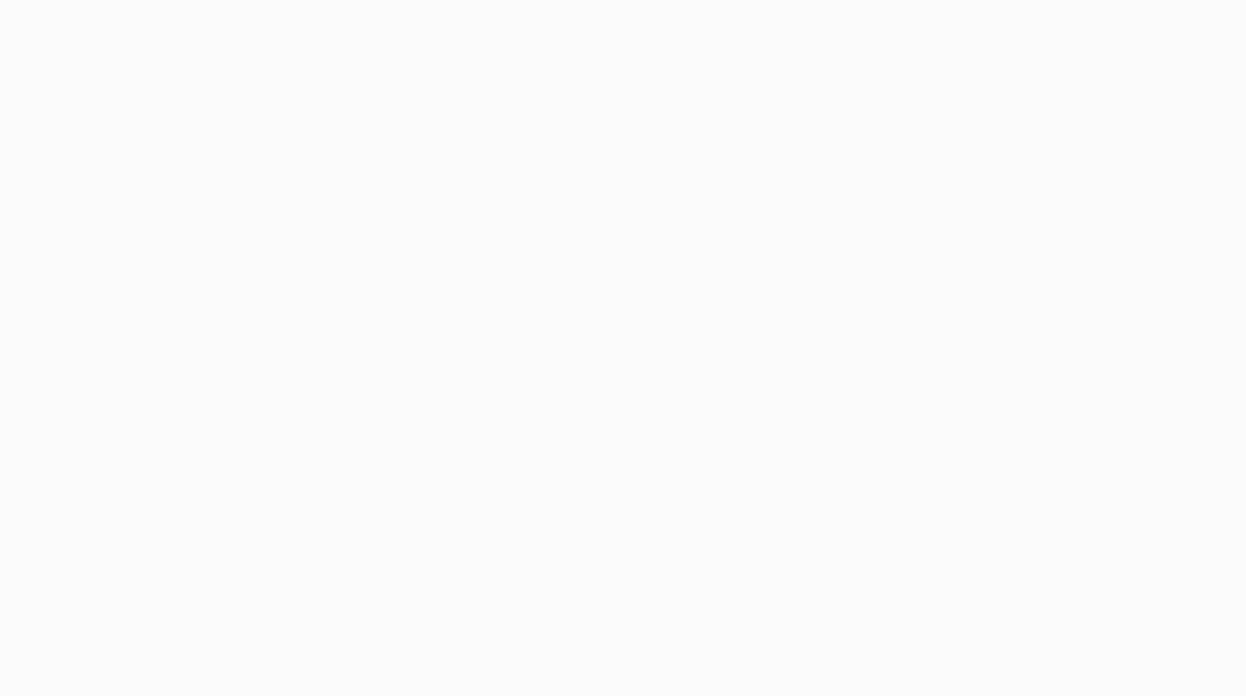scroll, scrollTop: 0, scrollLeft: 0, axis: both 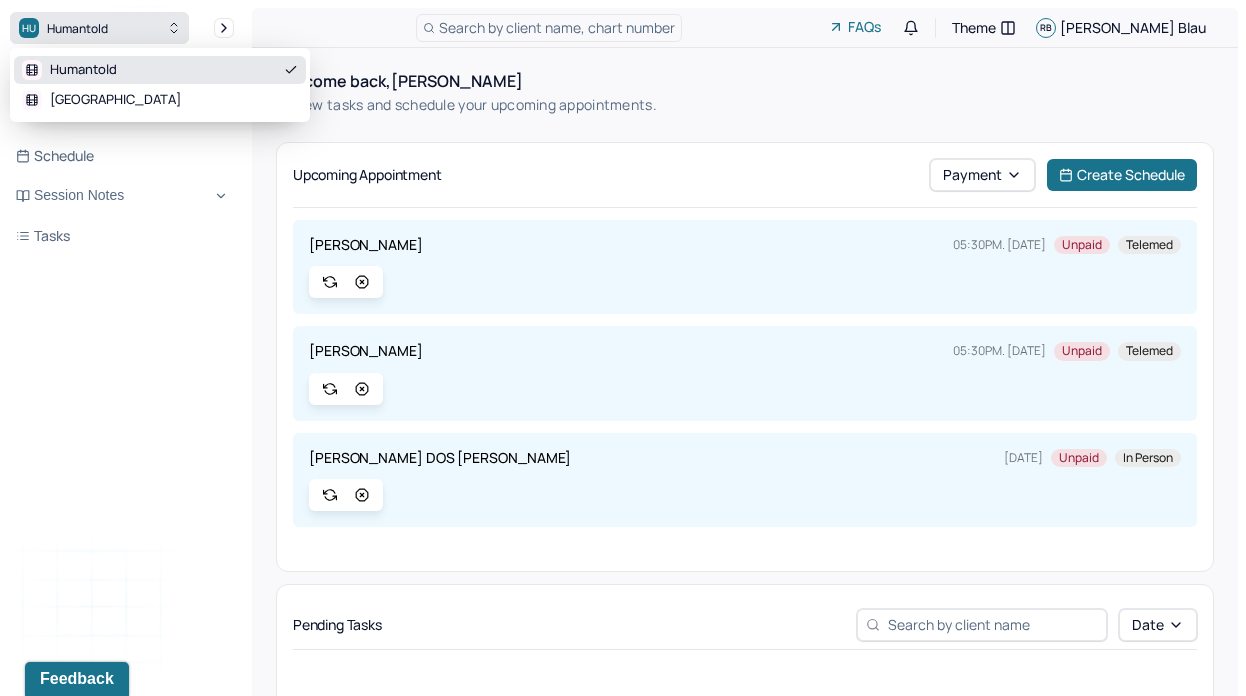 click on "HU Humantold" at bounding box center (99, 28) 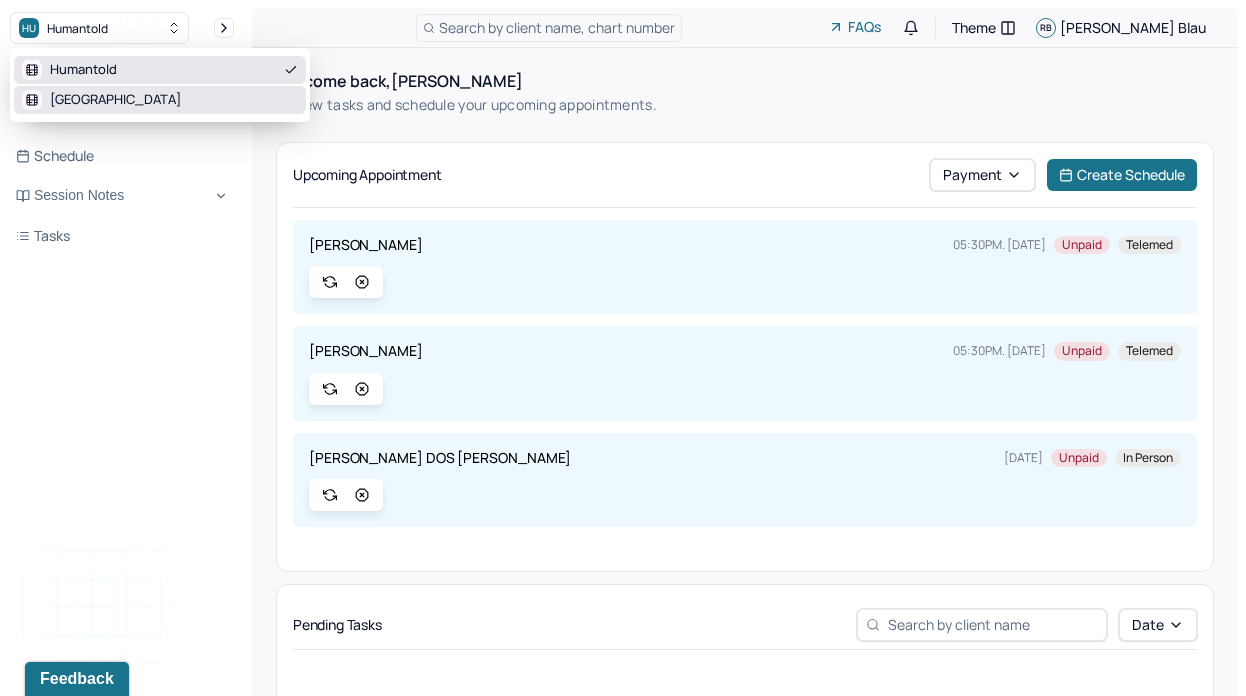 click on "[GEOGRAPHIC_DATA]" at bounding box center (160, 100) 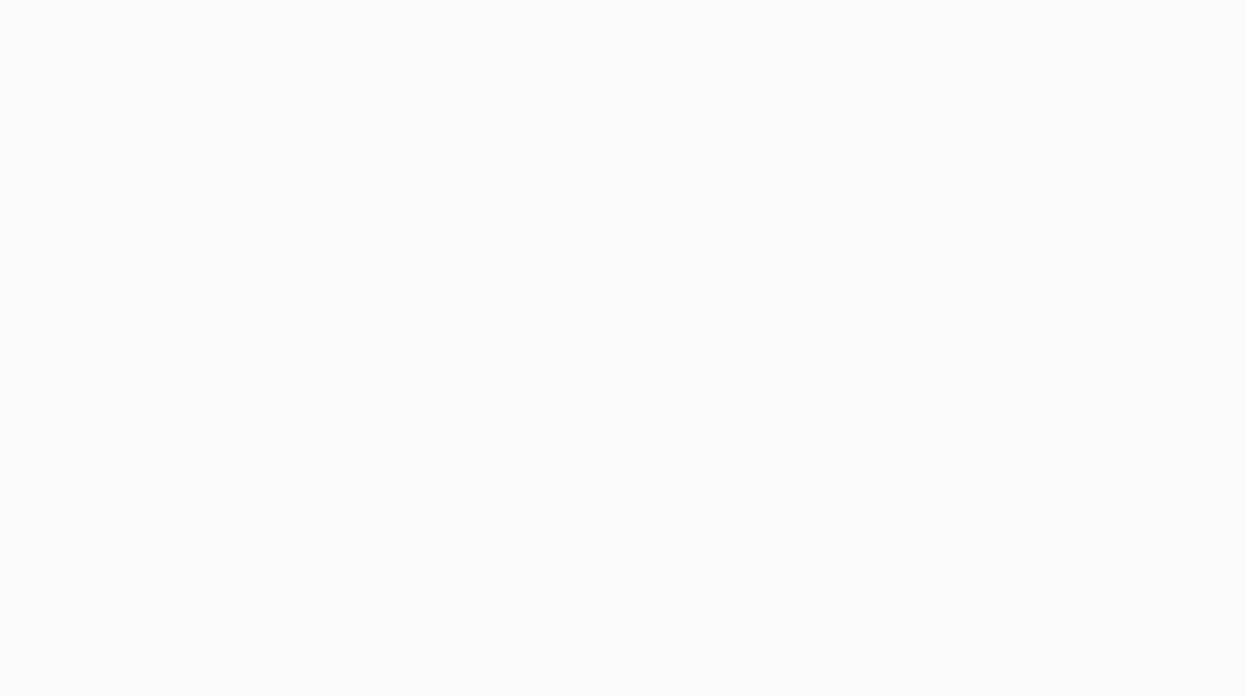 scroll, scrollTop: 0, scrollLeft: 0, axis: both 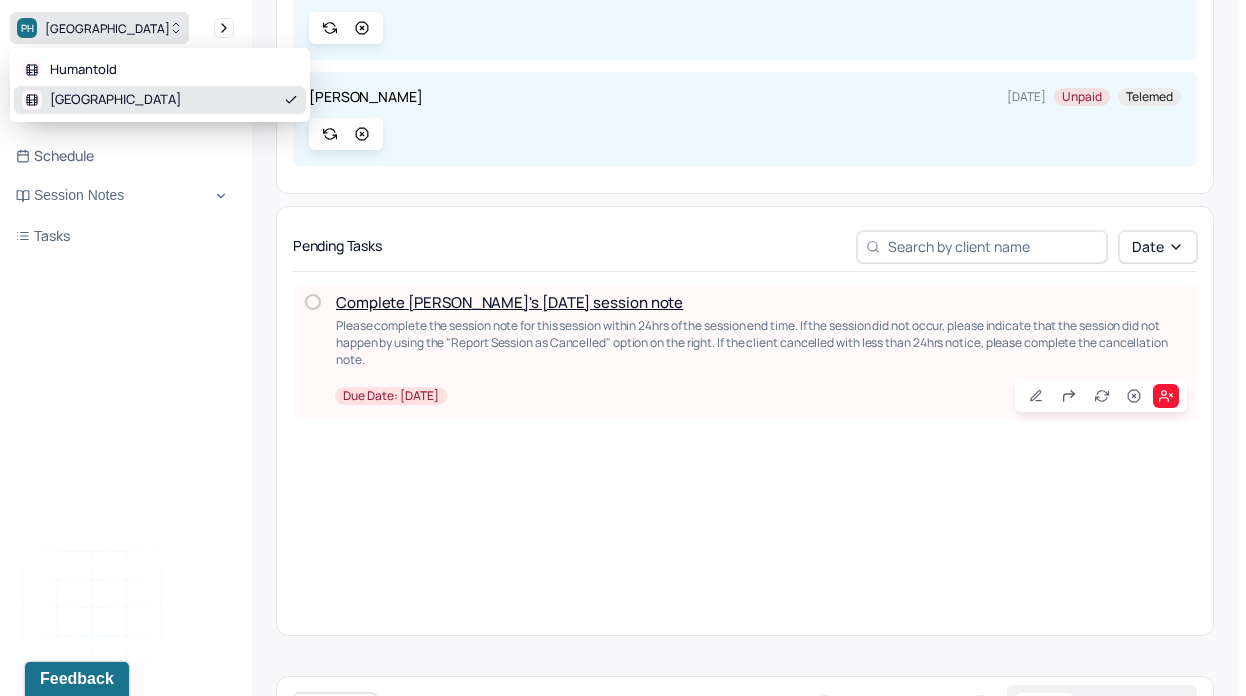 click on "[GEOGRAPHIC_DATA]" at bounding box center (99, 28) 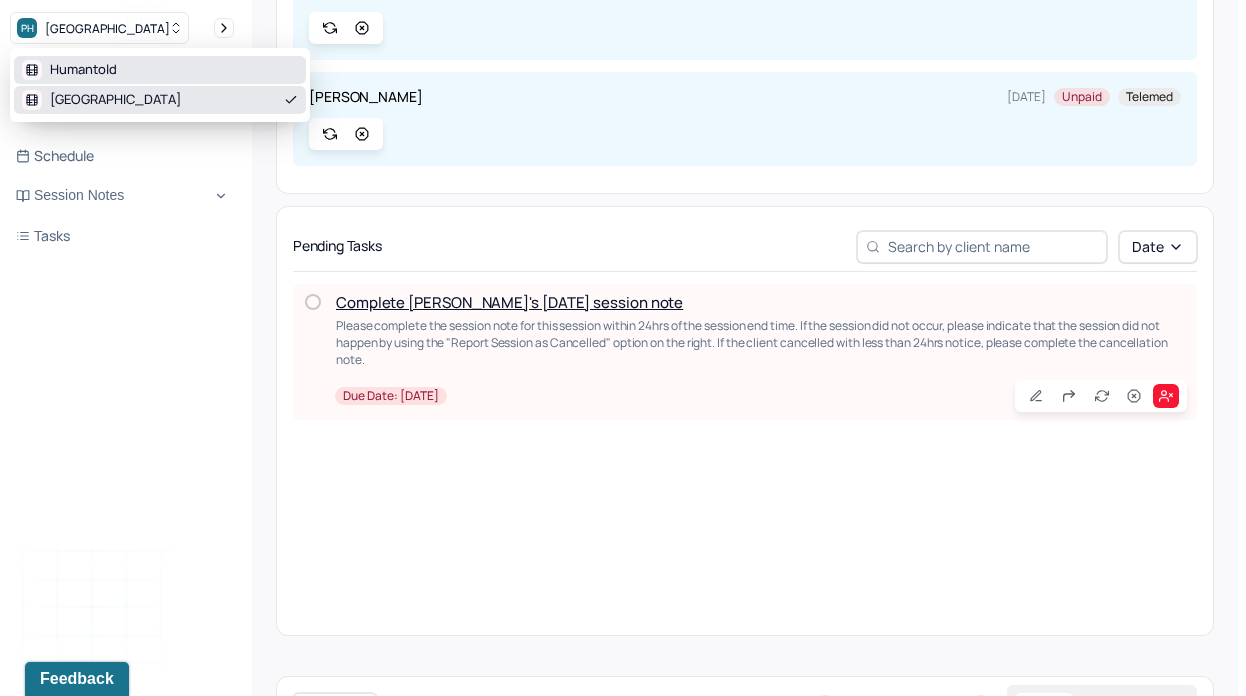 click on "Humantold" at bounding box center (160, 70) 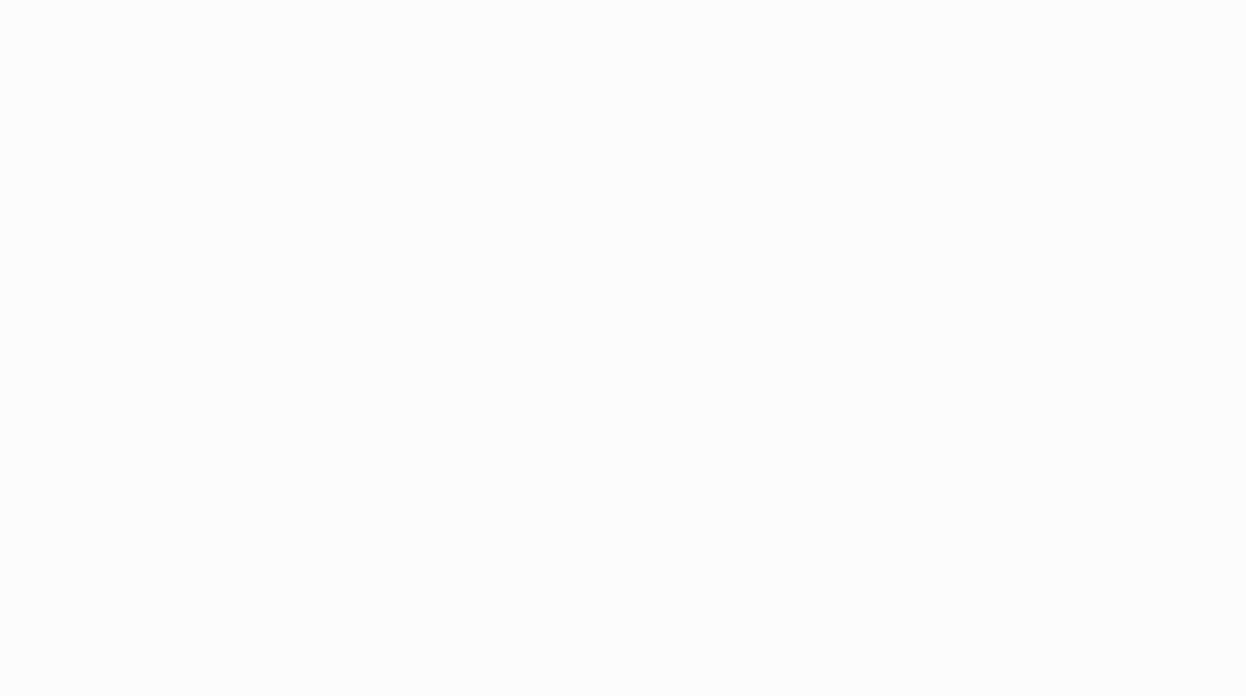 scroll, scrollTop: 0, scrollLeft: 0, axis: both 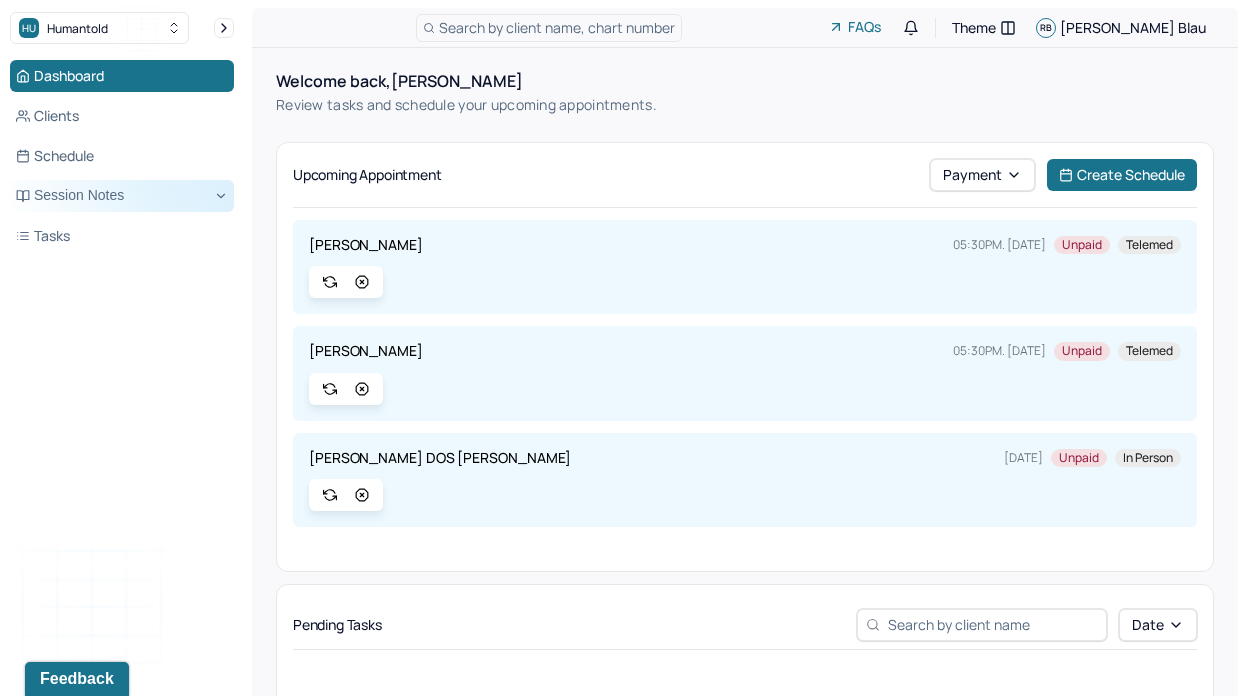 click on "Session Notes" at bounding box center [122, 196] 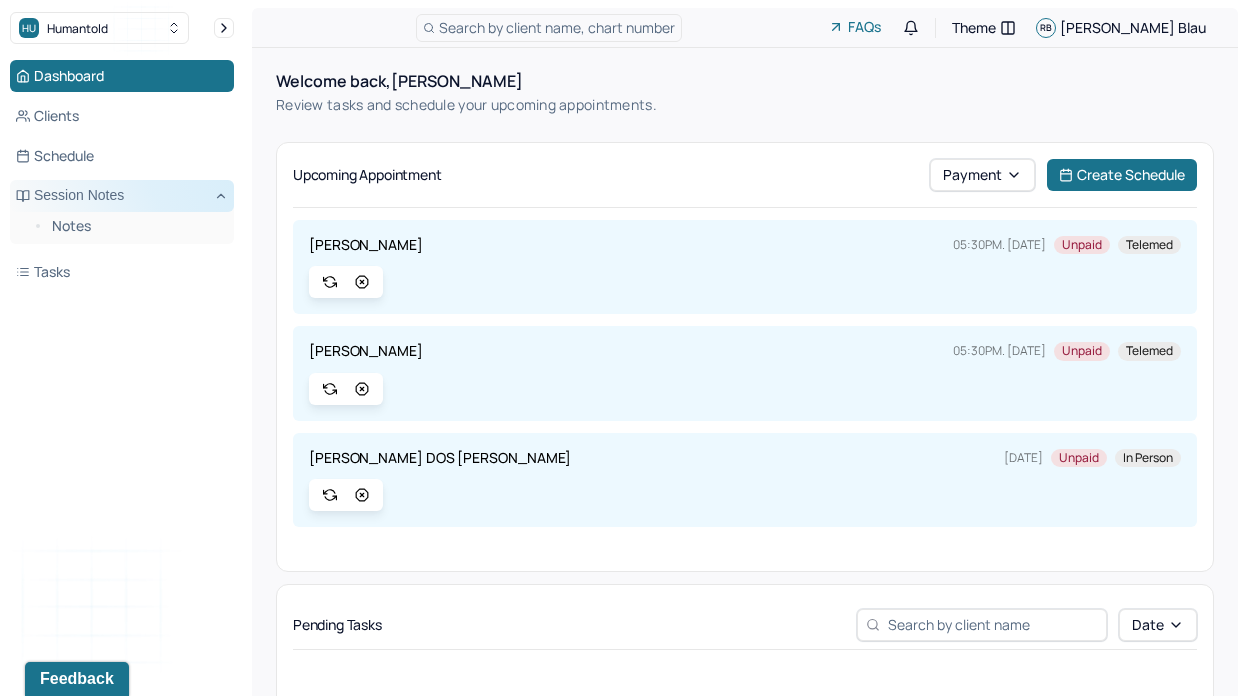 click on "Notes" at bounding box center (122, 228) 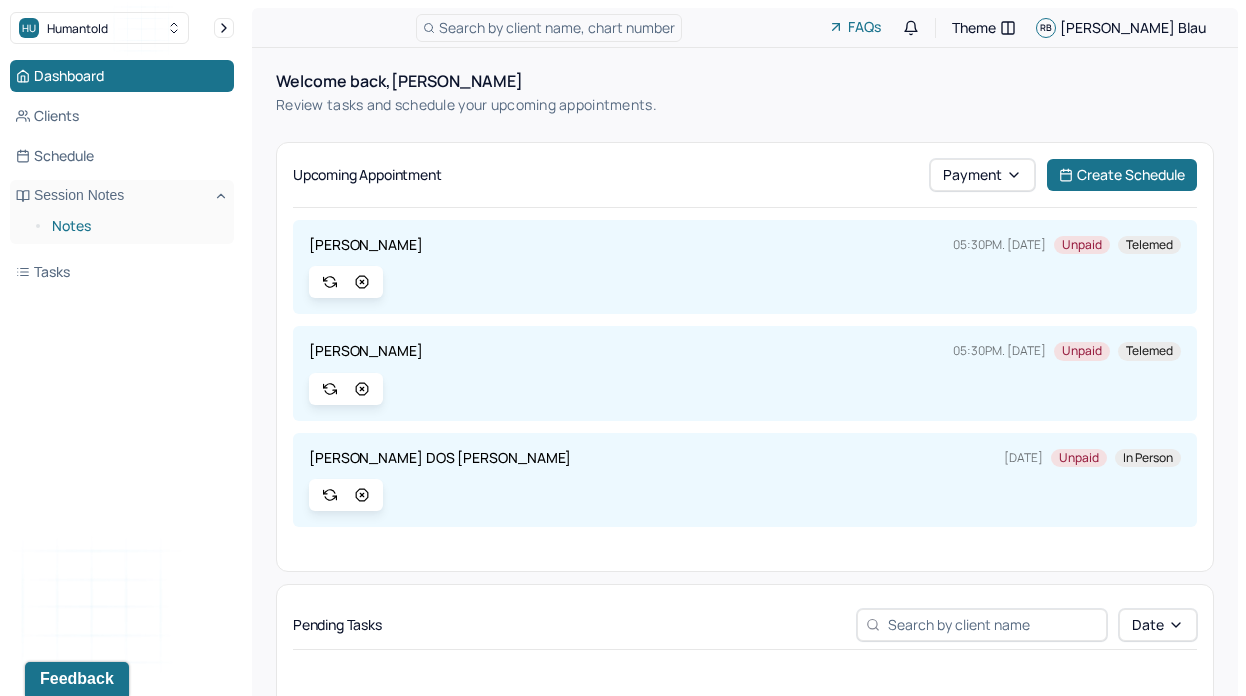 click on "Notes" at bounding box center (135, 226) 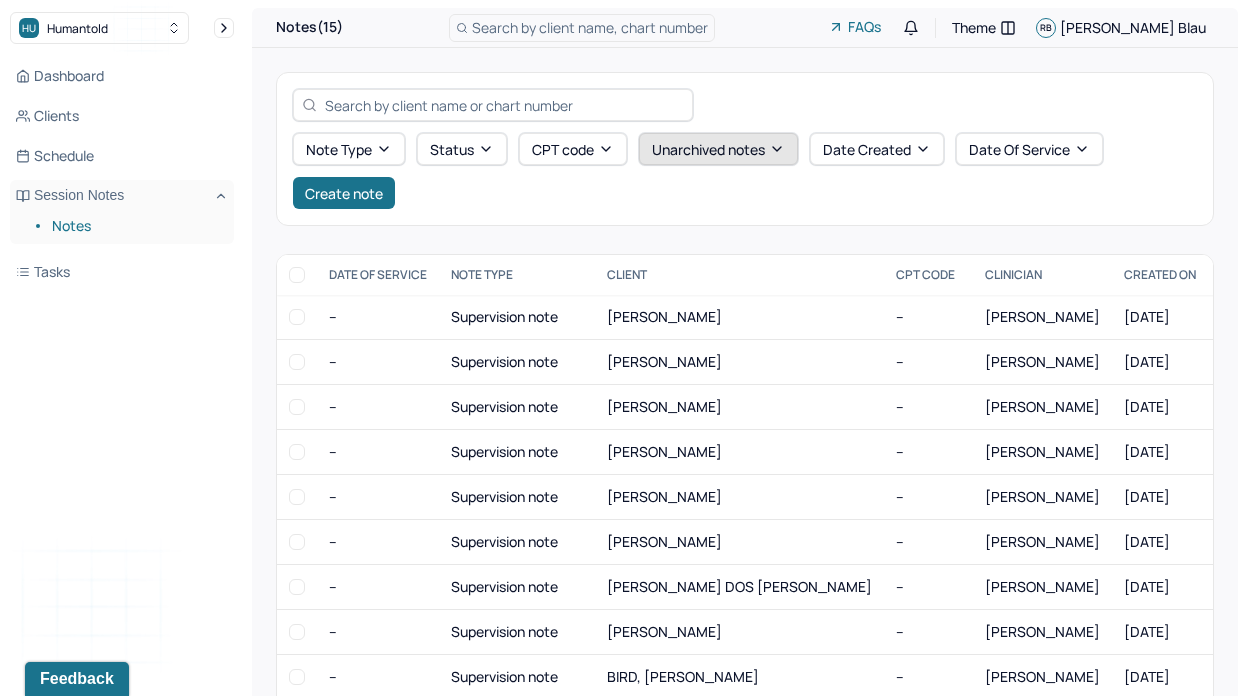 scroll, scrollTop: 146, scrollLeft: 0, axis: vertical 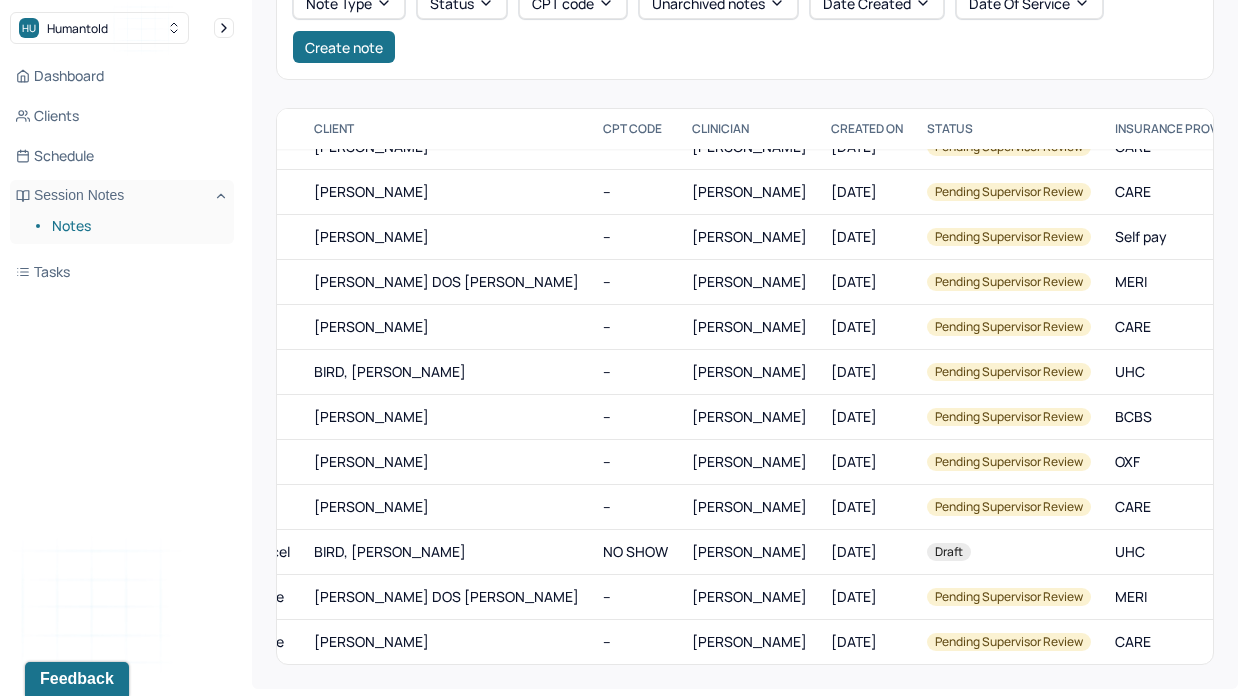 click on "Draft" at bounding box center (1009, 552) 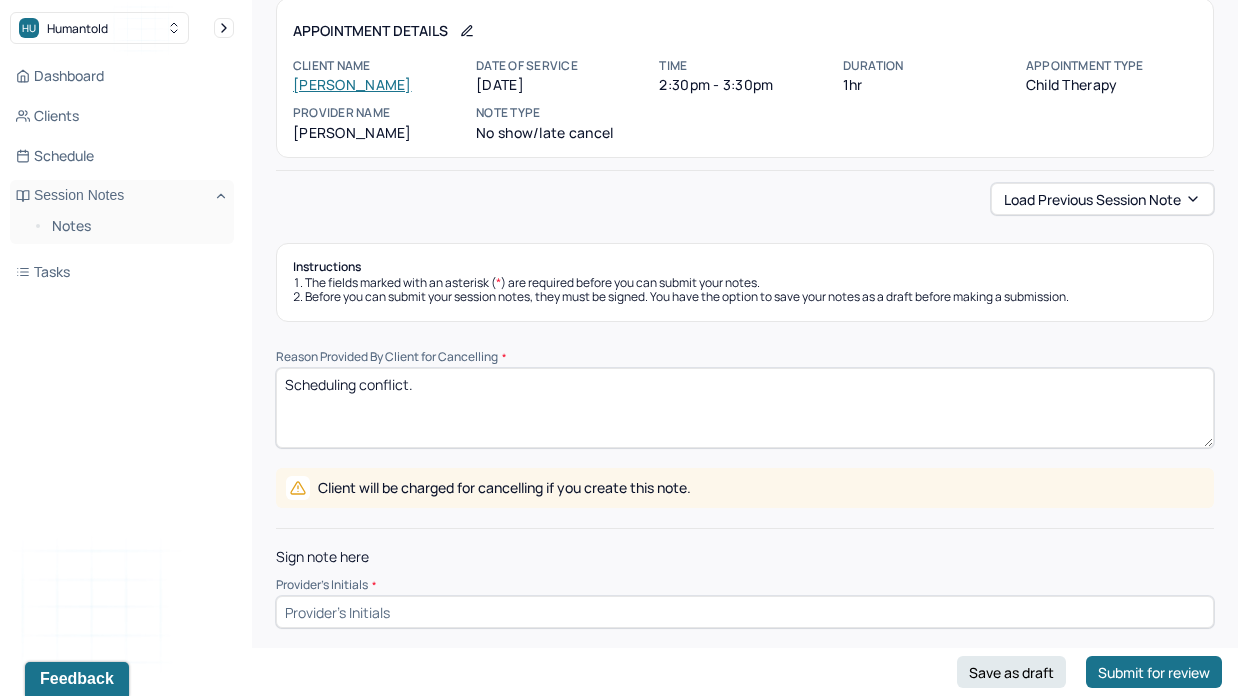scroll, scrollTop: 96, scrollLeft: 0, axis: vertical 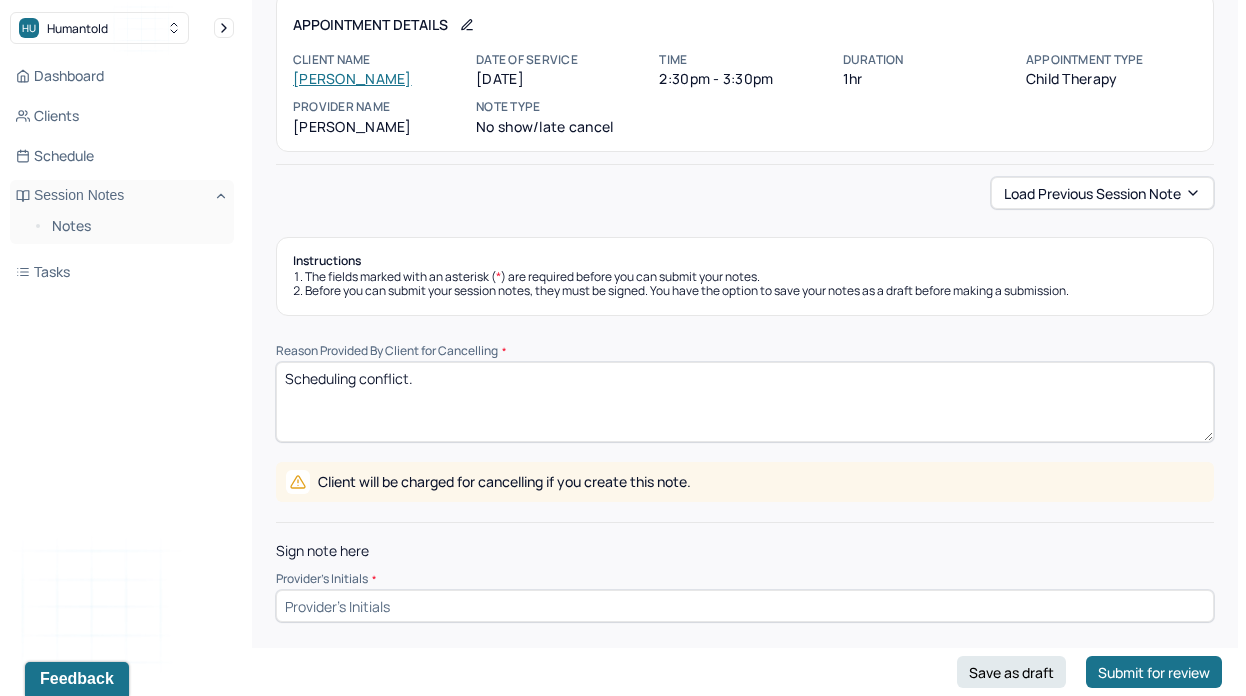 click at bounding box center (745, 606) 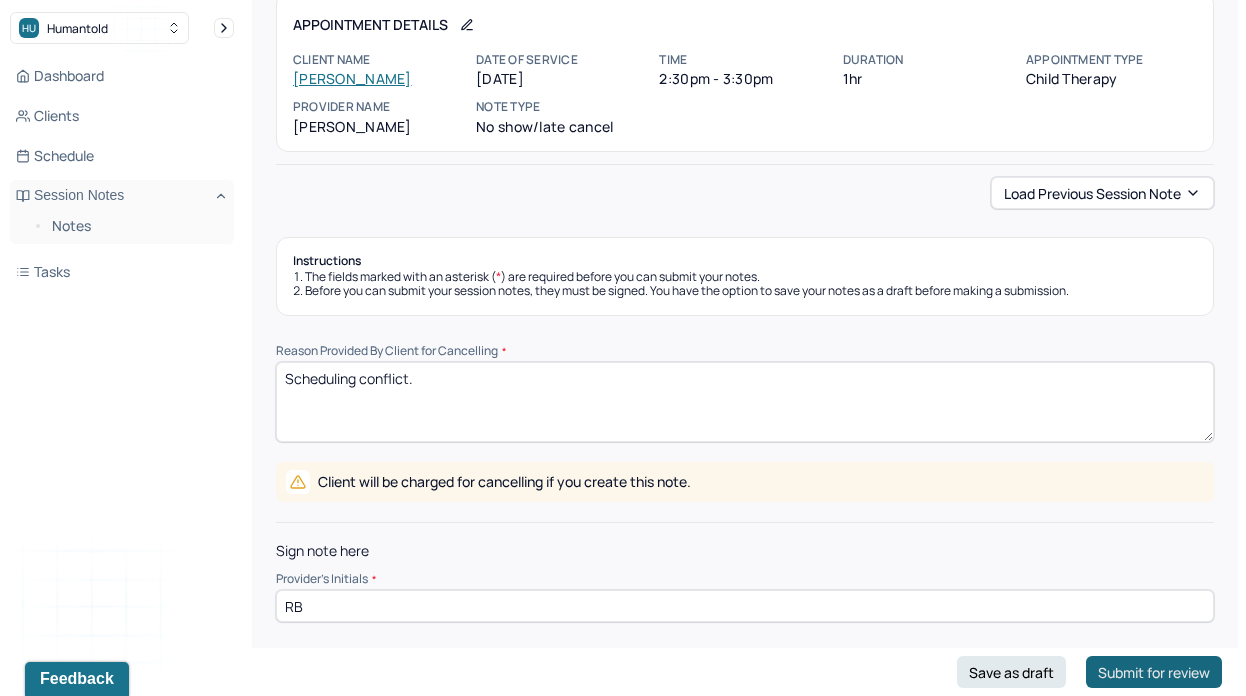 type on "RB" 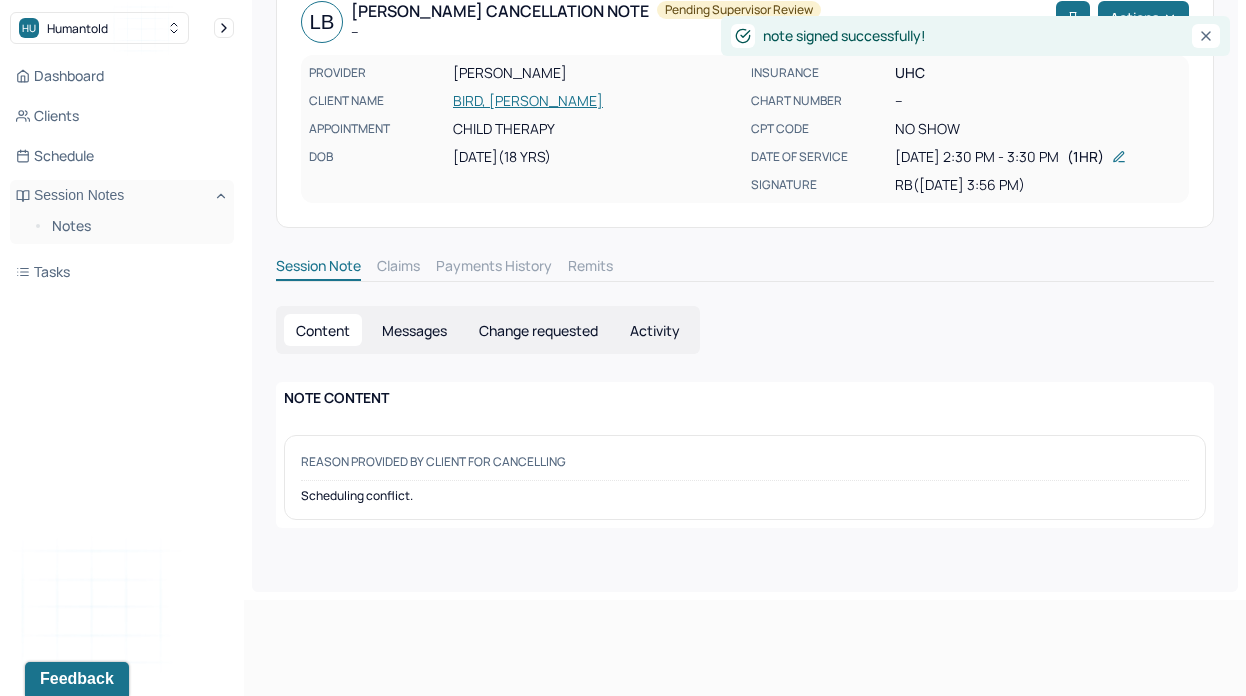 scroll, scrollTop: 0, scrollLeft: 0, axis: both 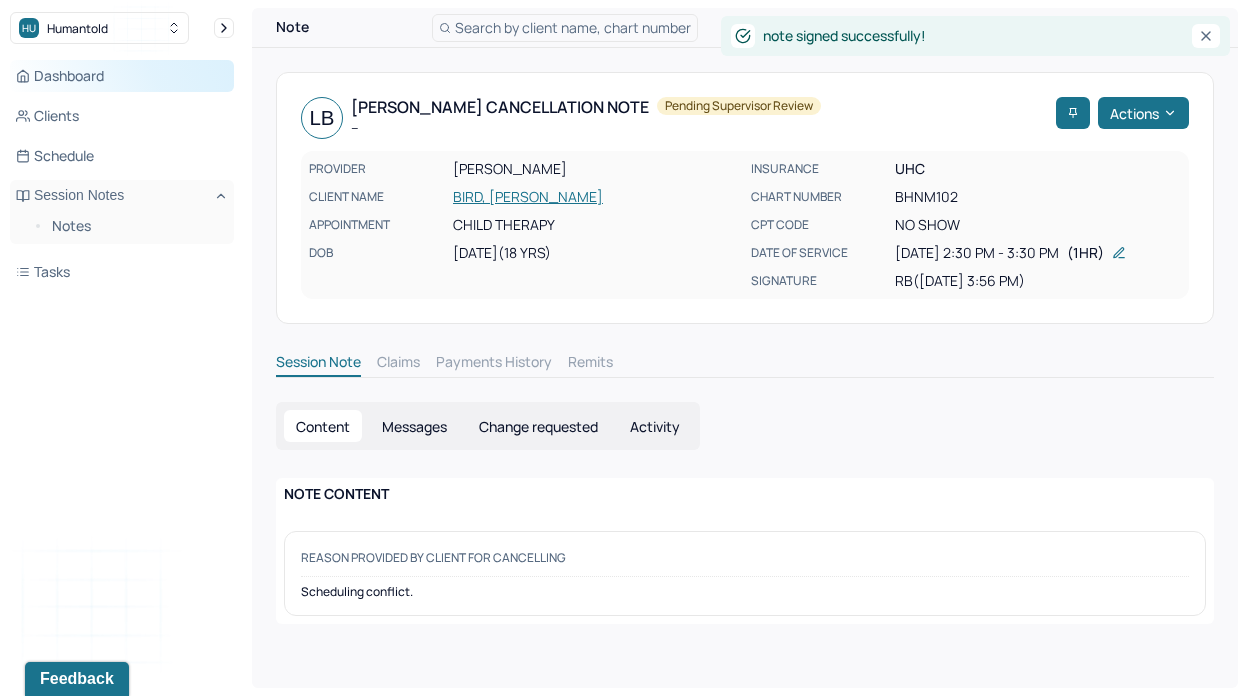 click on "Dashboard" at bounding box center [122, 76] 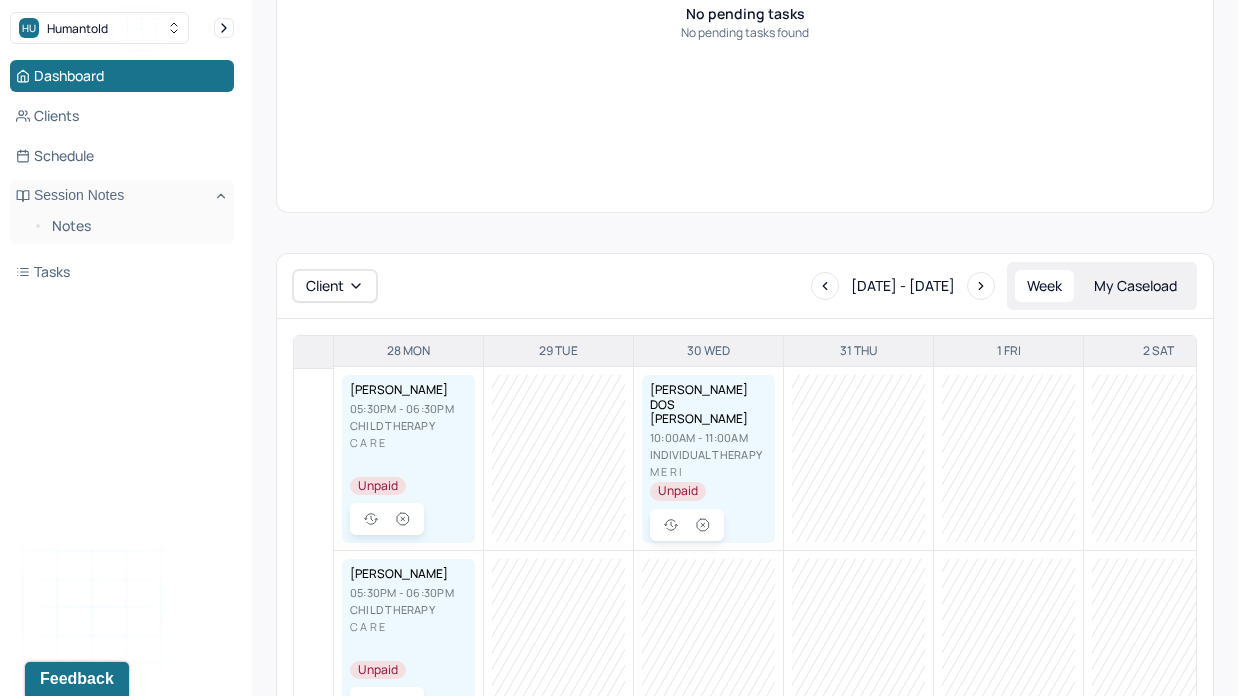 scroll, scrollTop: 888, scrollLeft: 0, axis: vertical 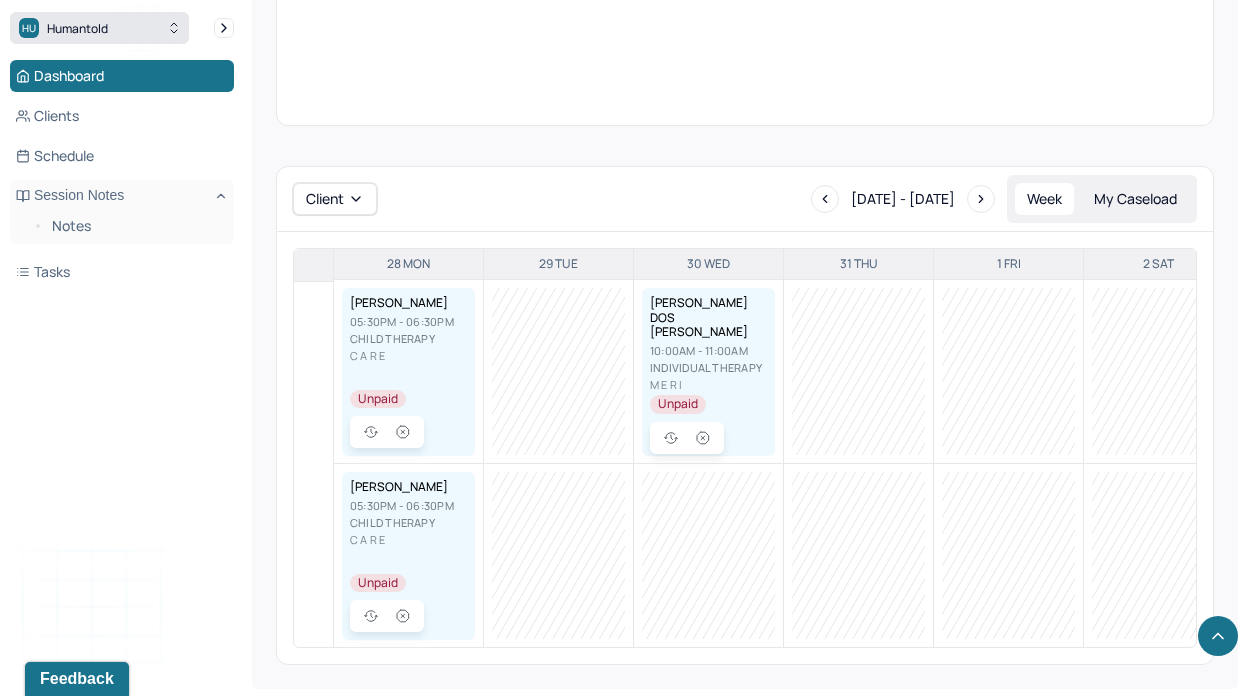 click on "Humantold" at bounding box center (77, 28) 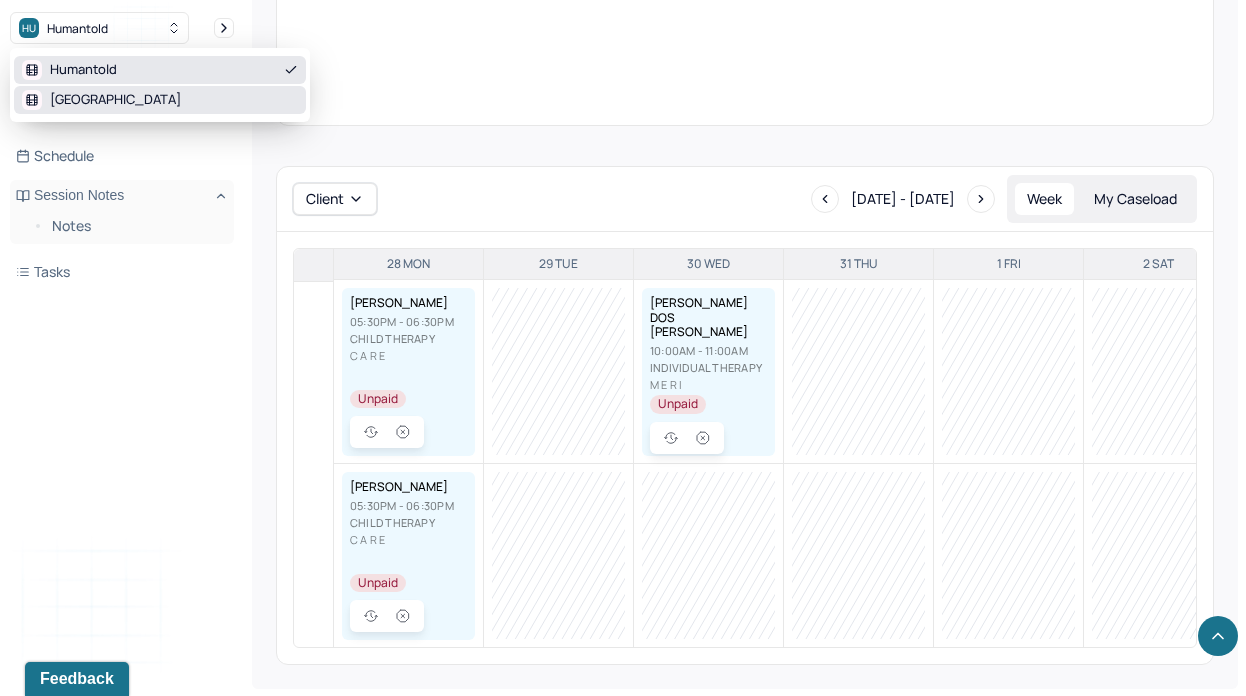 click on "[GEOGRAPHIC_DATA]" at bounding box center (115, 100) 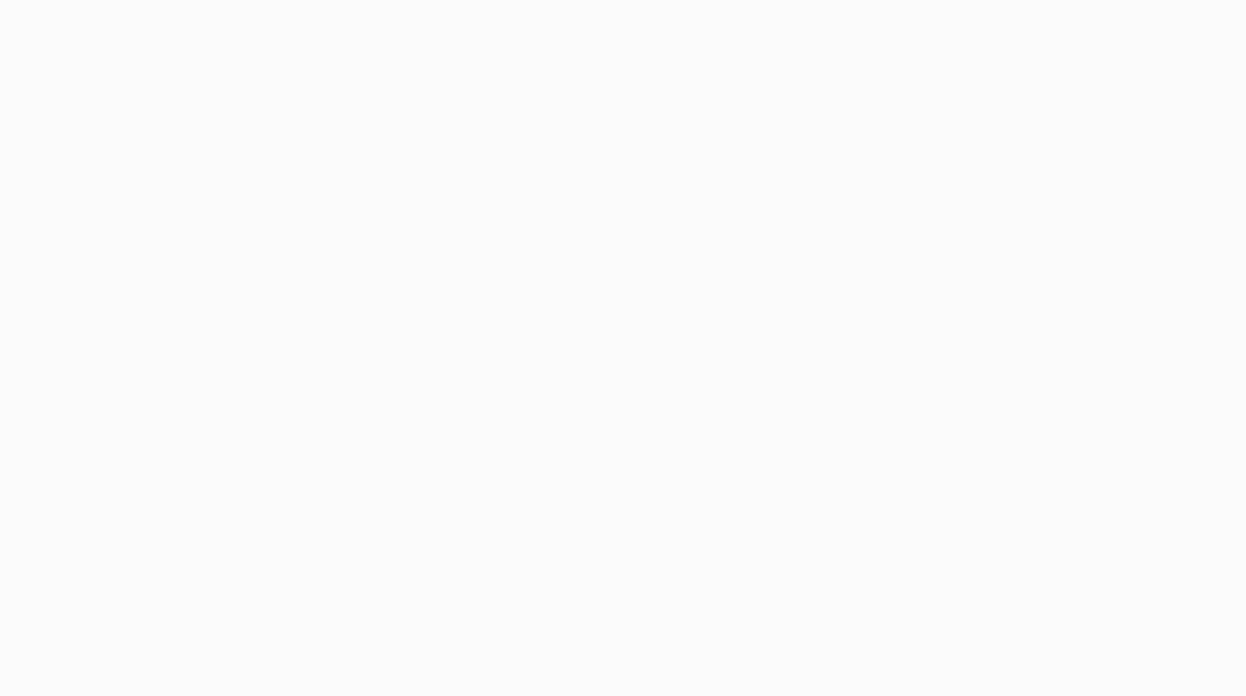 scroll, scrollTop: 0, scrollLeft: 0, axis: both 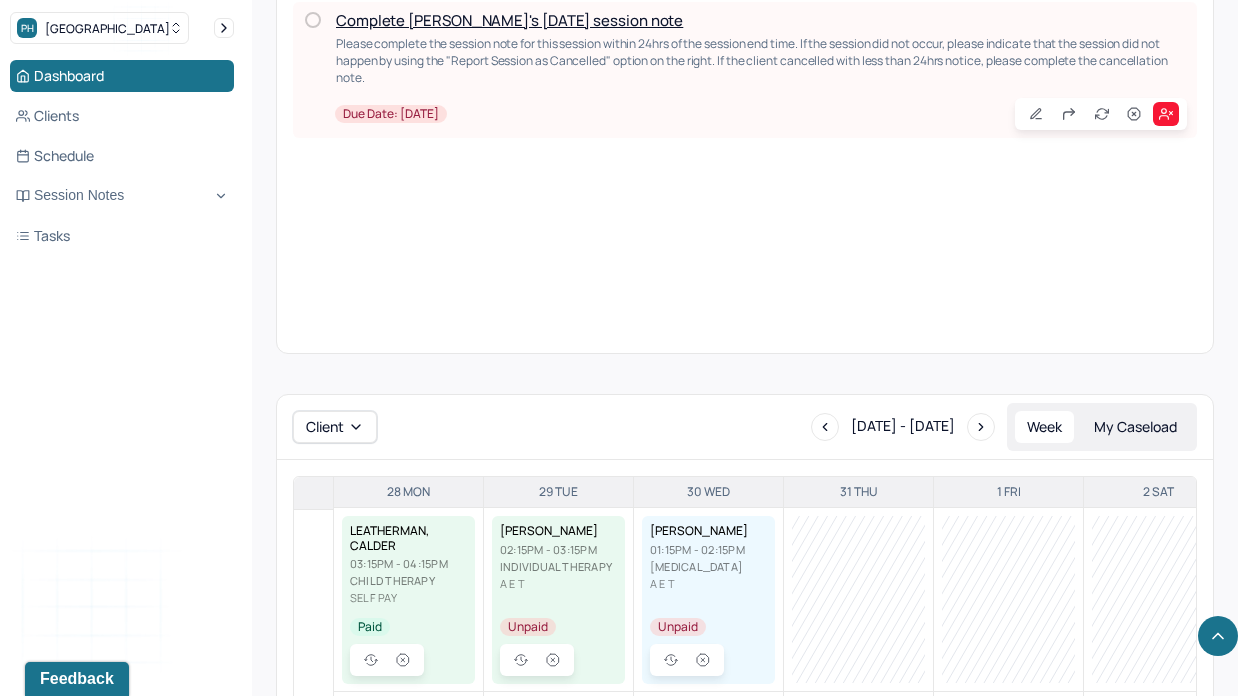 click on "Complete [PERSON_NAME]'s [DATE] session note Please complete the session note for this session within 24hrs of the session end time. If the session did not occur, please indicate that the session did not happen by using the "Report Session as Cancelled" option on the right. If the client cancelled with less than 24hrs notice, please complete the cancellation note. Due date: [DATE]" at bounding box center (745, 70) 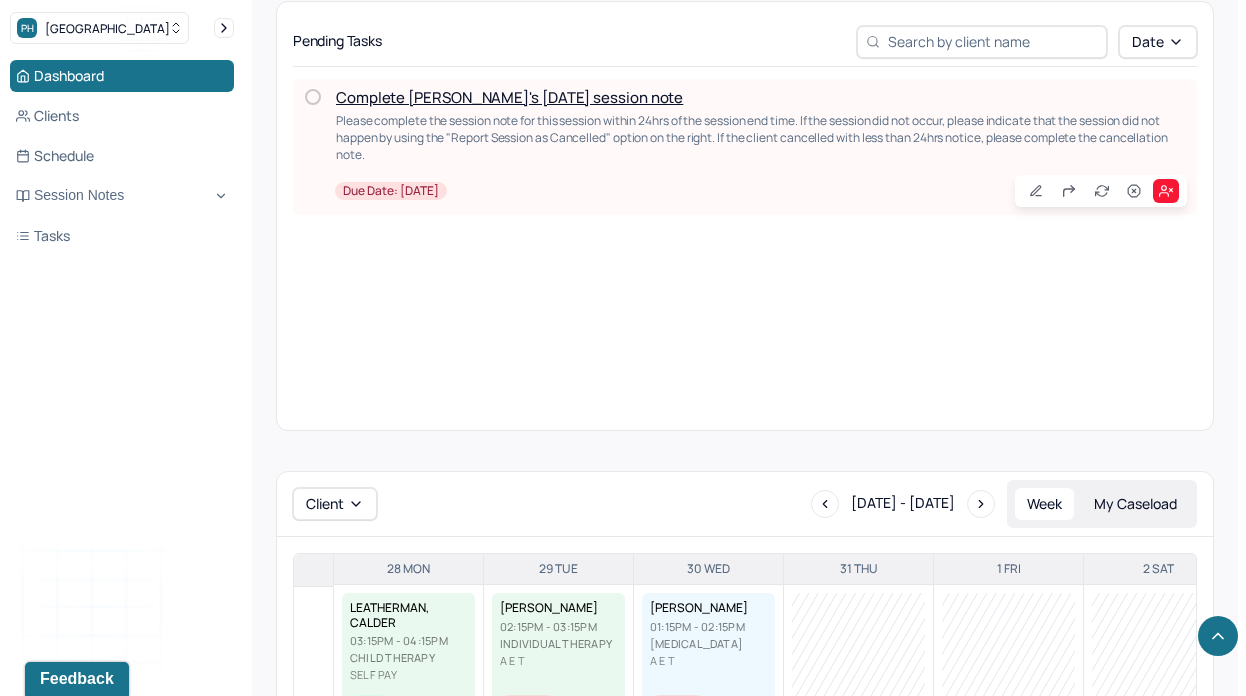 scroll, scrollTop: 608, scrollLeft: 0, axis: vertical 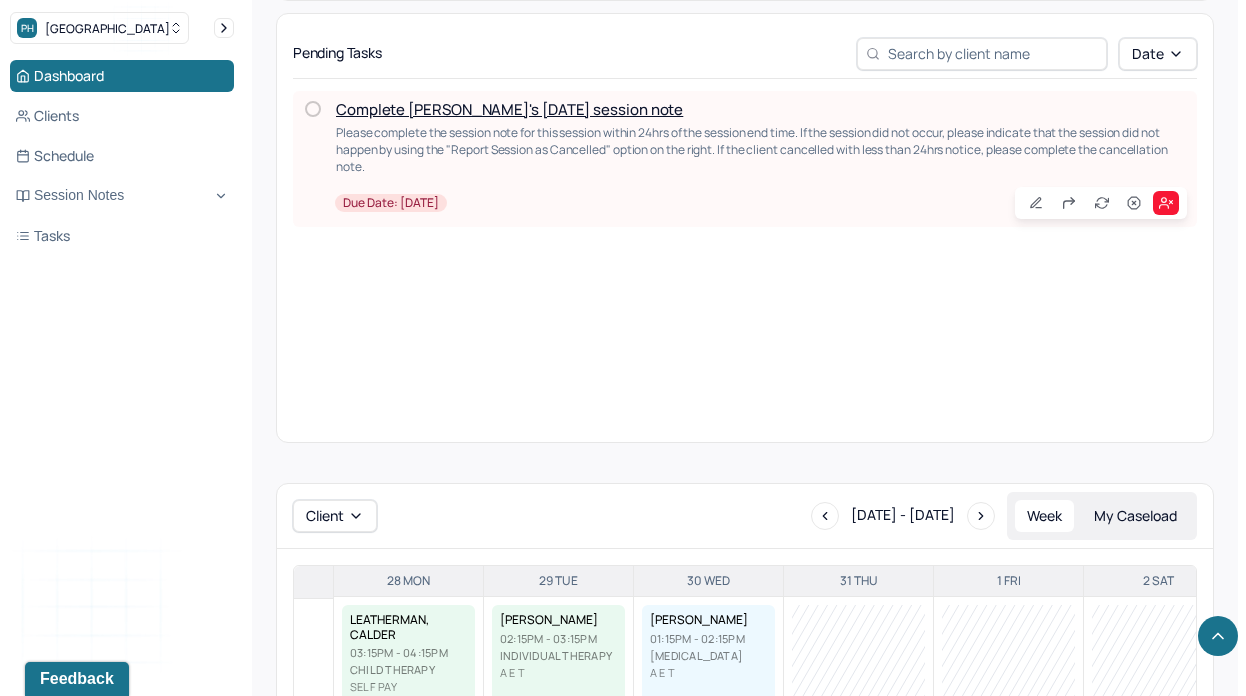 click on "Complete [PERSON_NAME]'s [DATE] session note" at bounding box center [509, 109] 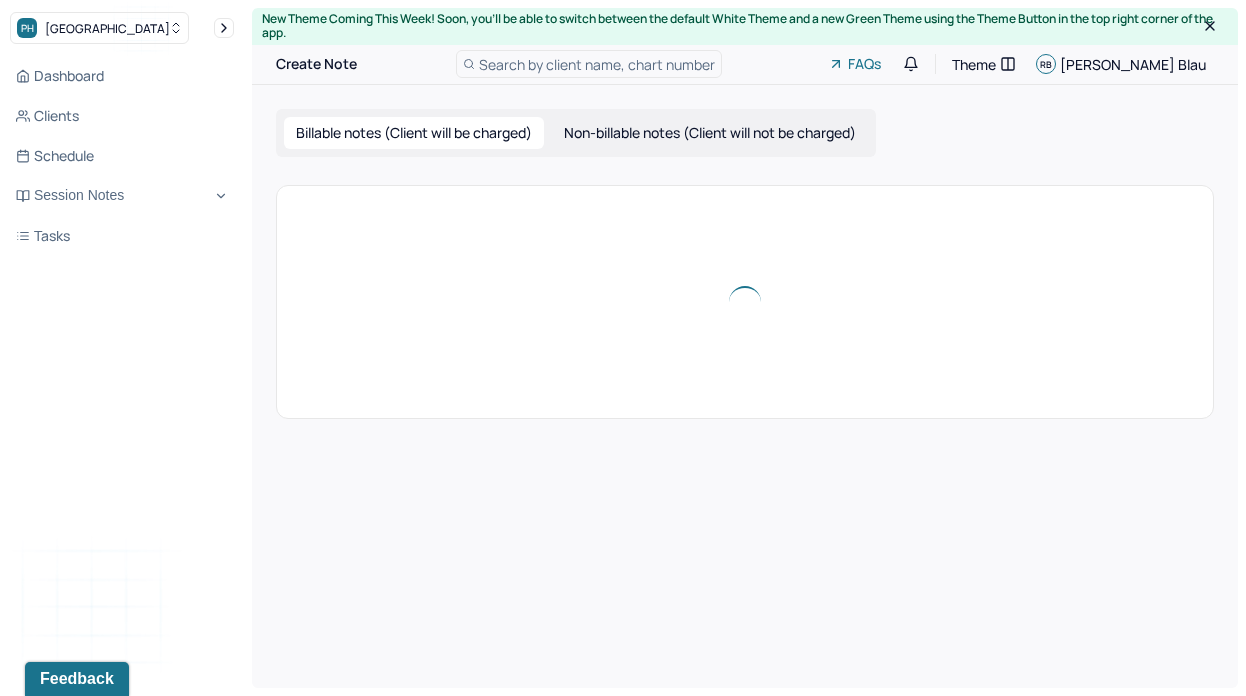 scroll, scrollTop: 0, scrollLeft: 0, axis: both 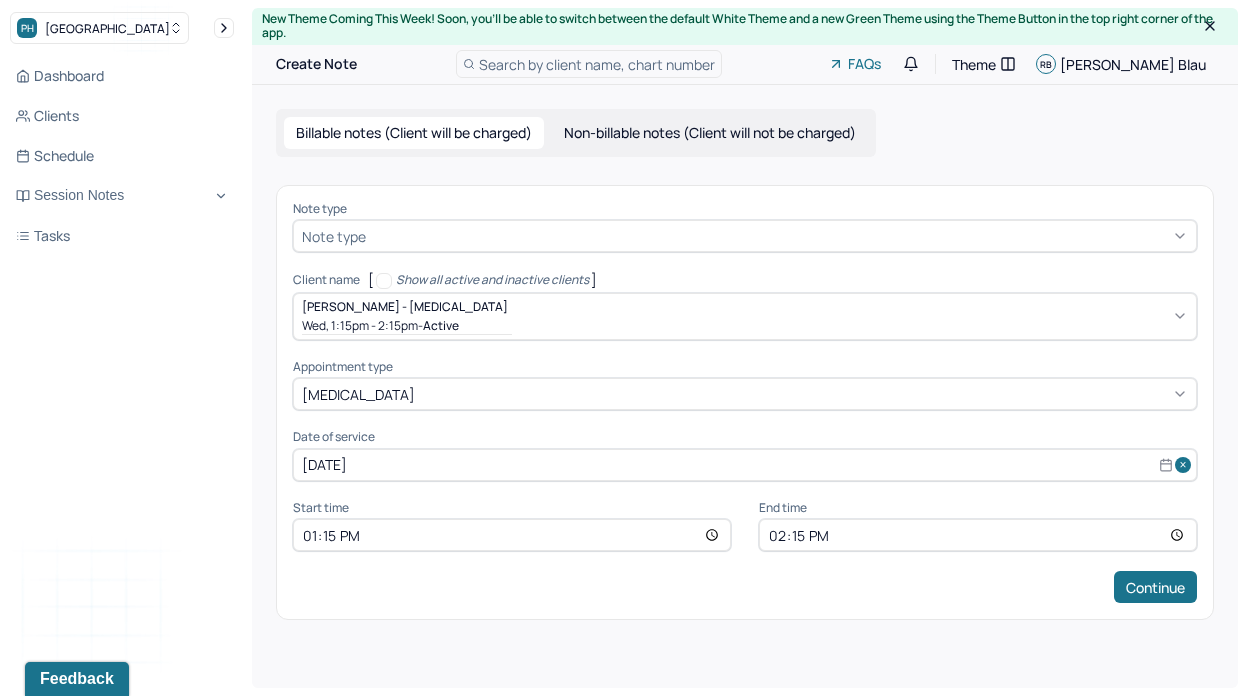 click at bounding box center [779, 236] 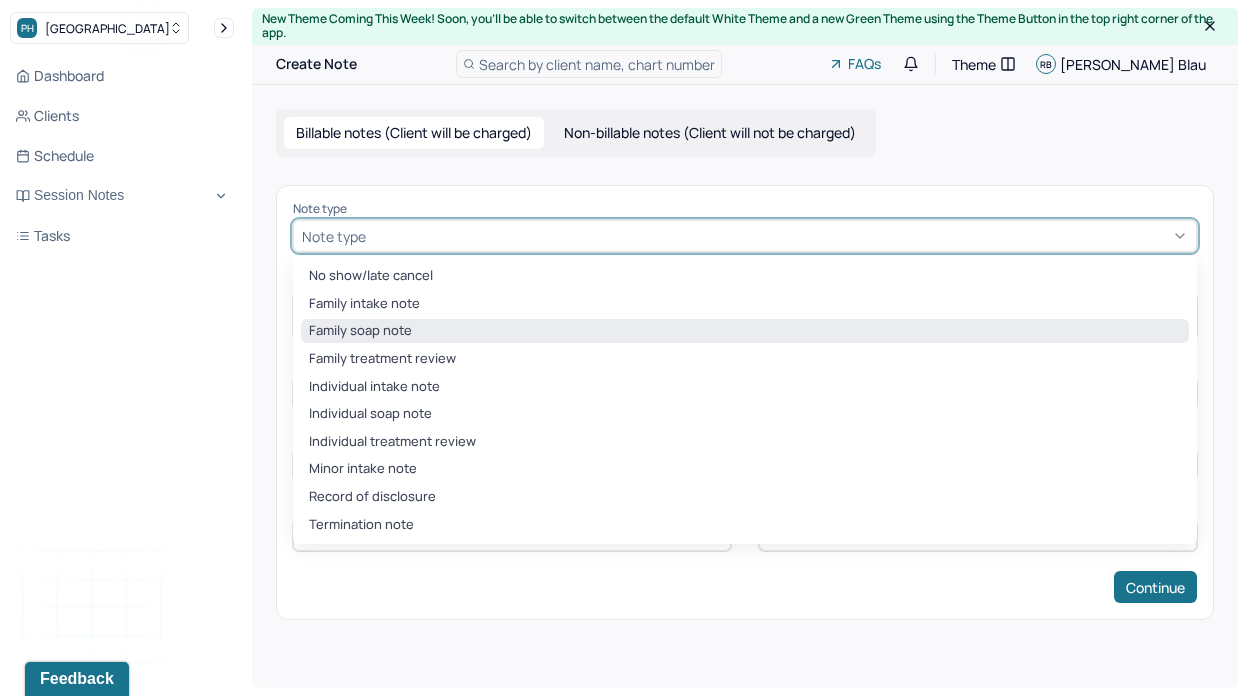 click on "Family soap note" at bounding box center (745, 331) 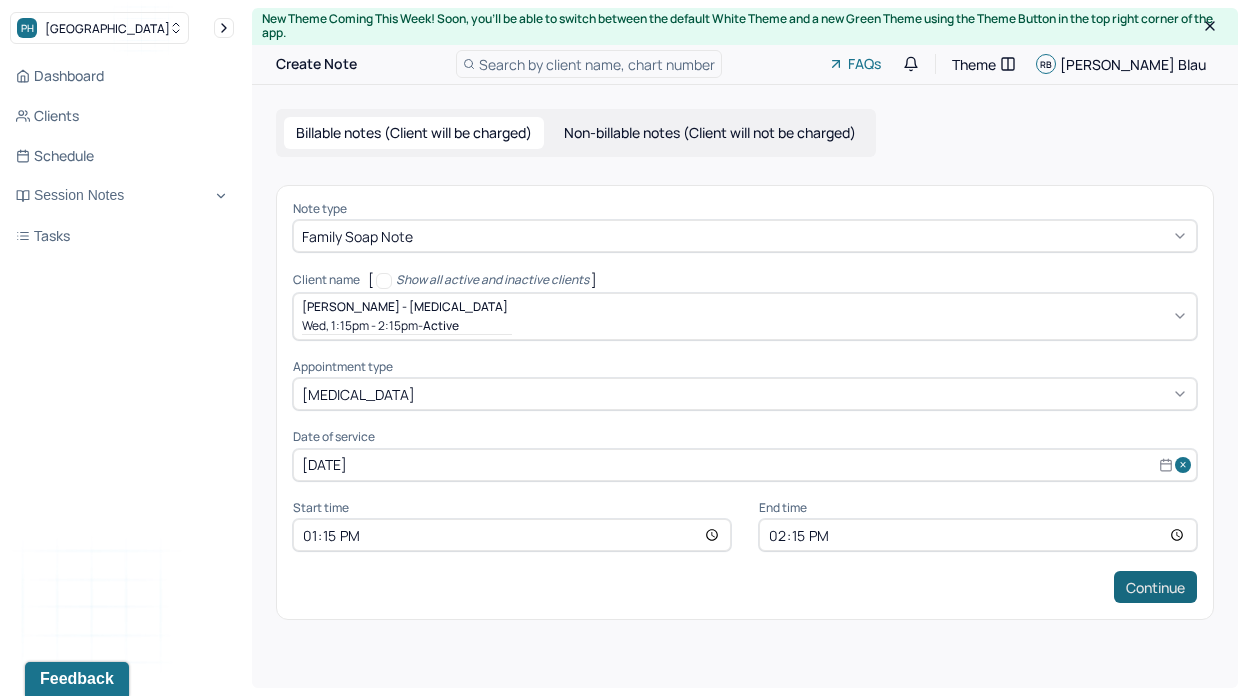 click on "Continue" at bounding box center [1155, 587] 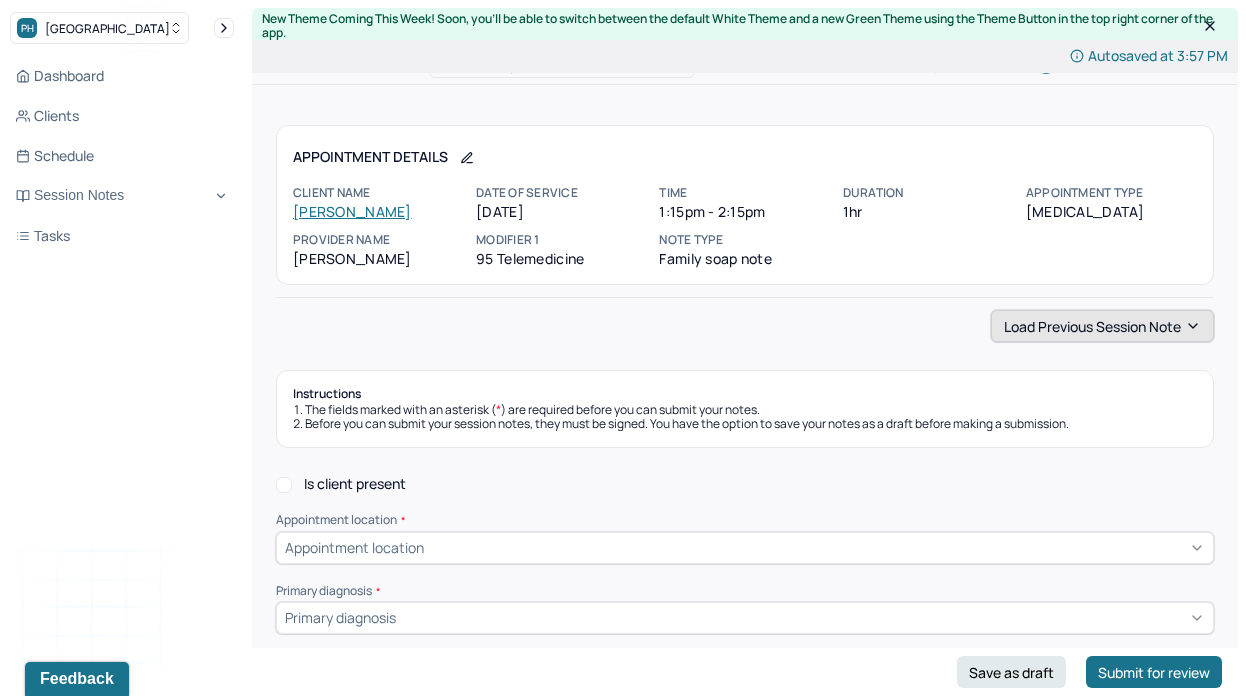 click on "Load previous session note" at bounding box center (1102, 326) 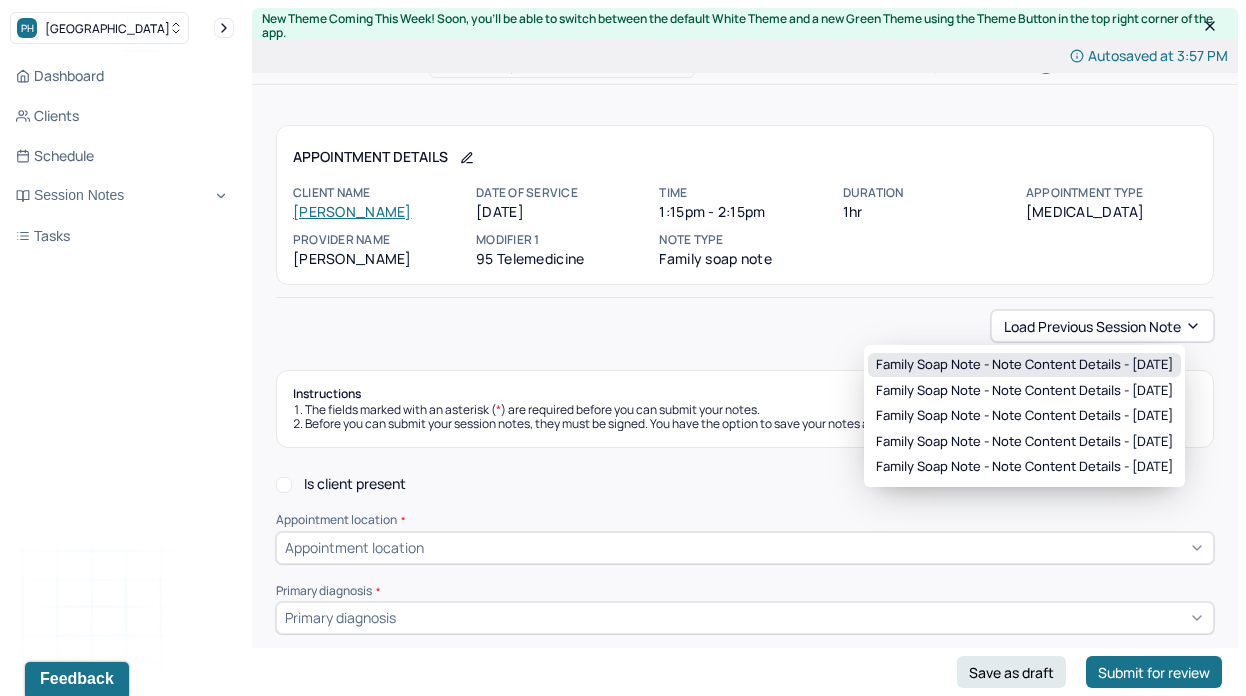 click on "Family soap note   - Note content Details -   [DATE]" at bounding box center (1024, 365) 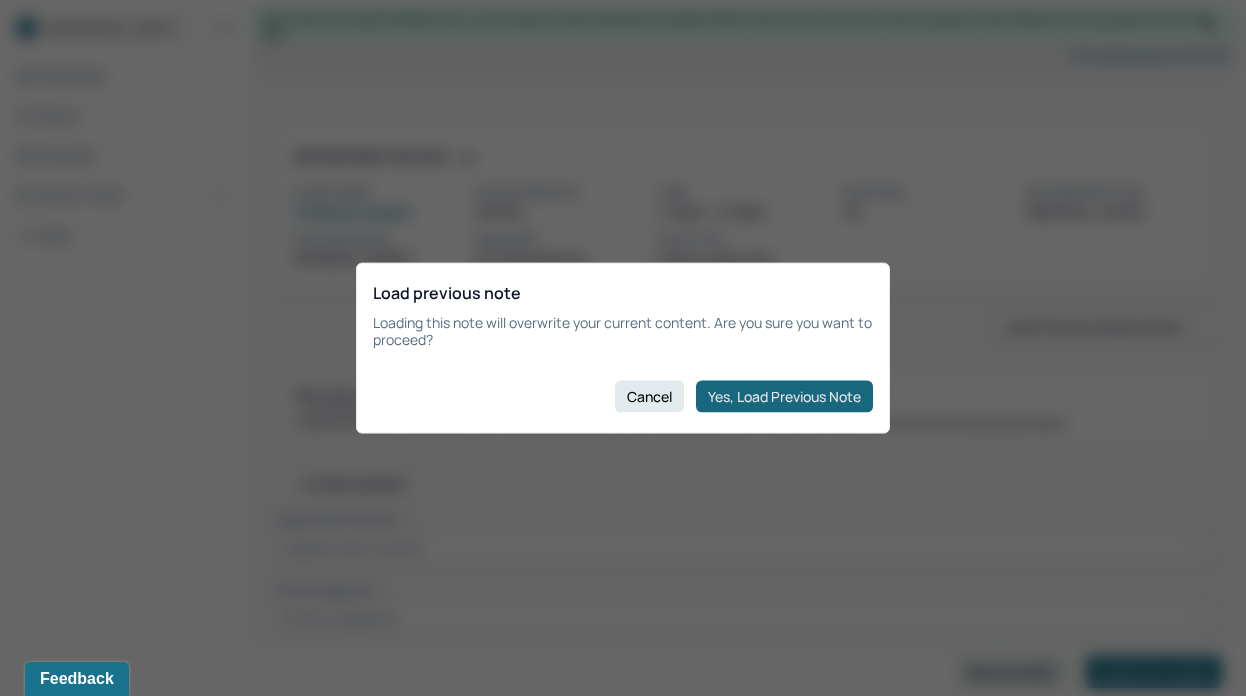click on "Yes, Load Previous Note" at bounding box center (784, 396) 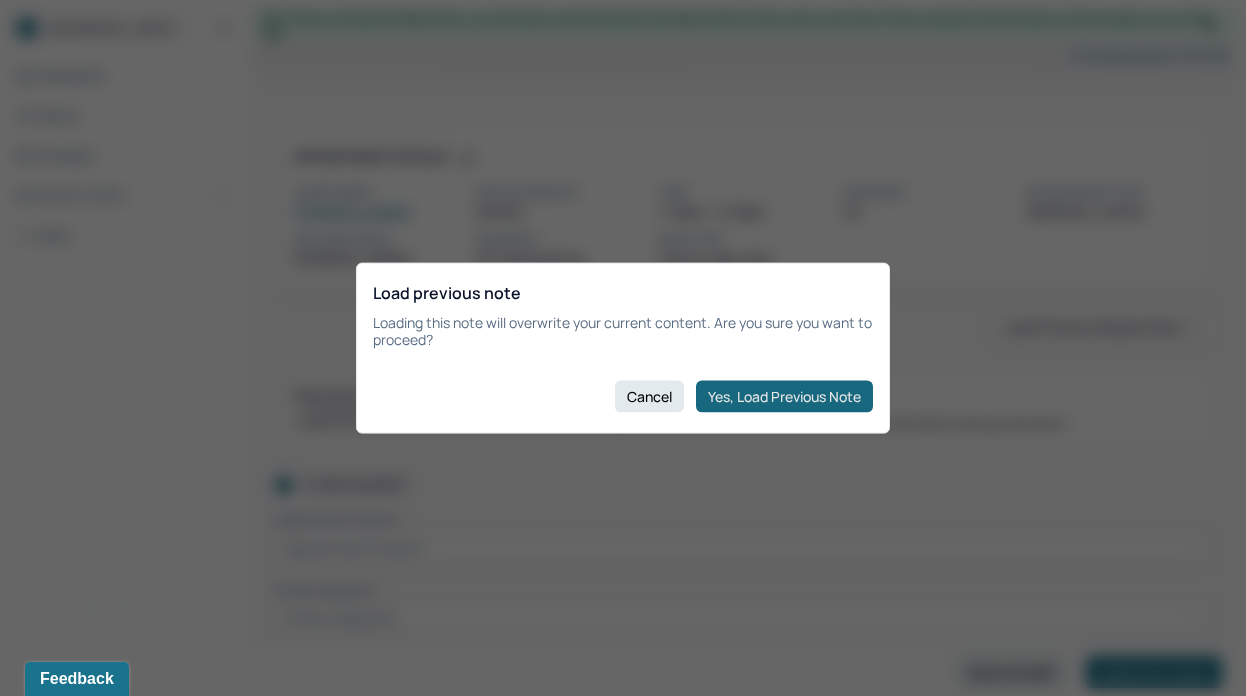 checkbox on "true" 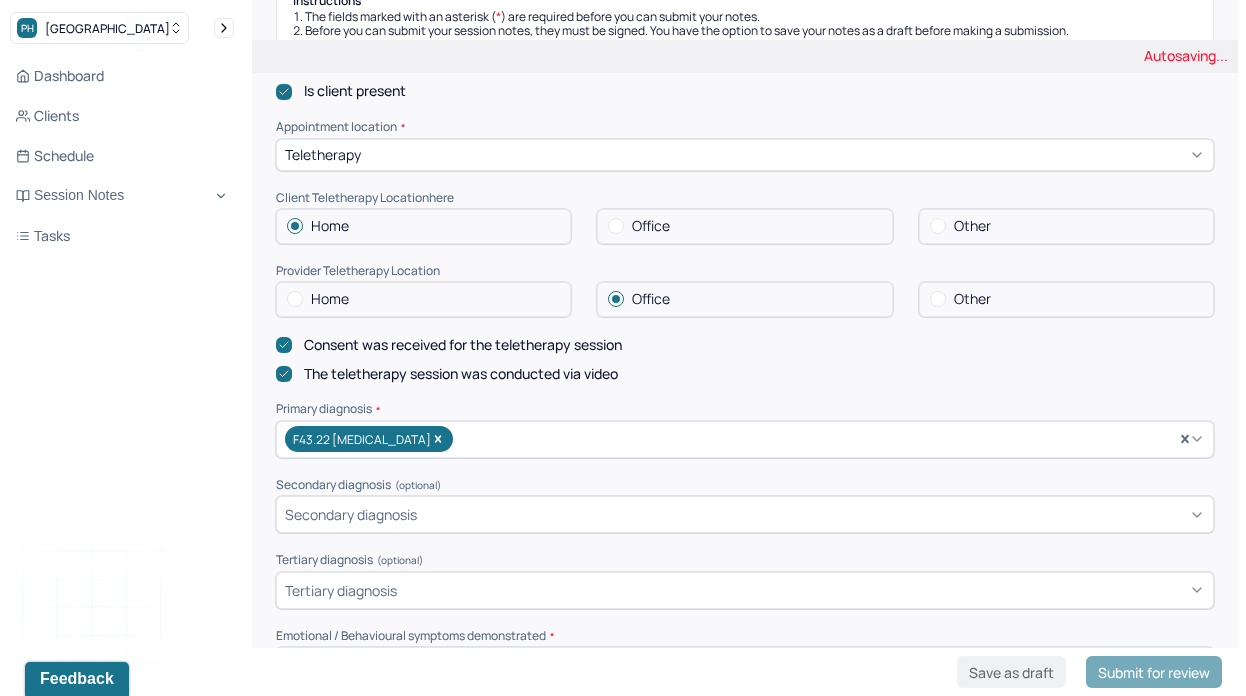 scroll, scrollTop: 389, scrollLeft: 0, axis: vertical 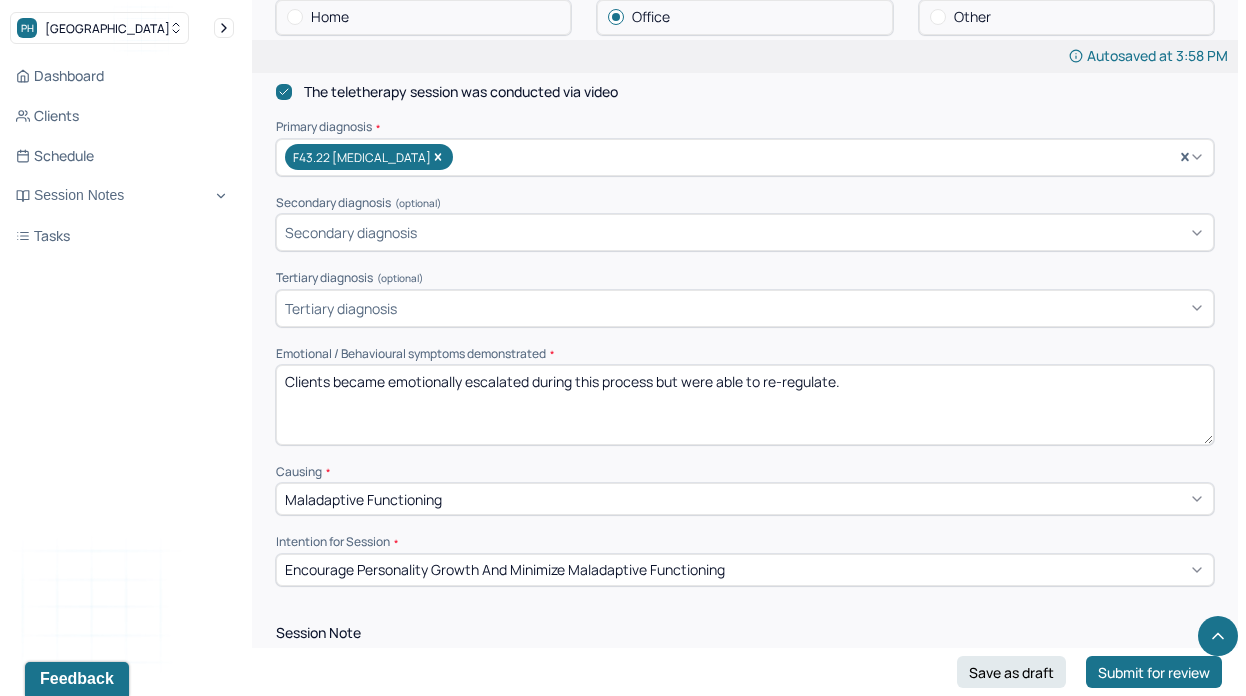 click on "Clients became emotionally escalated during this process but were able to re-regulate." at bounding box center (745, 405) 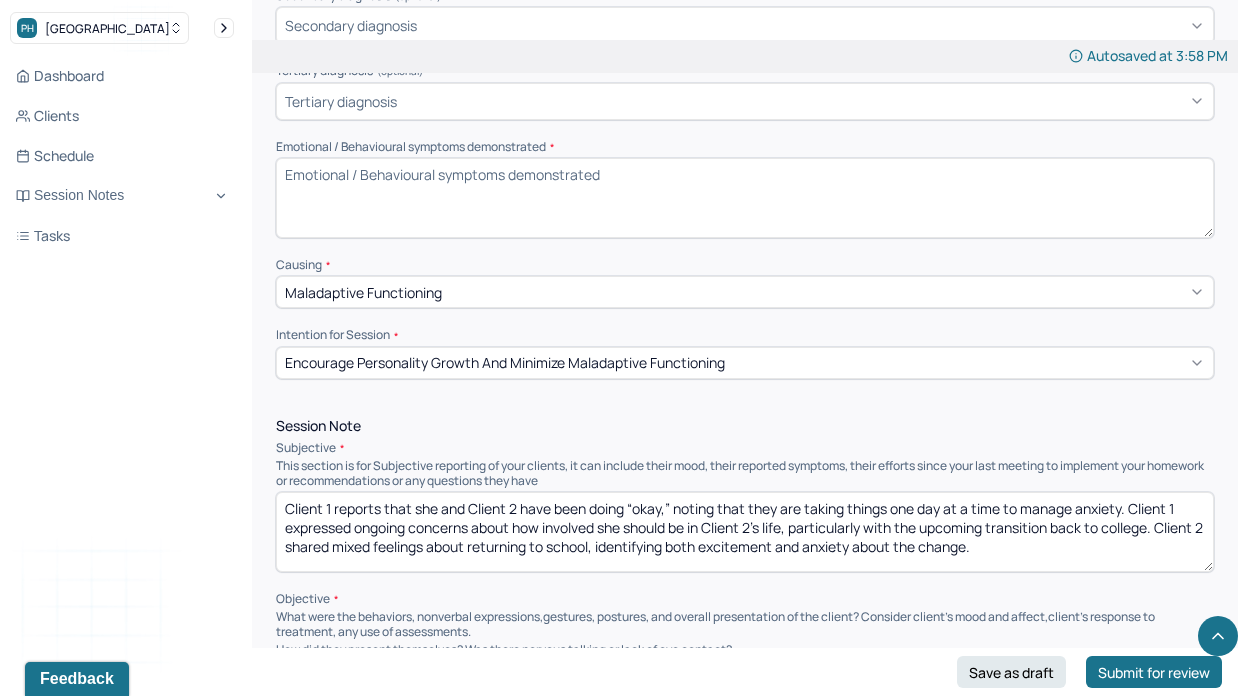 scroll, scrollTop: 946, scrollLeft: 0, axis: vertical 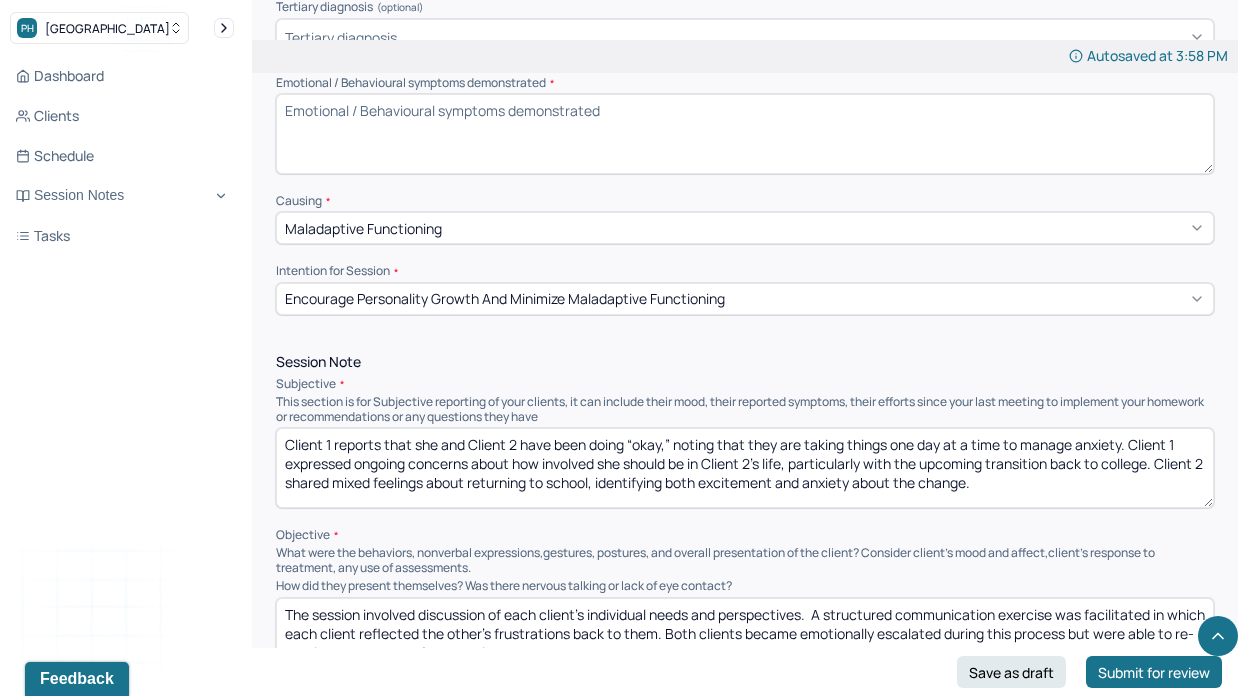 type 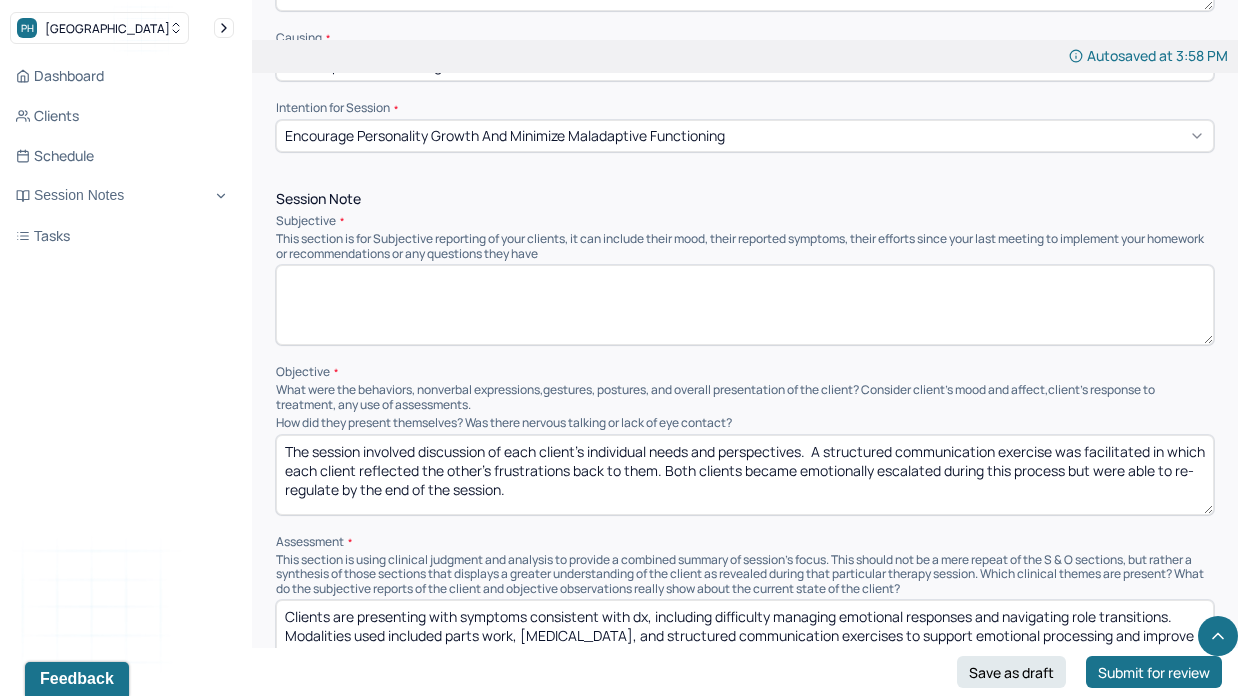 type 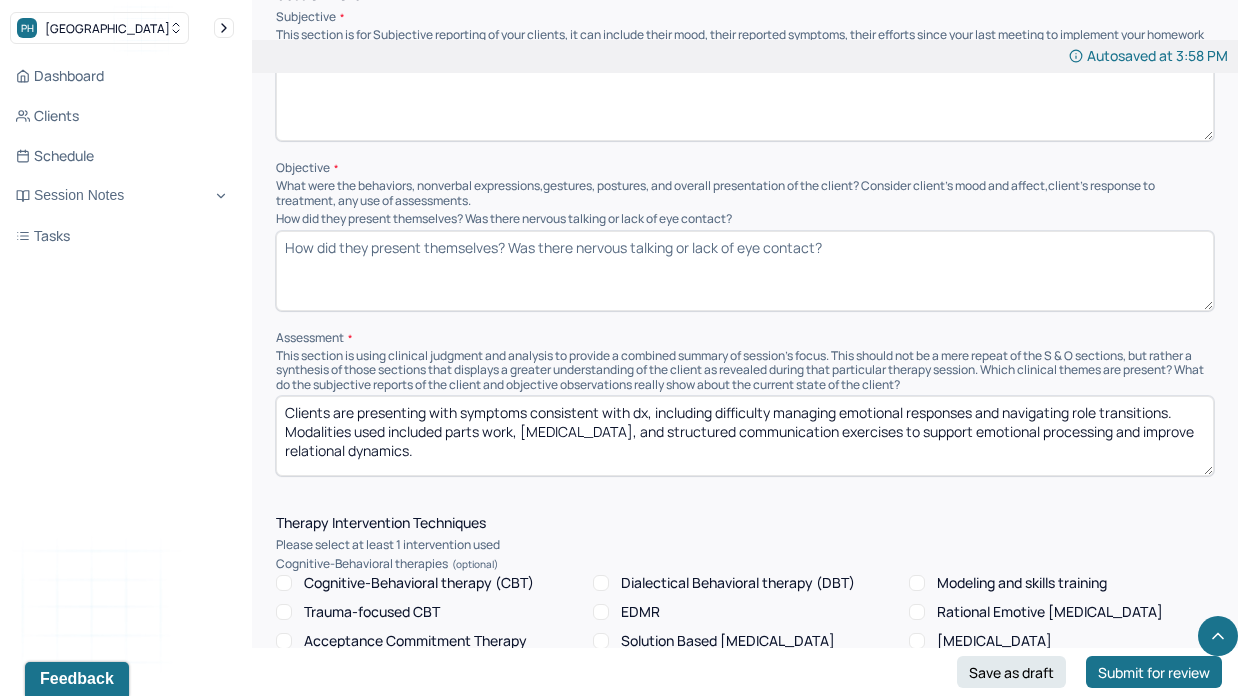 scroll, scrollTop: 1325, scrollLeft: 0, axis: vertical 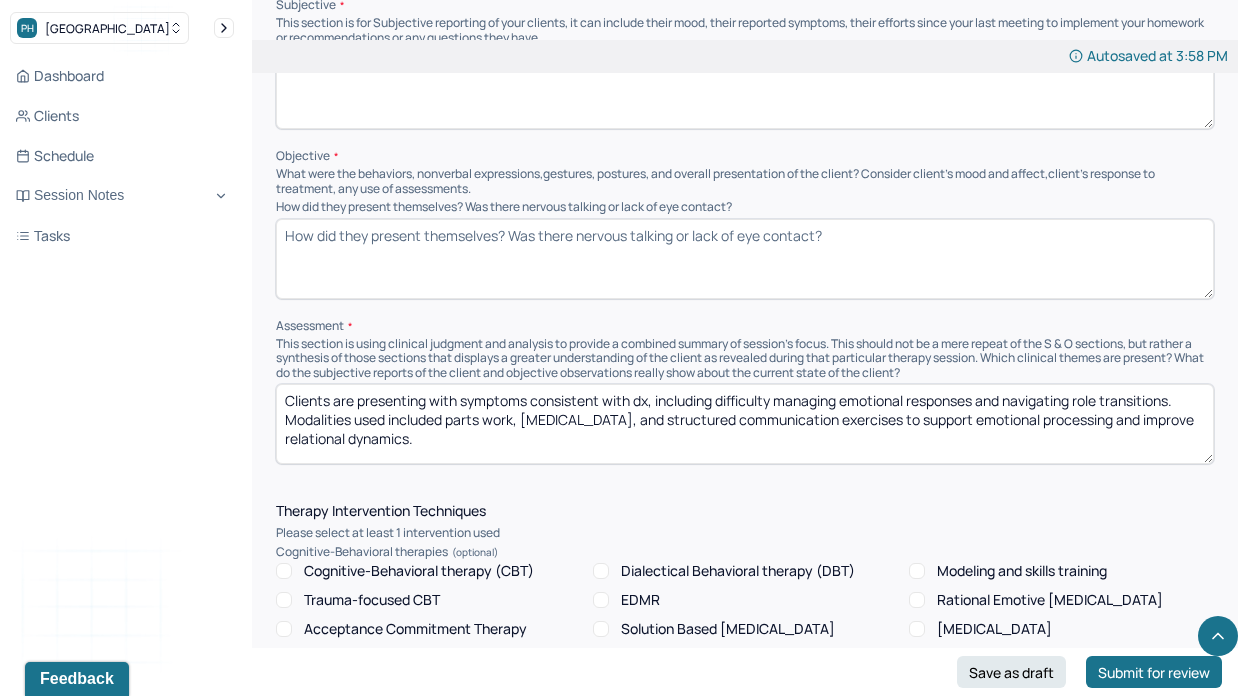 type 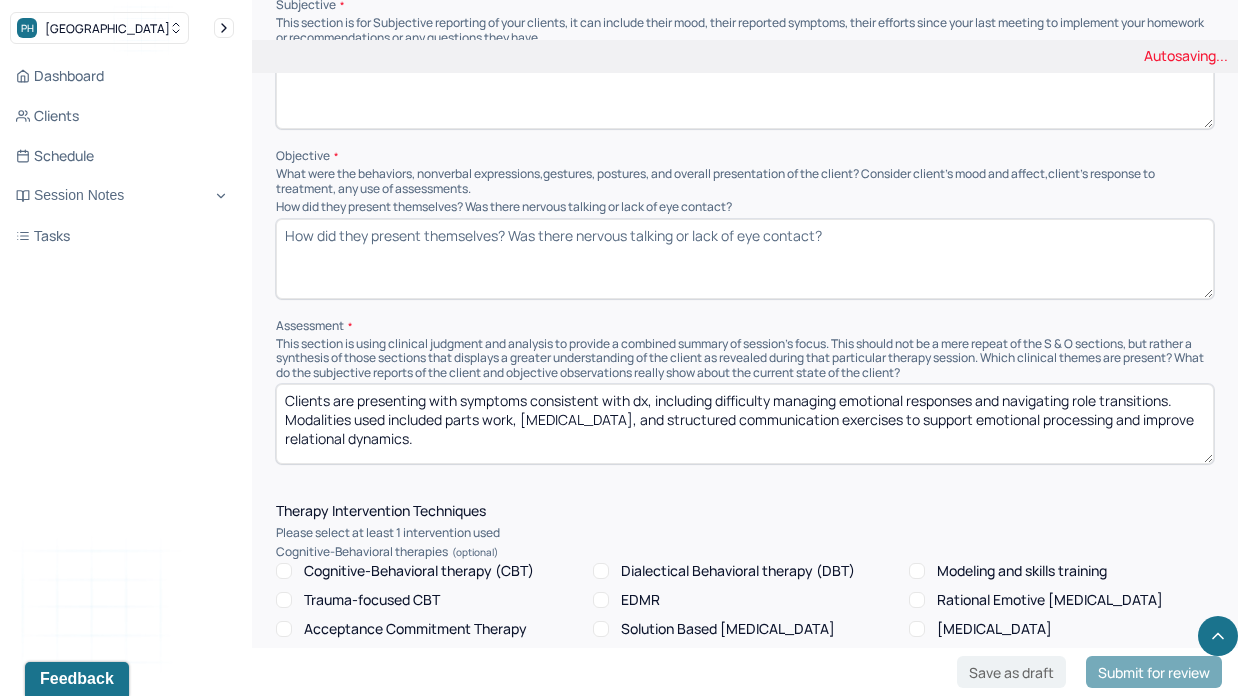 click on "Clients are presenting with symptoms consistent with dx, including difficulty managing emotional responses and navigating role transitions. Modalities used included parts work, [MEDICAL_DATA], and structured communication exercises to support emotional processing and improve relational dynamics." at bounding box center [745, 424] 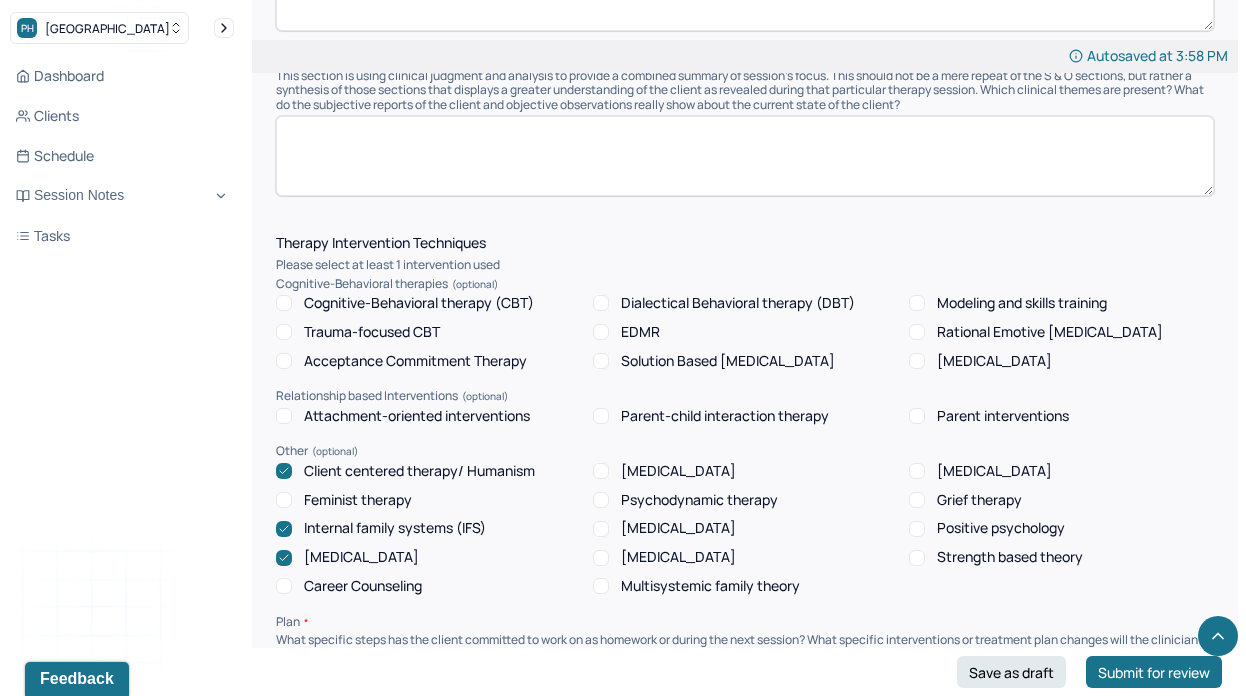 scroll, scrollTop: 1597, scrollLeft: 0, axis: vertical 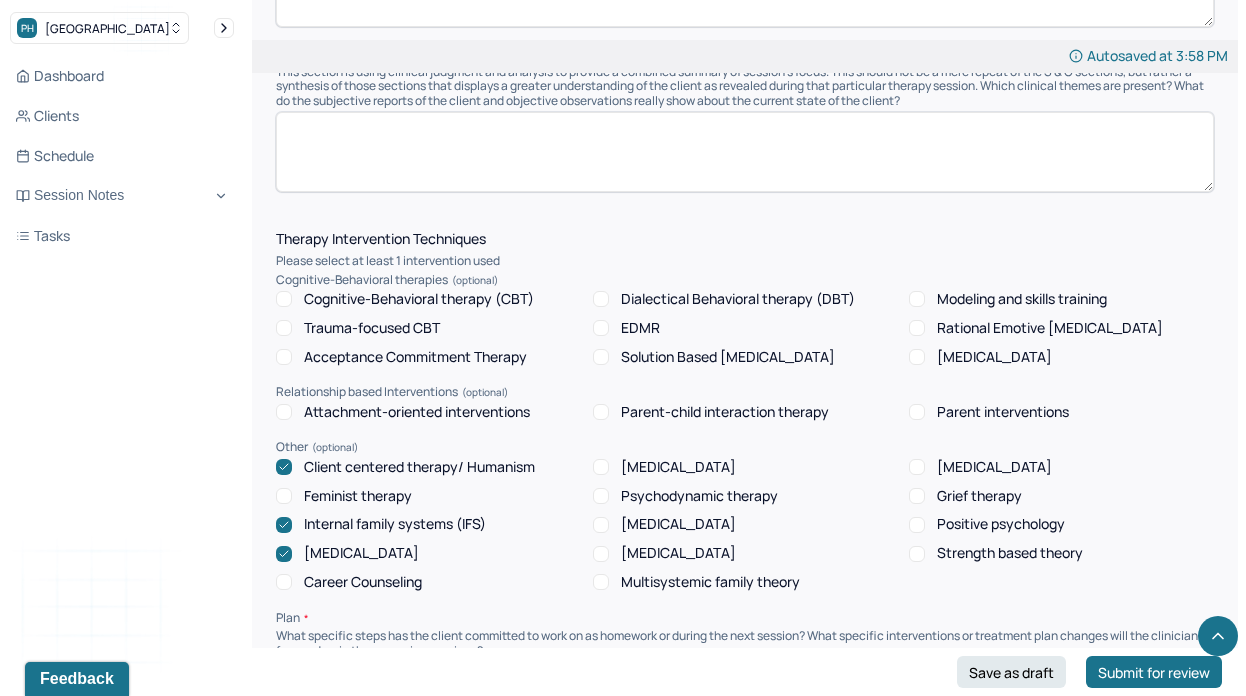 type 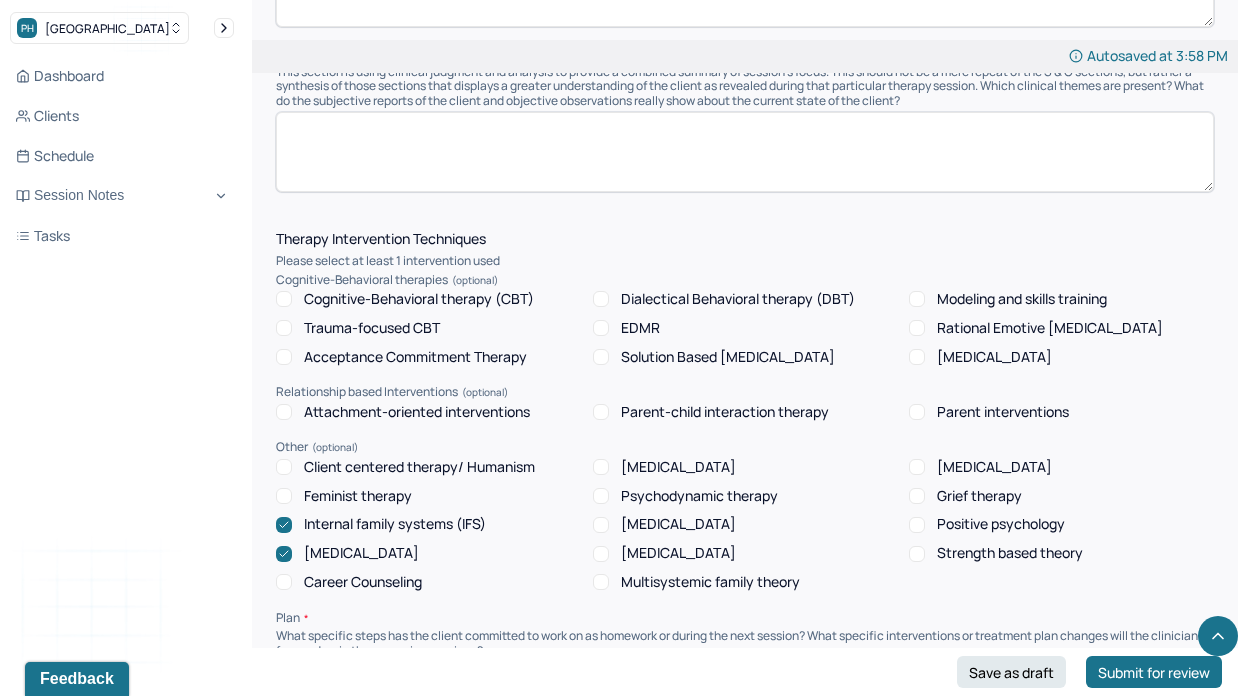 click on "Internal family systems (IFS)" at bounding box center [395, 524] 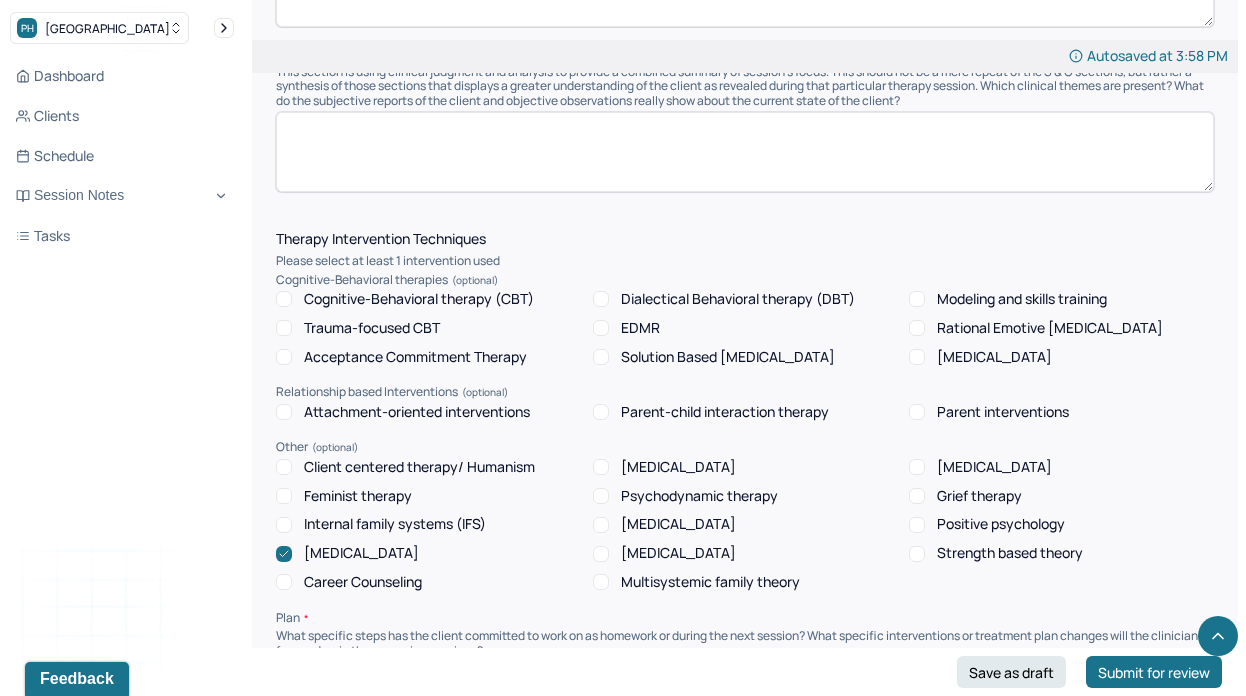 click on "[MEDICAL_DATA]" at bounding box center [361, 553] 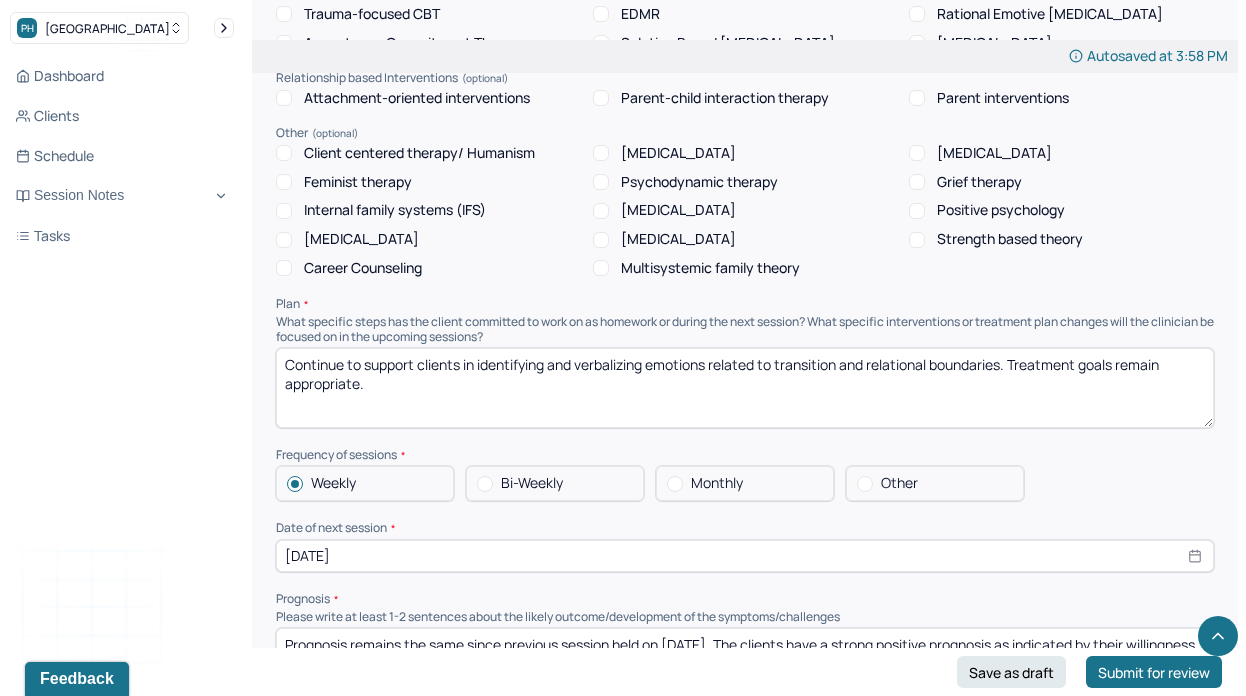 scroll, scrollTop: 1910, scrollLeft: 0, axis: vertical 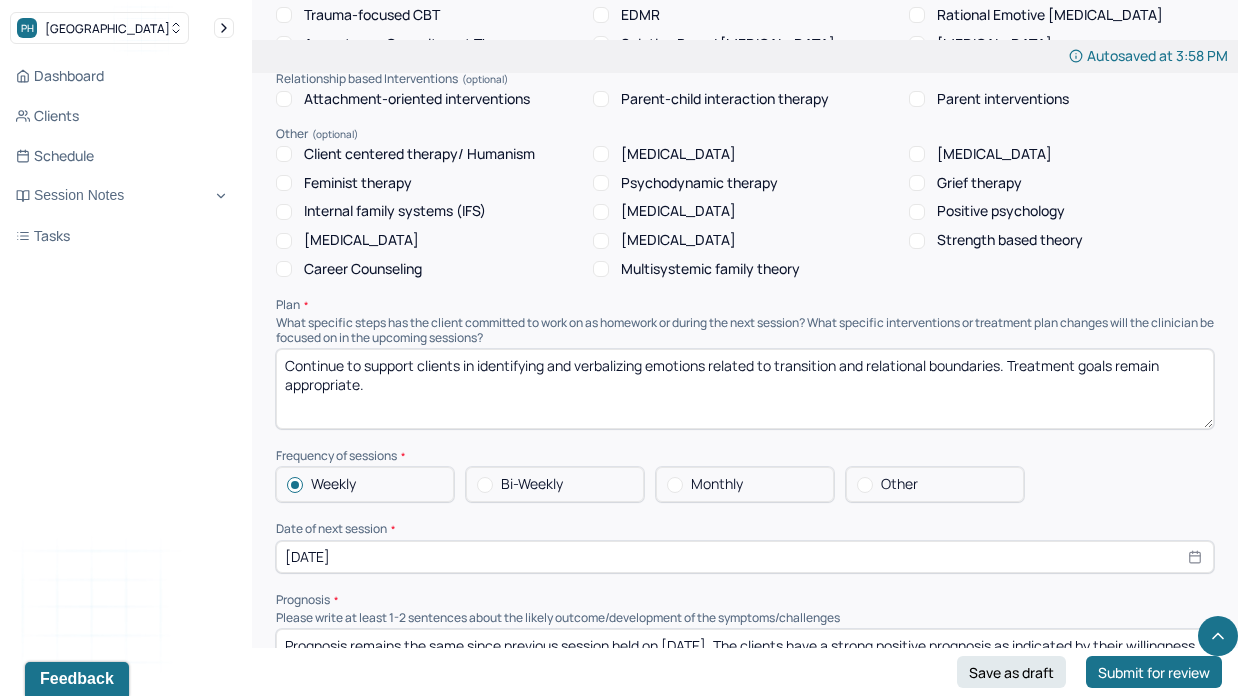 click on "Continue to support clients in identifying and verbalizing emotions related to transition and relational boundaries. Treatment goals remain appropriate." at bounding box center [745, 389] 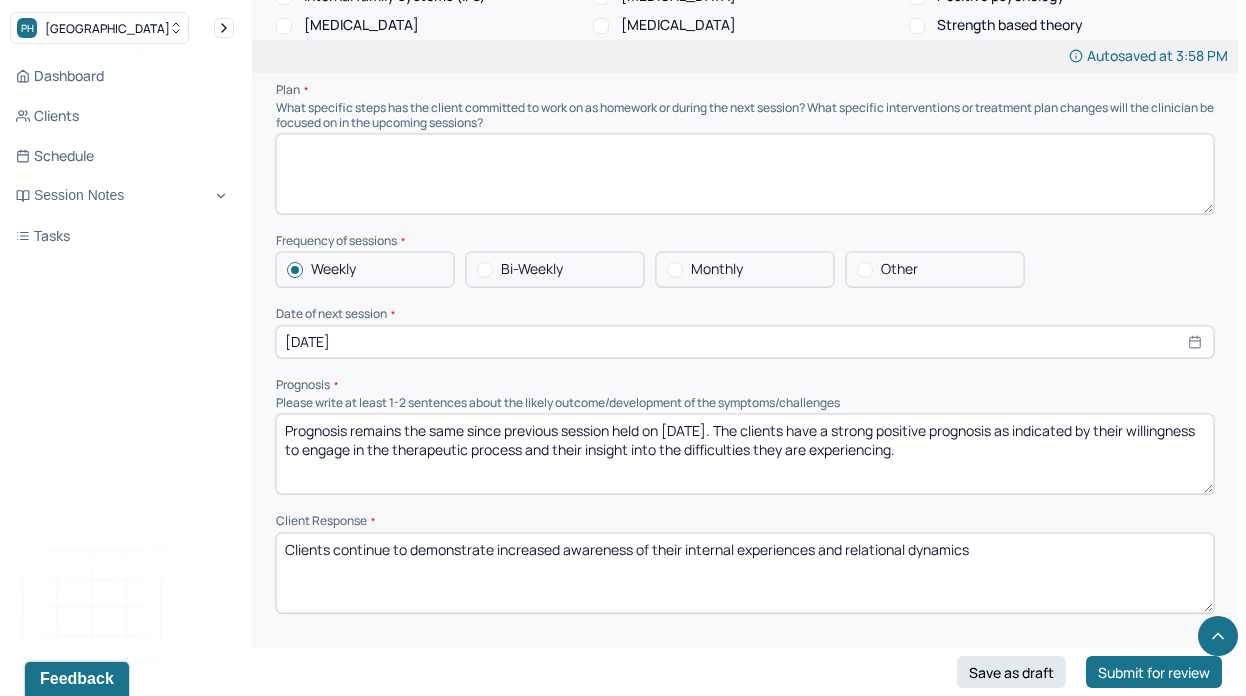 scroll, scrollTop: 2126, scrollLeft: 0, axis: vertical 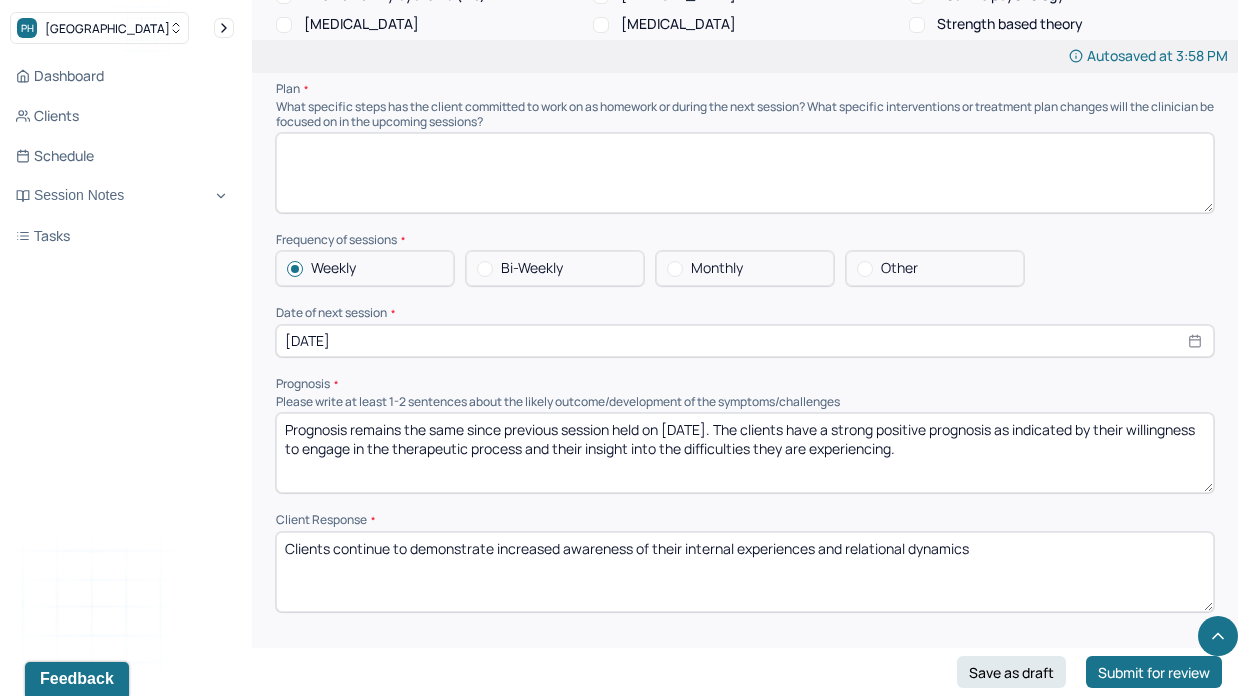type 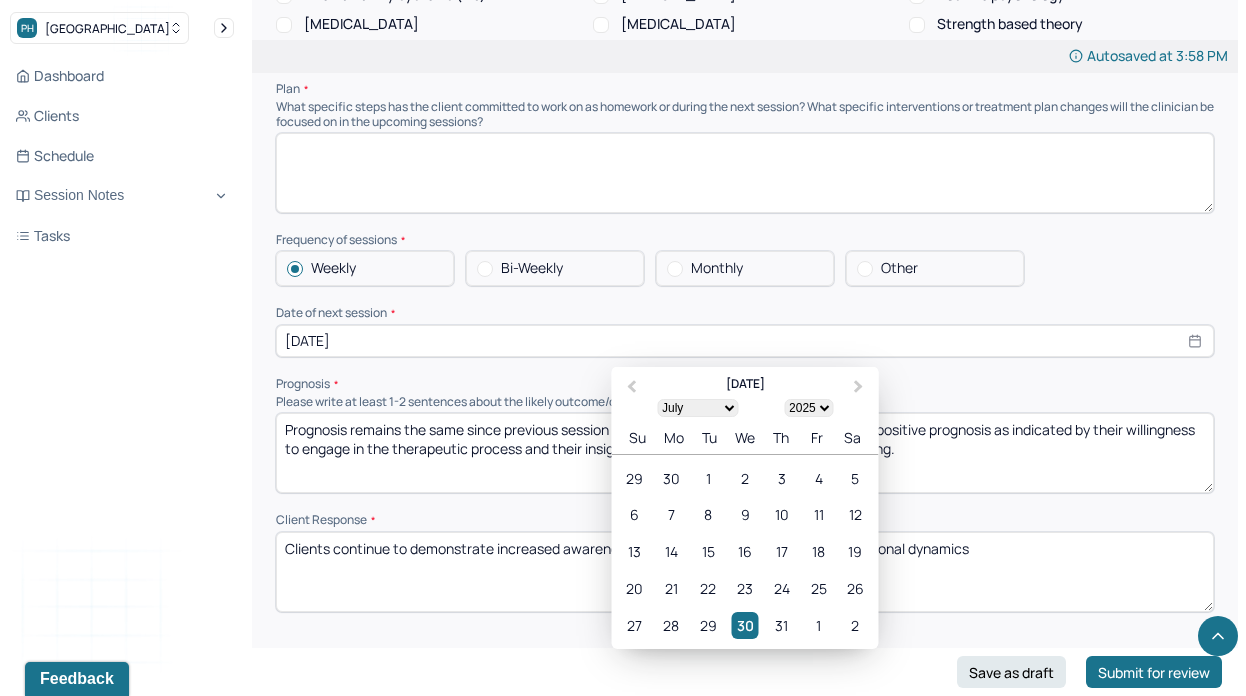 scroll, scrollTop: 2154, scrollLeft: 0, axis: vertical 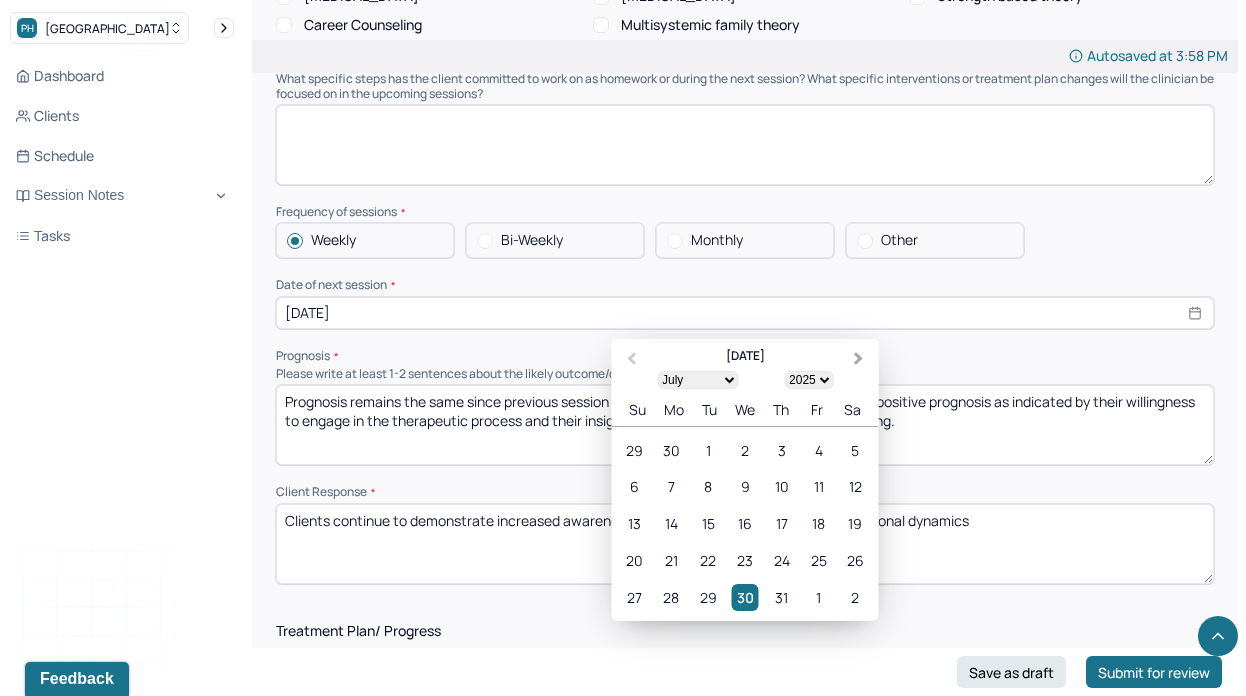 click on "Next Month" at bounding box center [861, 360] 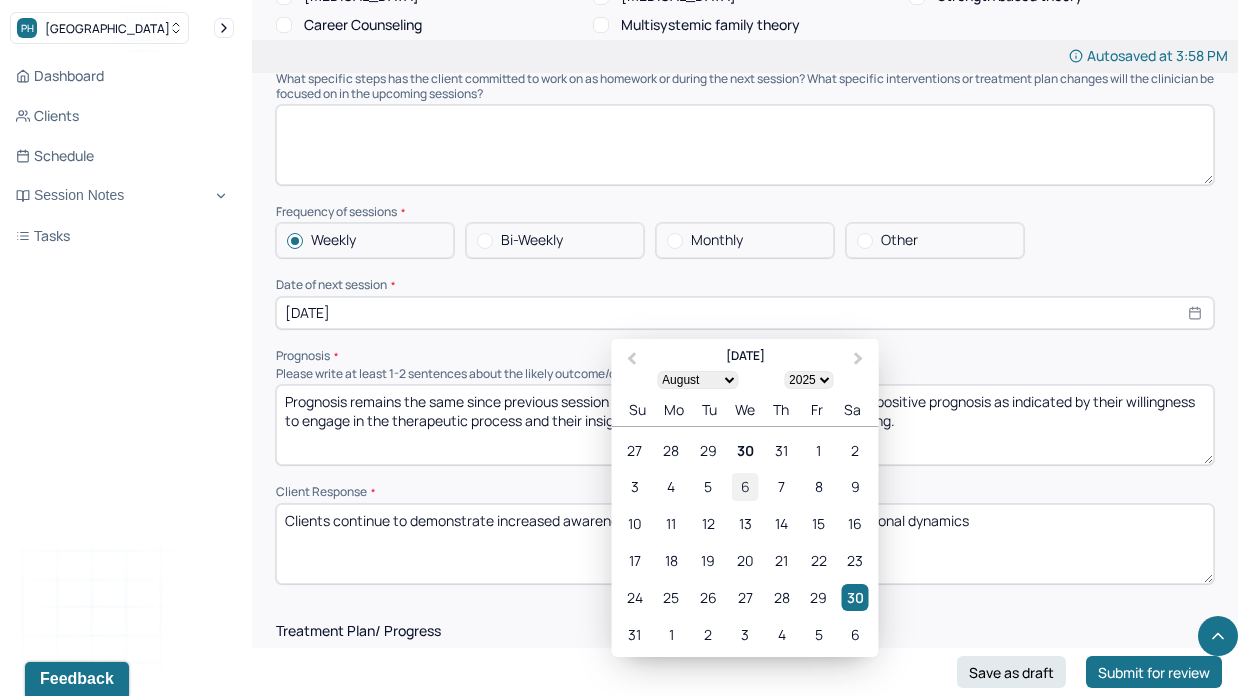 click on "6" at bounding box center (744, 486) 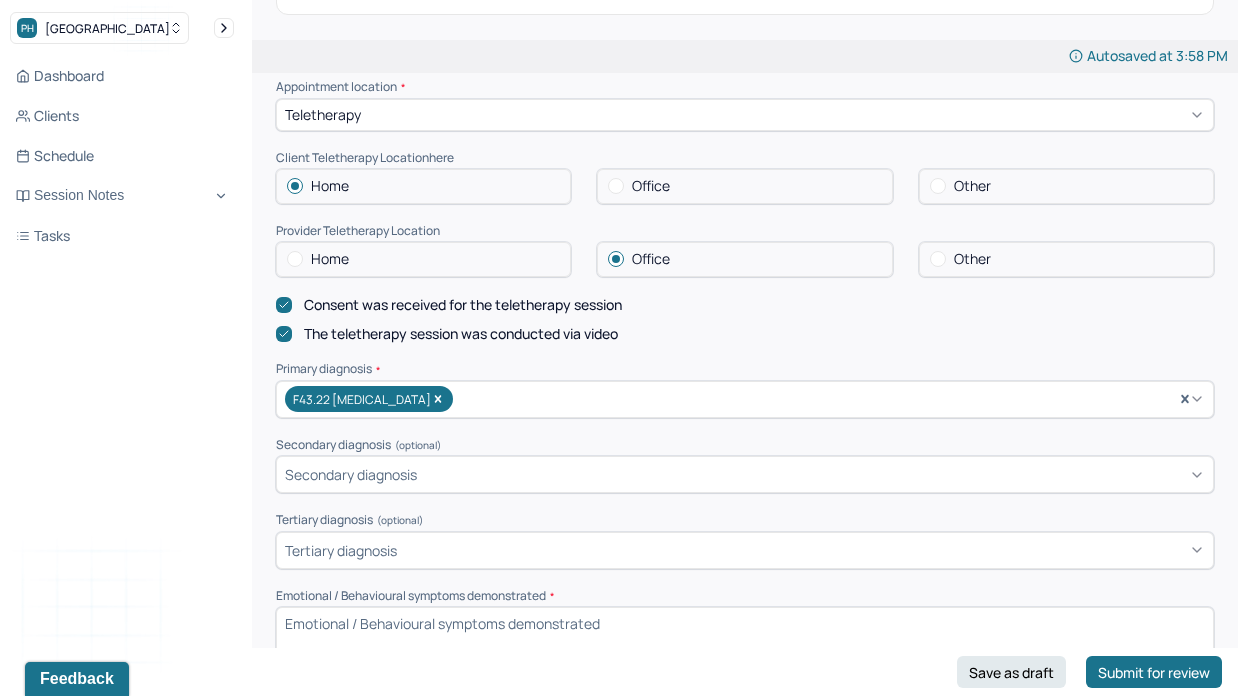 scroll, scrollTop: 0, scrollLeft: 0, axis: both 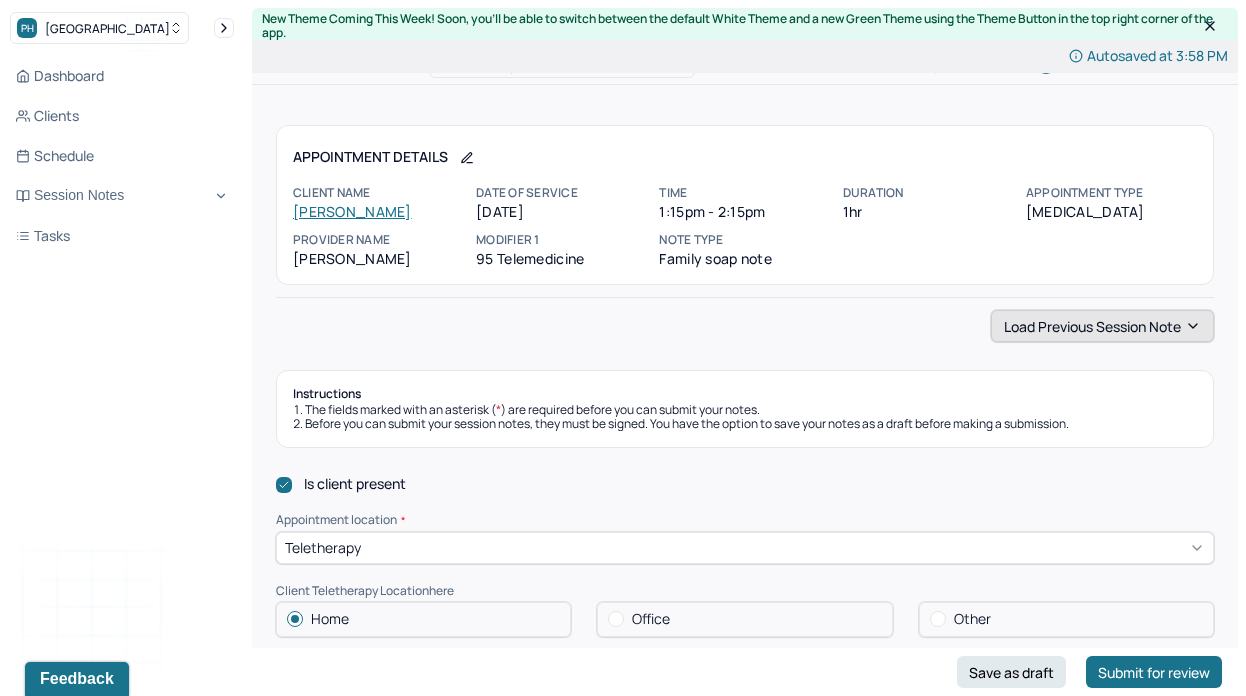 click on "Load previous session note" at bounding box center [1102, 326] 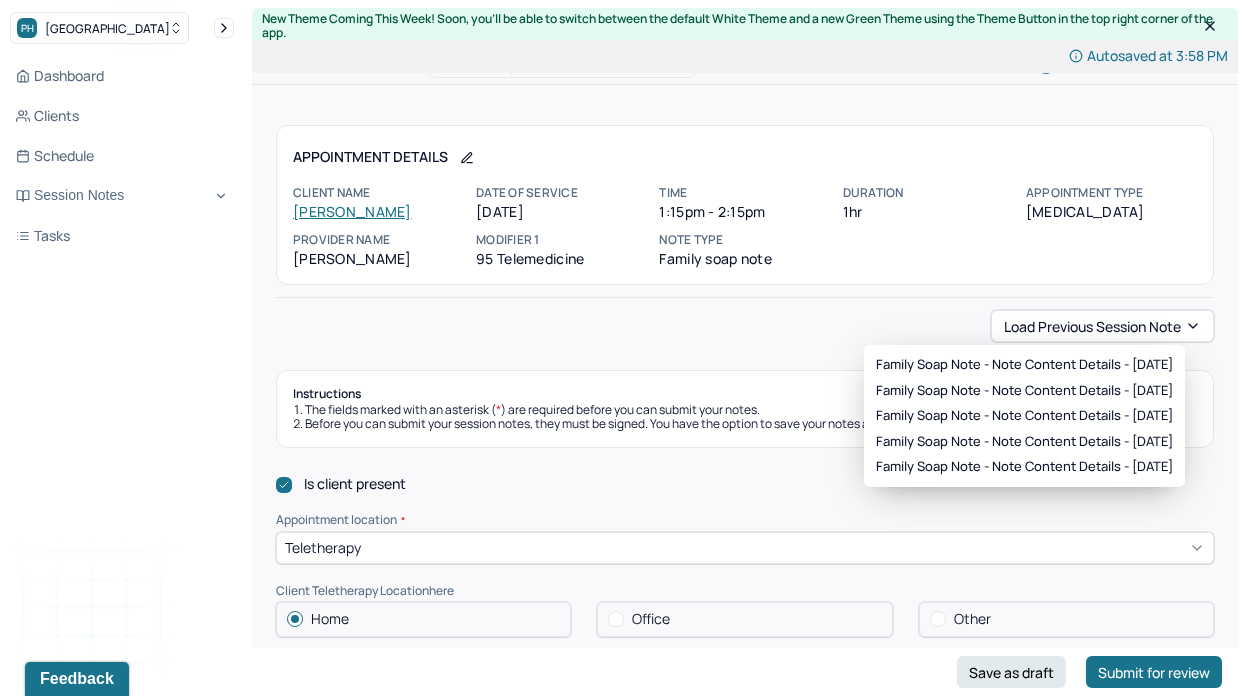 click on "Instructions The fields marked with an asterisk ( * ) are required before you can submit your notes. Before you can submit your session notes, they must be signed. You have the option to save your notes as a draft before making a submission. Is client present Appointment location * Teletherapy Client Teletherapy Location here Home Office Other Provider Teletherapy Location Home Office Other Consent was received for the teletherapy session The teletherapy session was conducted via video Primary diagnosis * F43.22 [MEDICAL_DATA] Secondary diagnosis (optional) Secondary diagnosis Tertiary diagnosis (optional) Tertiary diagnosis Emotional / Behavioural symptoms demonstrated * Causing * Maladaptive Functioning Intention for Session * Encourage personality growth and minimize maladaptive functioning Session Note Subjective Objective How did they present themselves? Was there nervous talking or lack of eye contact? Assessment Therapy Intervention Techniques Cognitive-Behavioral therapies EDMR Plan" at bounding box center [745, 1989] 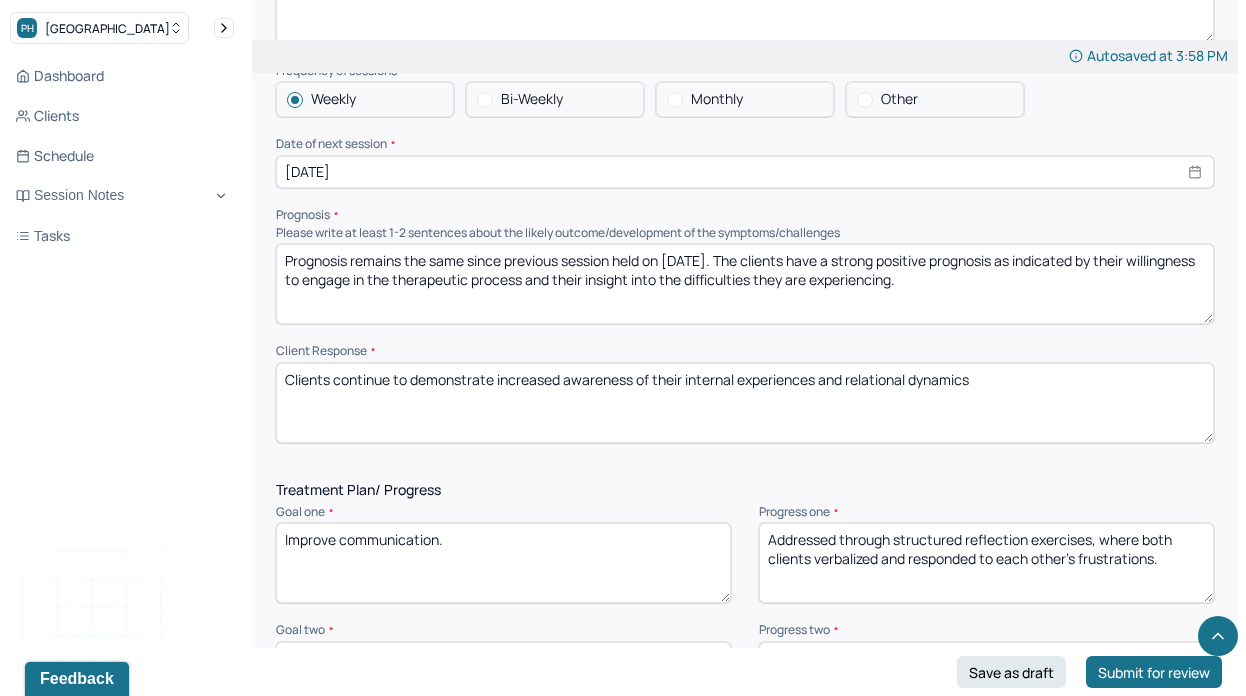 scroll, scrollTop: 2268, scrollLeft: 0, axis: vertical 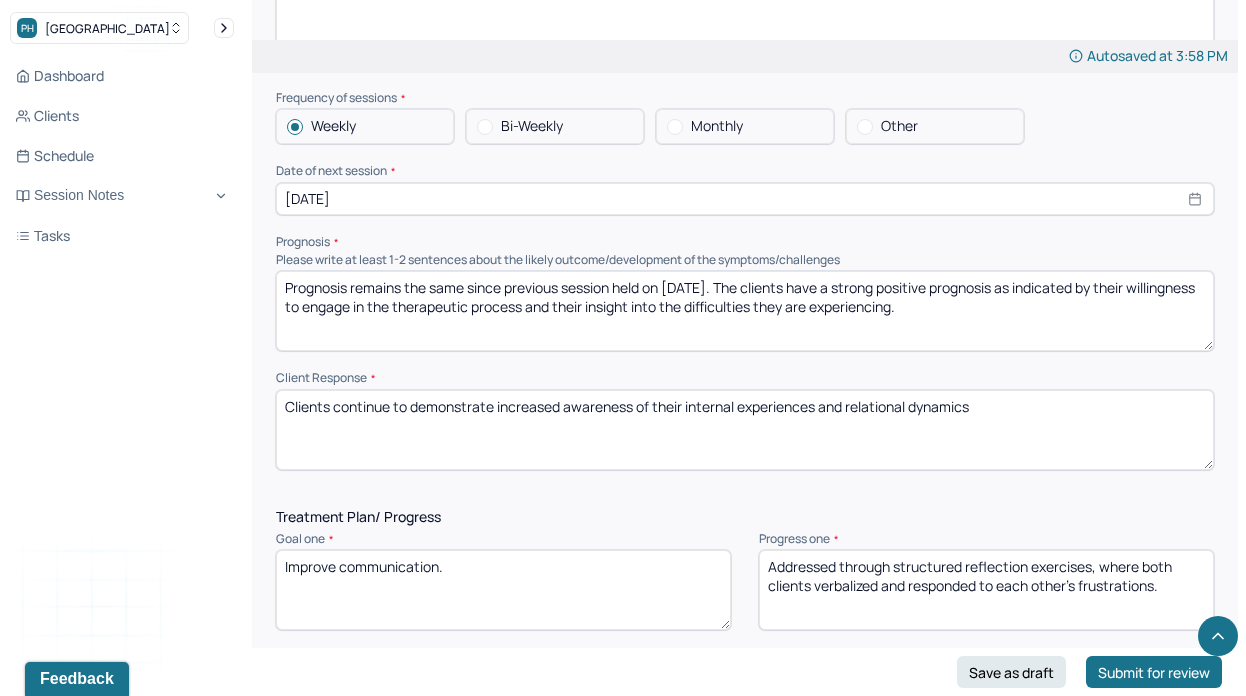 click on "Prognosis remains the same since previous session held on [DATE]. The clients have a strong positive prognosis as indicated by their willingness to engage in the therapeutic process and their insight into the difficulties they are experiencing." at bounding box center [745, 311] 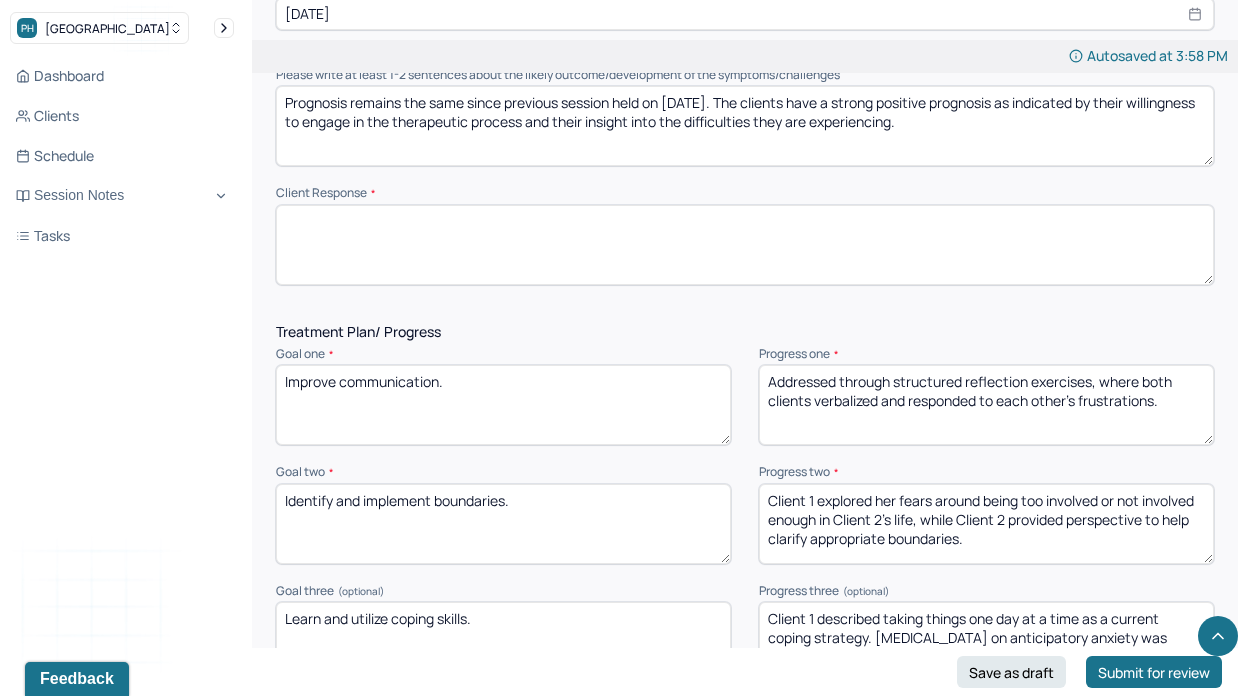 scroll, scrollTop: 2454, scrollLeft: 0, axis: vertical 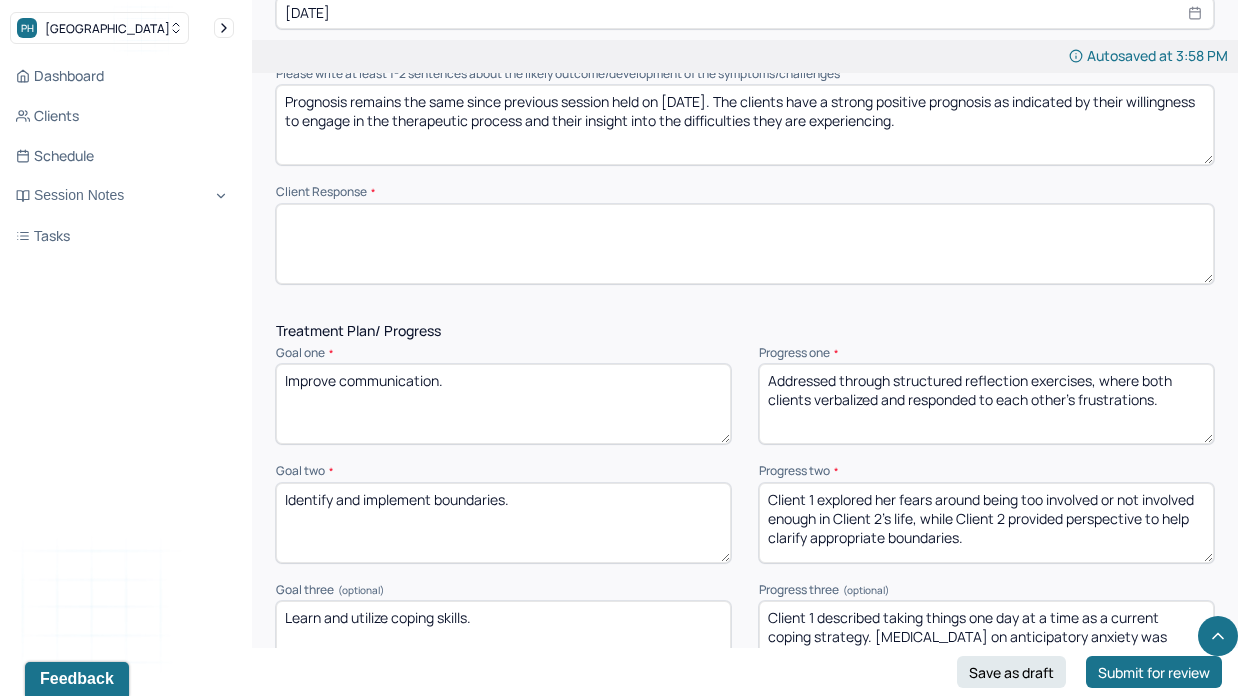 type 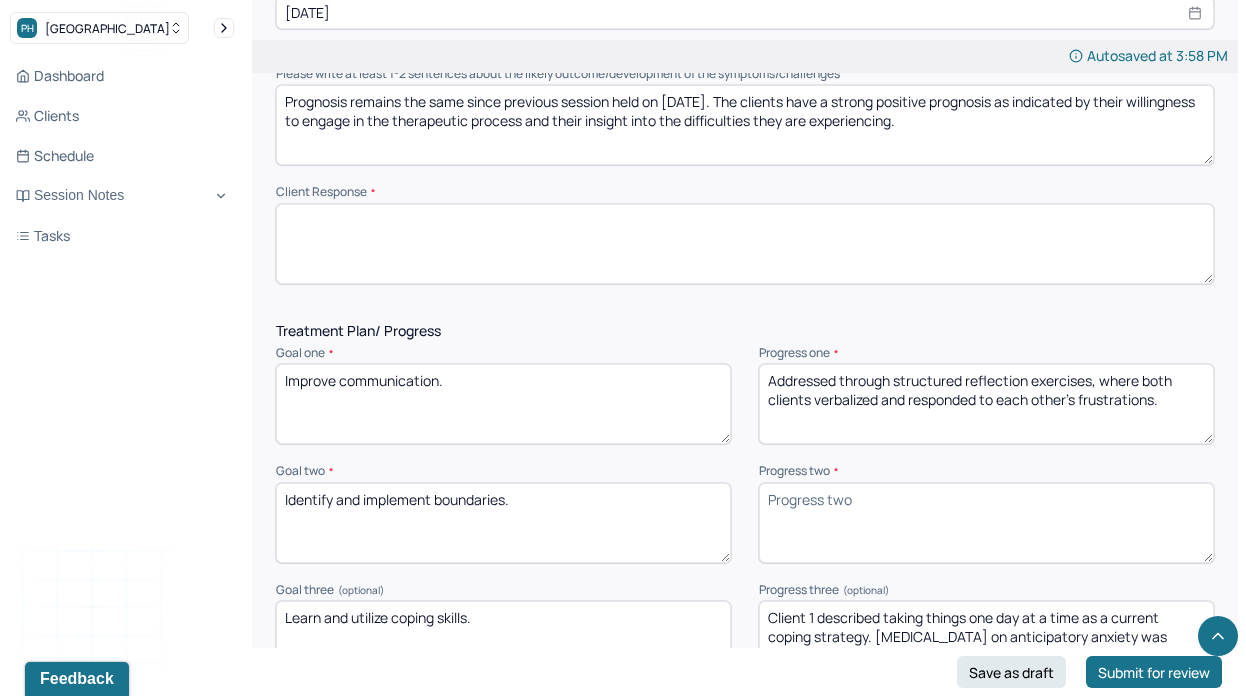 type 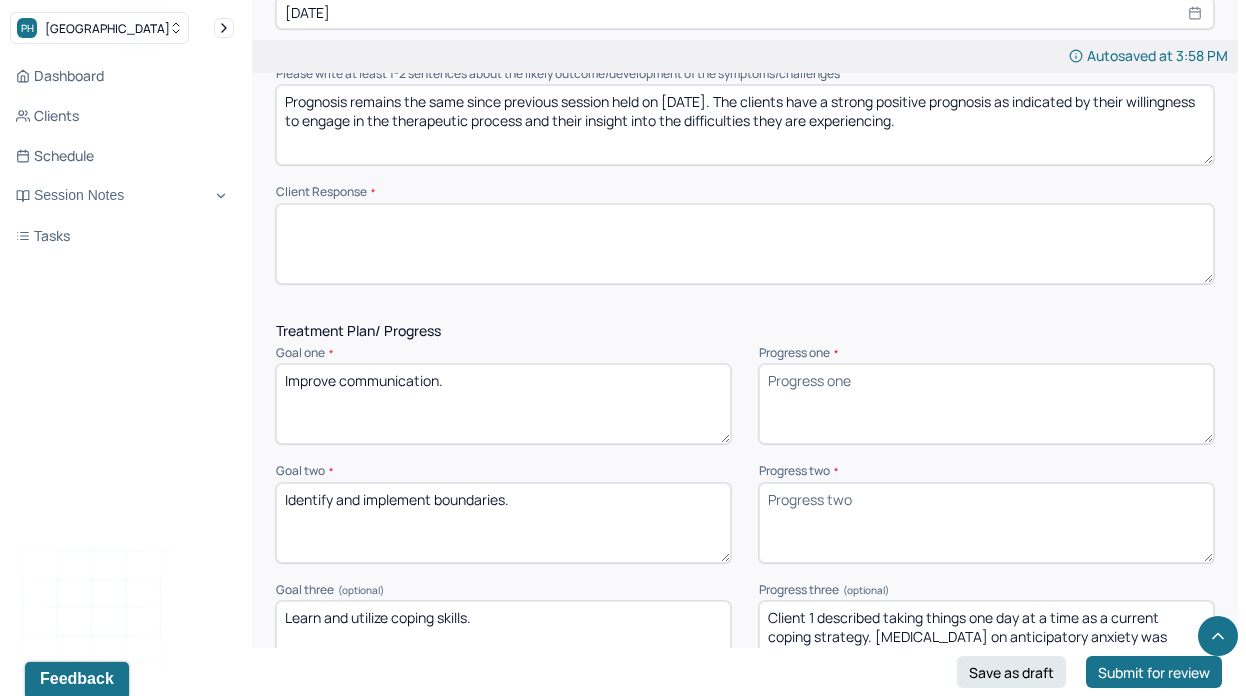 type 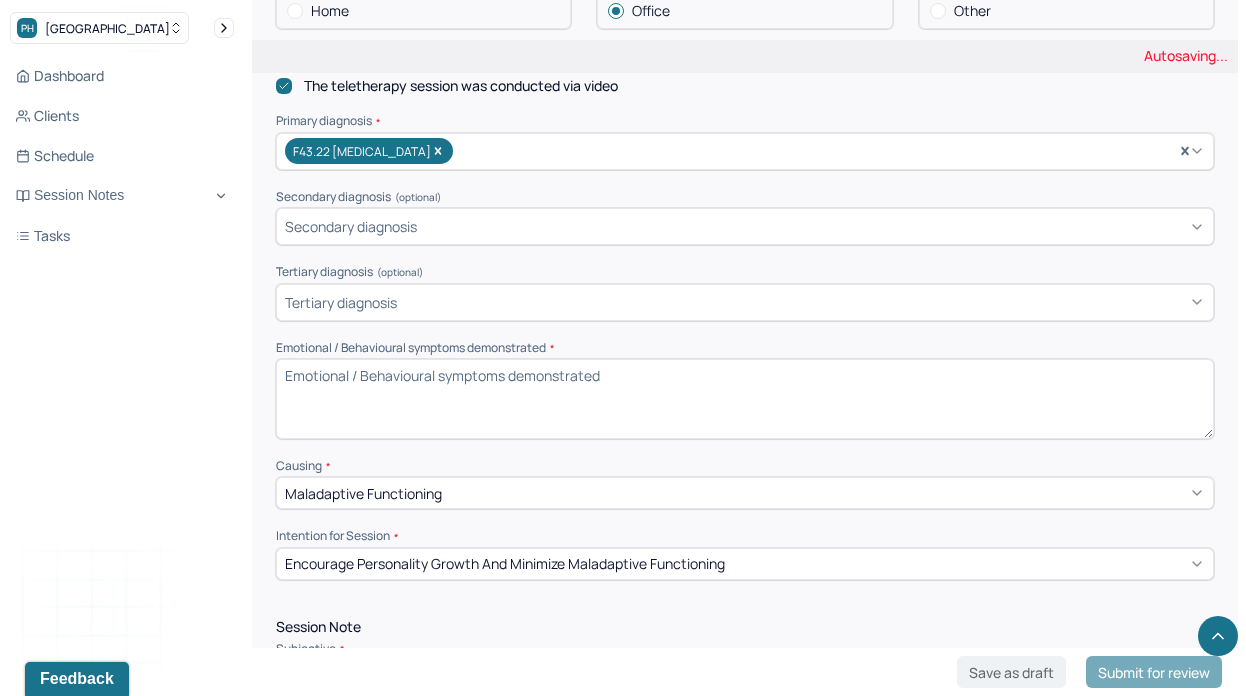 scroll, scrollTop: 0, scrollLeft: 0, axis: both 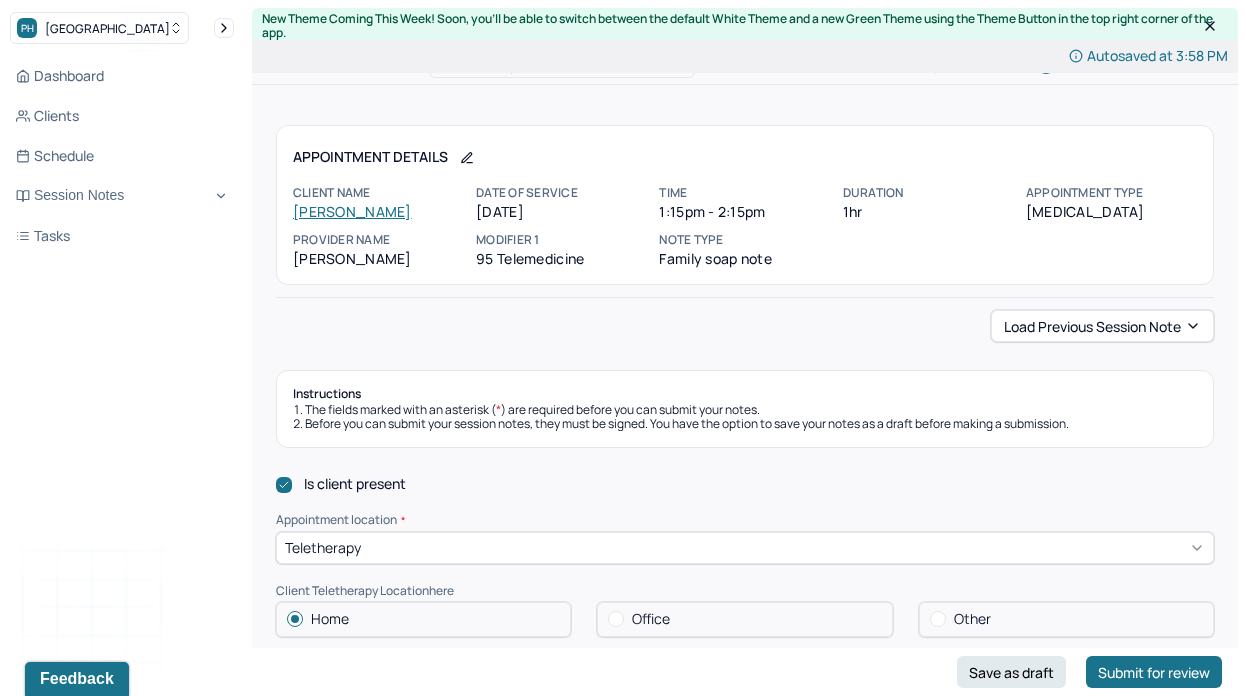 type 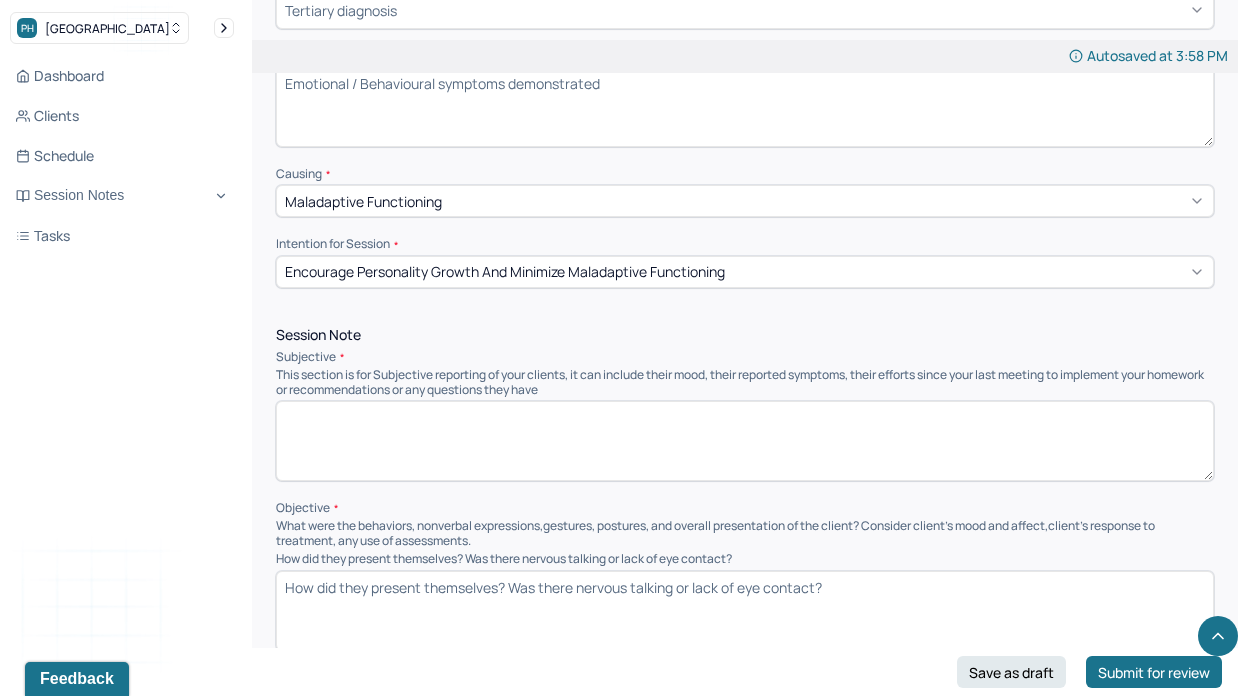 scroll, scrollTop: 1040, scrollLeft: 0, axis: vertical 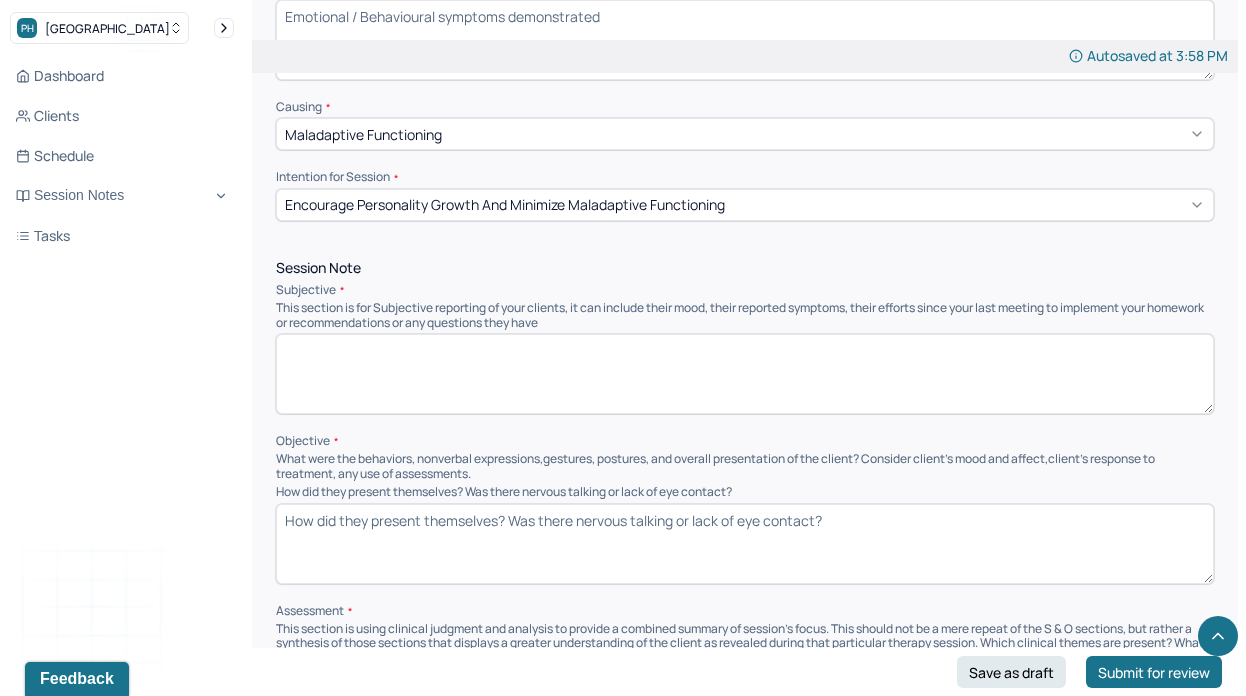 click at bounding box center (745, 374) 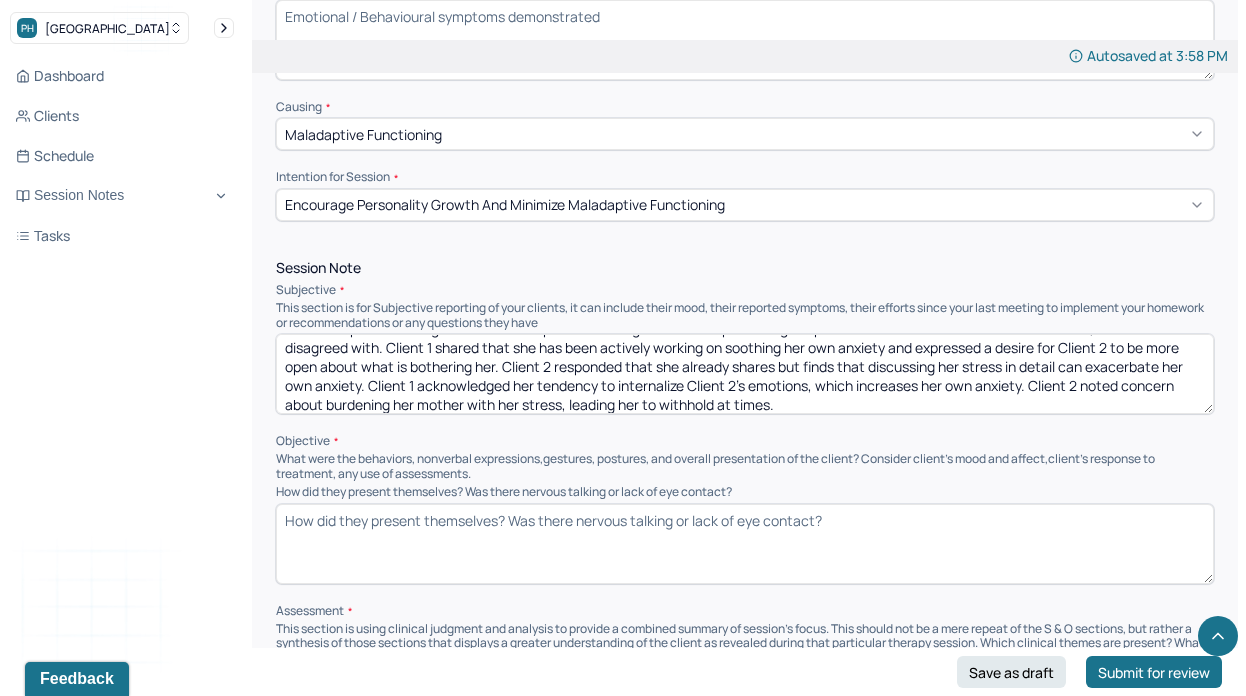 scroll, scrollTop: 0, scrollLeft: 0, axis: both 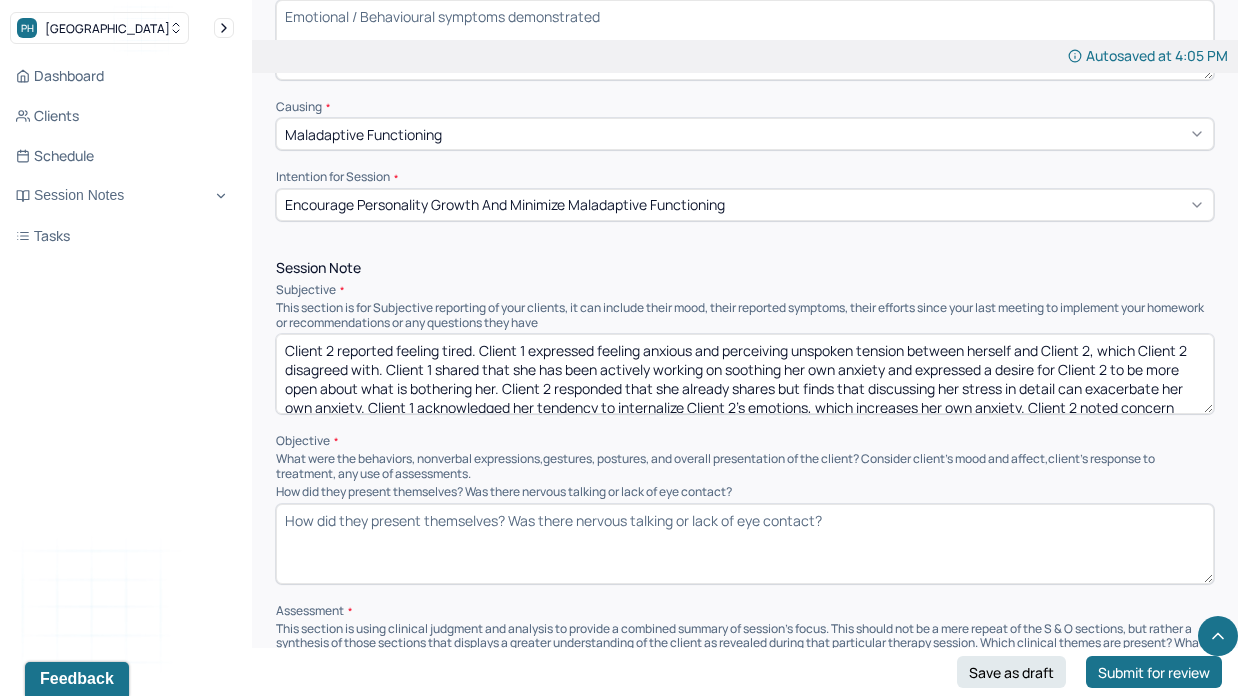 type on "Client 2 reported feeling tired. Client 1 expressed feeling anxious and perceiving unspoken tension between herself and Client 2, which Client 2 disagreed with. Client 1 shared that she has been actively working on soothing her own anxiety and expressed a desire for Client 2 to be more open about what is bothering her. Client 2 responded that she already shares but finds that discussing her stress in detail can exacerbate her own anxiety. Client 1 acknowledged her tendency to internalize Client 2’s emotions, which increases her own anxiety. Client 2 noted concern about burdening her mother with her stress, leading her to withhold at times." 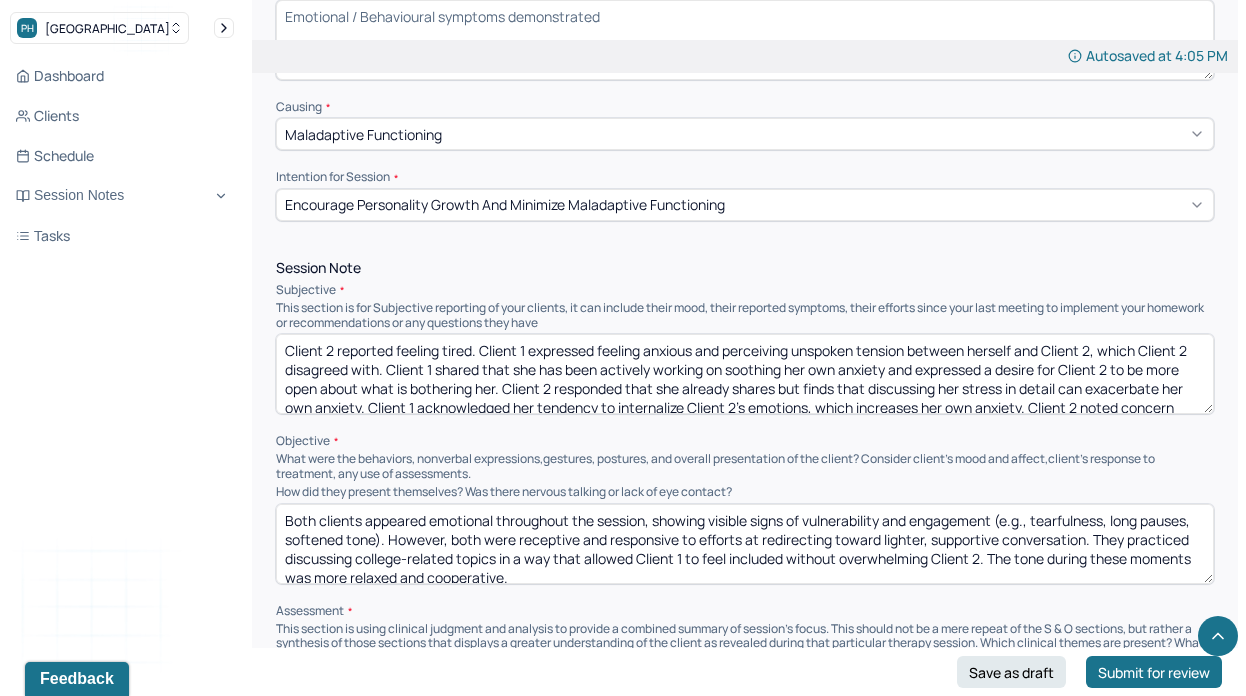 scroll, scrollTop: 3, scrollLeft: 0, axis: vertical 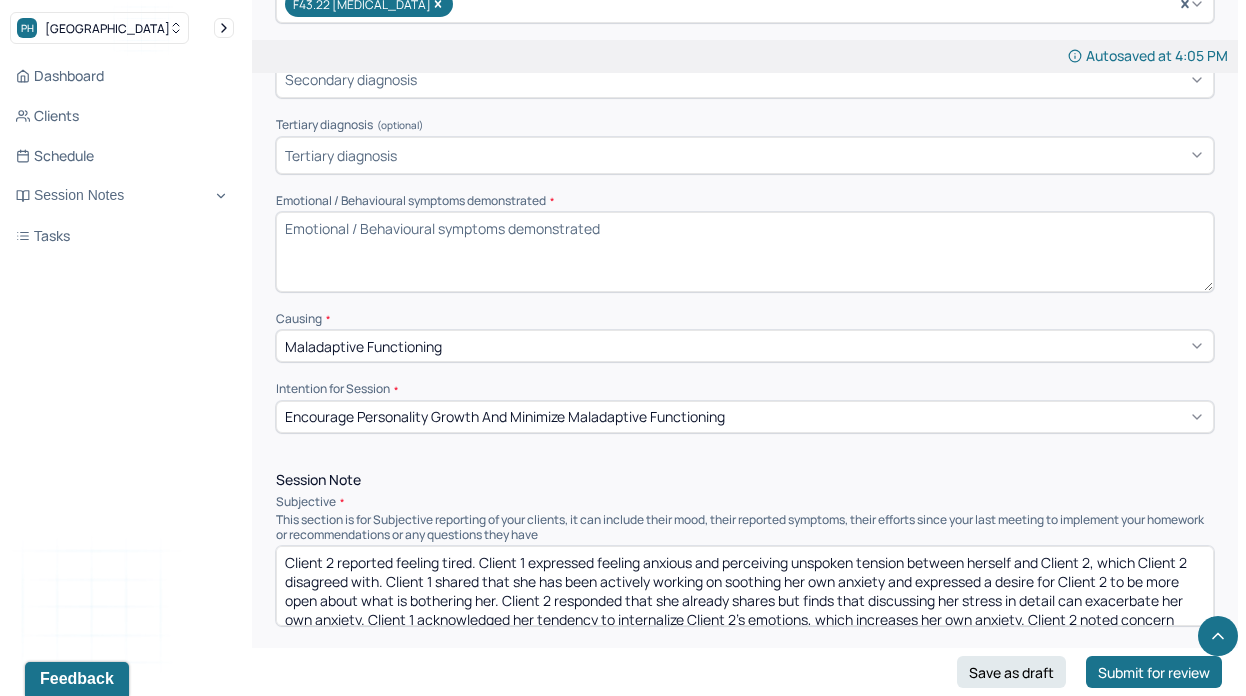 type on "Both clients appeared emotional throughout the session, showing visible signs of vulnerability and engagement (e.g., tearfulness, long pauses, softened tone). However, both were receptive and responsive to efforts at redirecting toward lighter, supportive conversation. They practiced discussing college-related topics in a way that allowed Client 1 to feel included without overwhelming Client 2. The tone during these moments was more relaxed and cooperative." 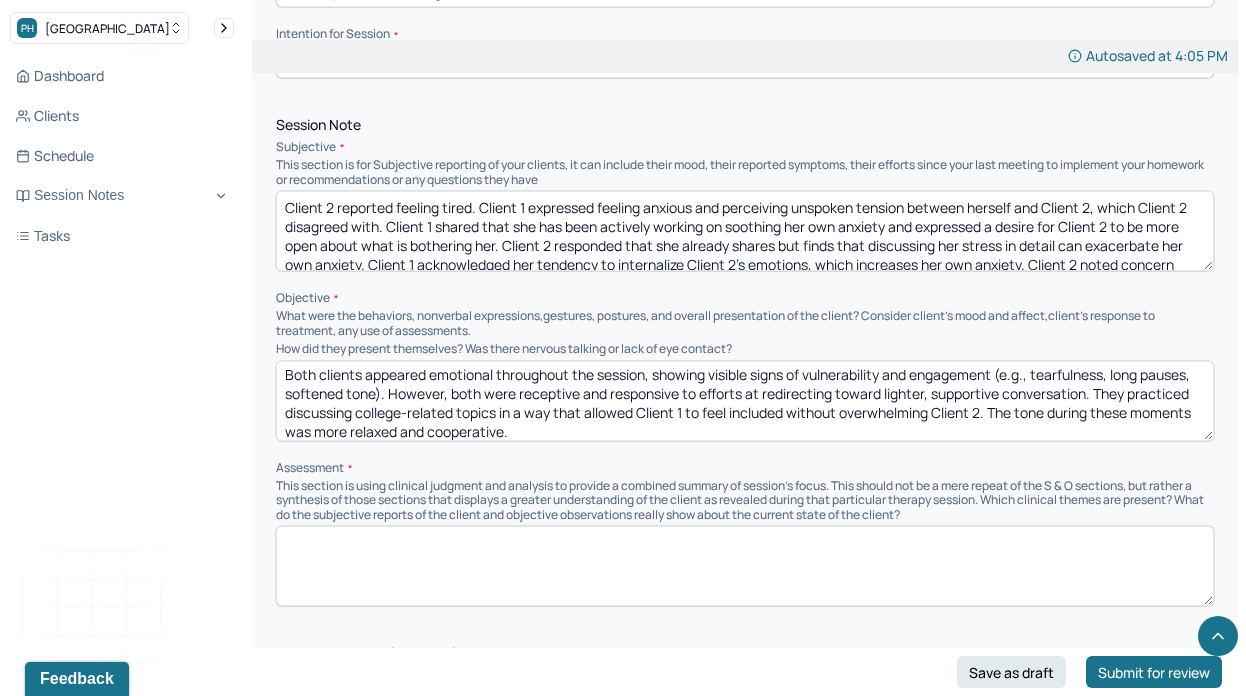 scroll, scrollTop: 1182, scrollLeft: 0, axis: vertical 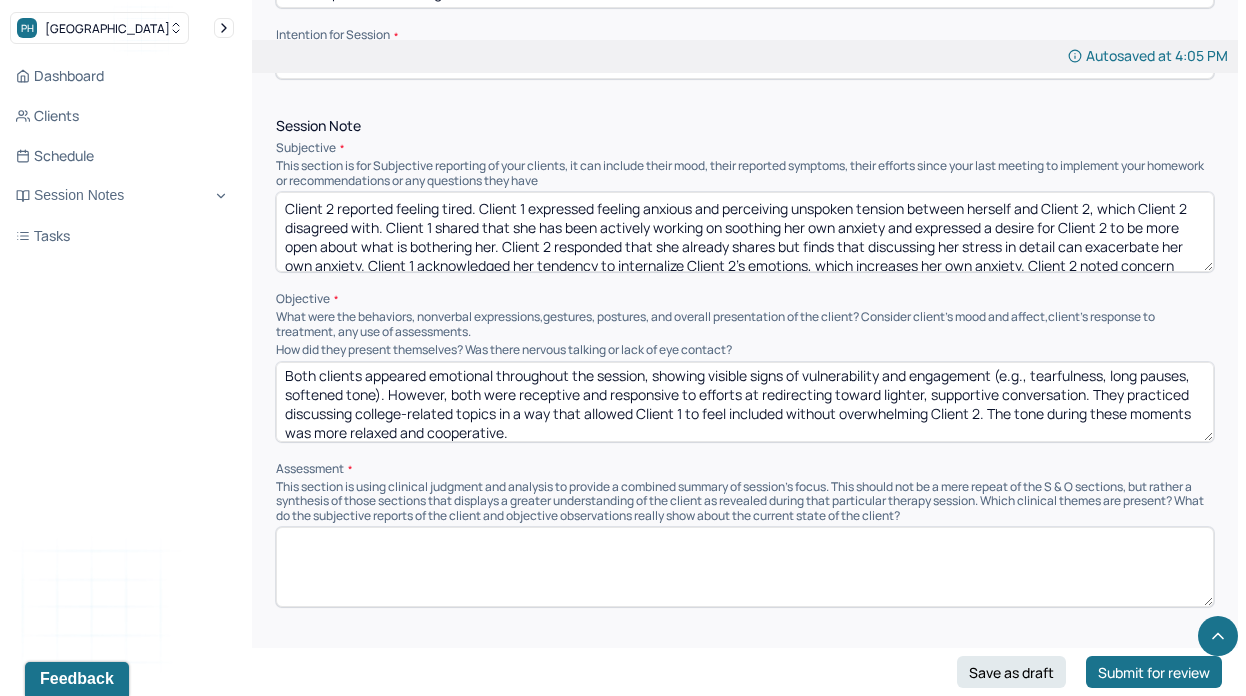click at bounding box center [745, 567] 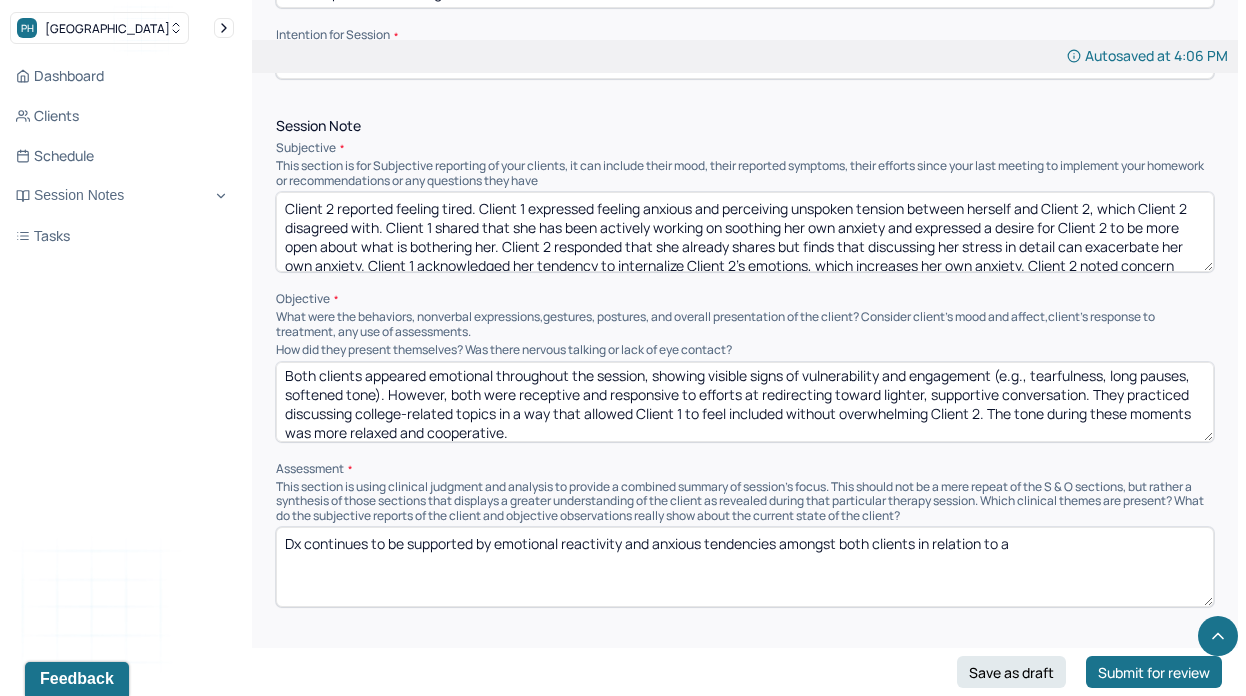 drag, startPoint x: 1027, startPoint y: 552, endPoint x: 920, endPoint y: 544, distance: 107.298645 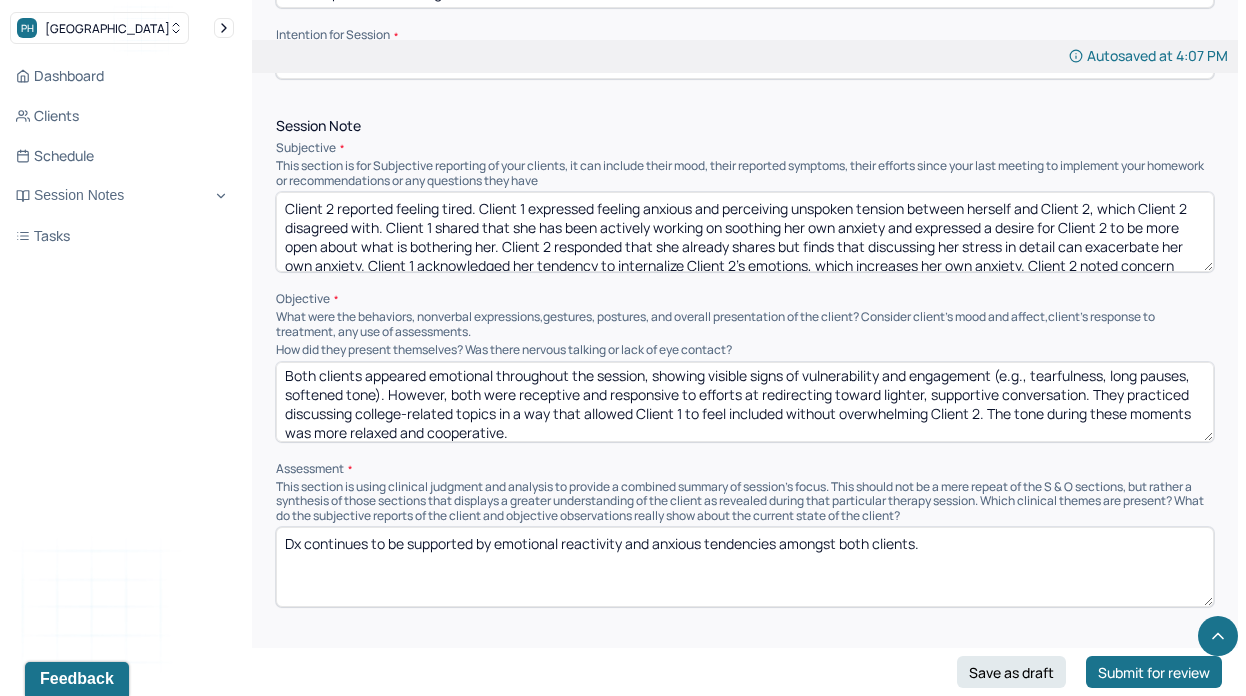 paste on "Both clients display motivation to improve communication but face challenges in balancing openness with emotional containment. Modalities used included [MEDICAL_DATA], emotion-focused techniques, and communication coaching to support mutual understanding and reduce anxiety within the parent-child dynamic." 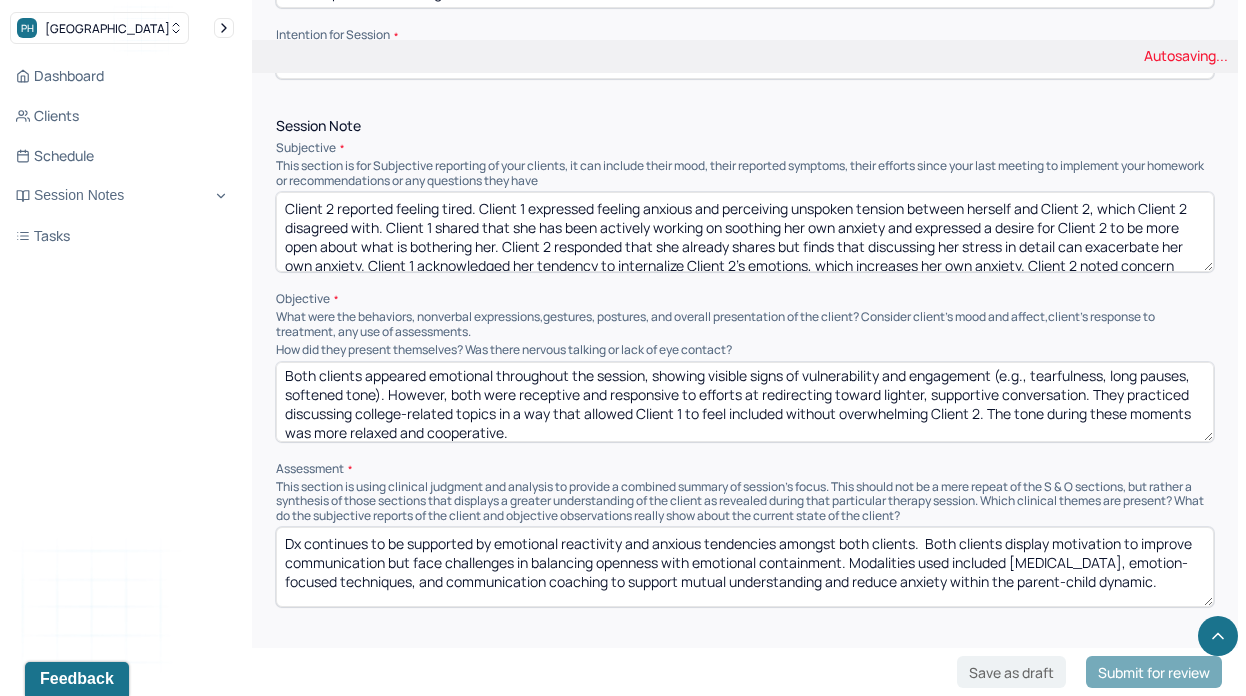 click on "Dx continues to be supported by emotional reactivity and anxious tendencies amongst both clients." at bounding box center (745, 567) 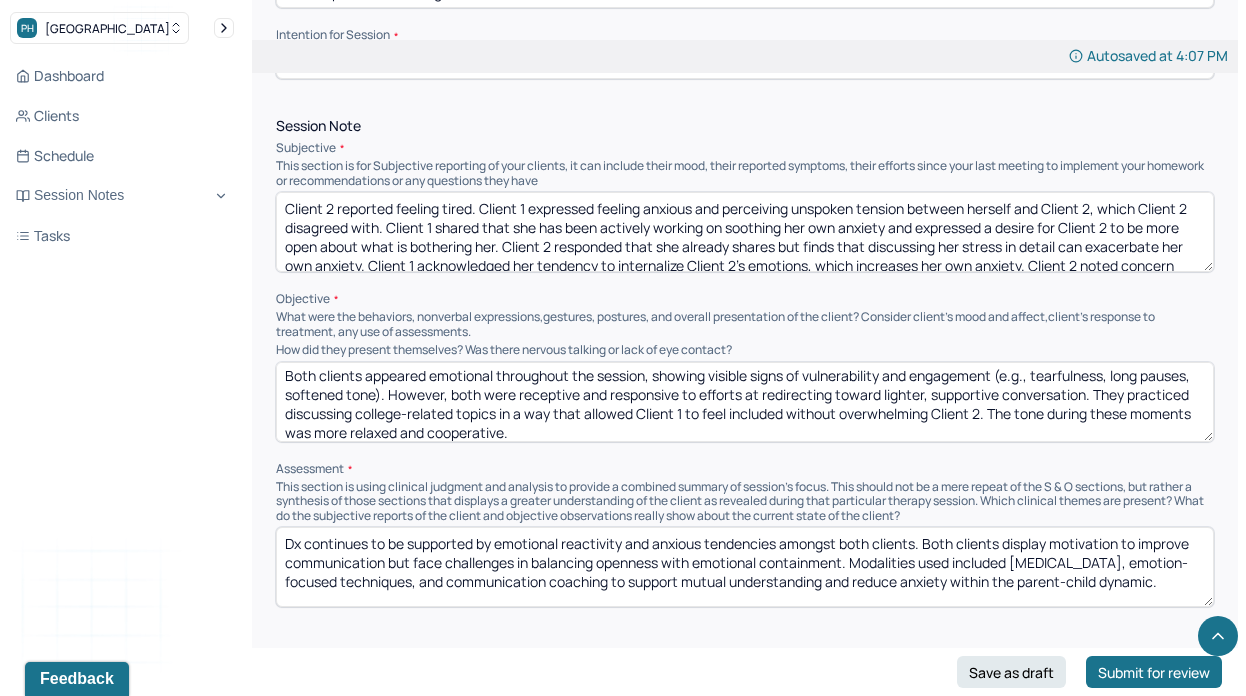 type on "Dx continues to be supported by emotional reactivity and anxious tendencies amongst both clients. Both clients display motivation to improve communication but face challenges in balancing openness with emotional containment. Modalities used included [MEDICAL_DATA], emotion-focused techniques, and communication coaching to support mutual understanding and reduce anxiety within the parent-child dynamic." 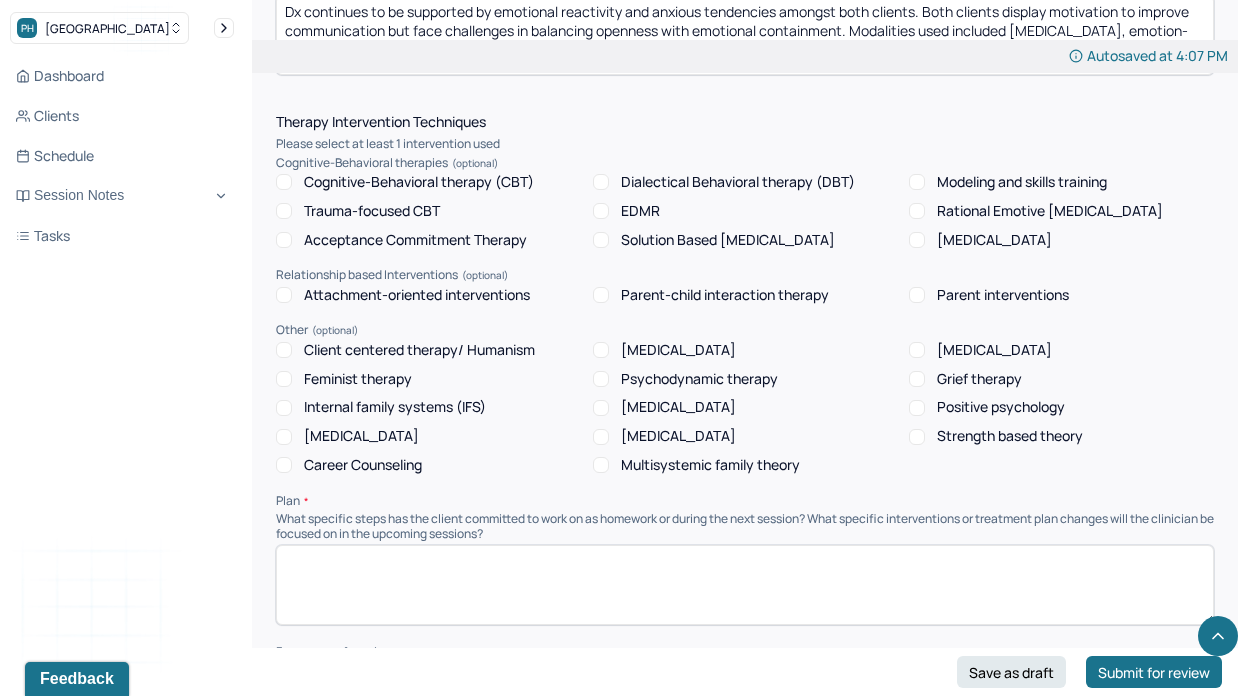 scroll, scrollTop: 1697, scrollLeft: 0, axis: vertical 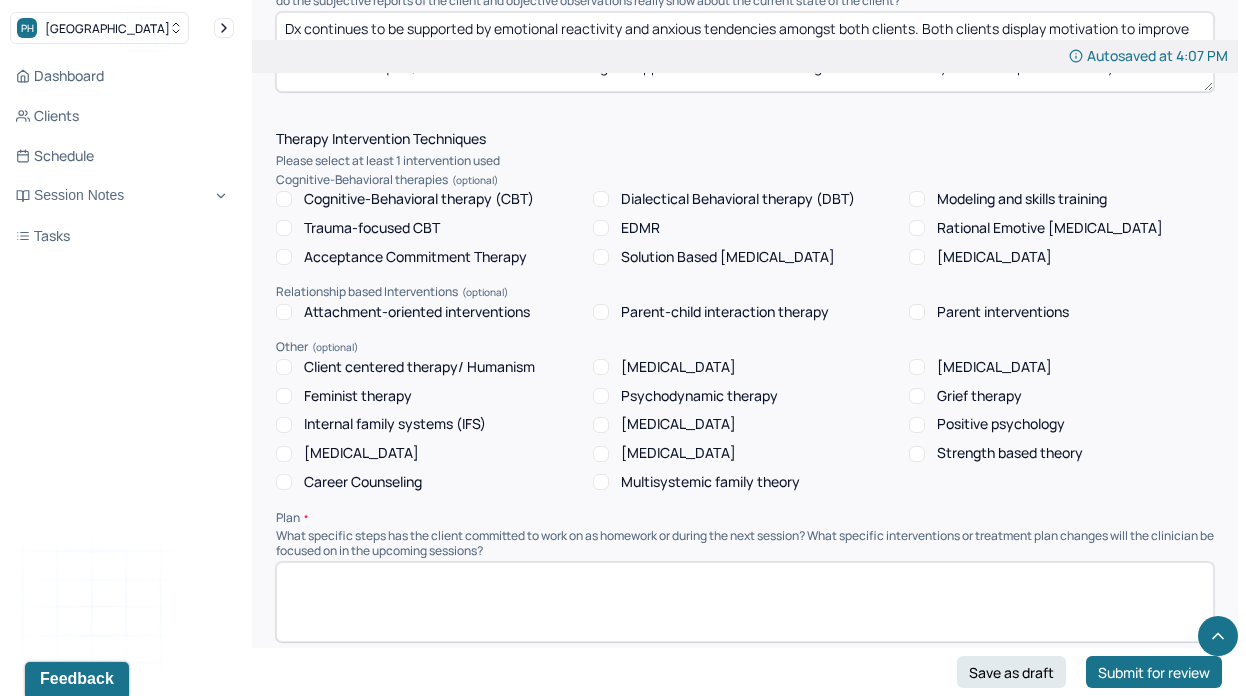 click on "Client centered therapy/ Humanism" at bounding box center (419, 367) 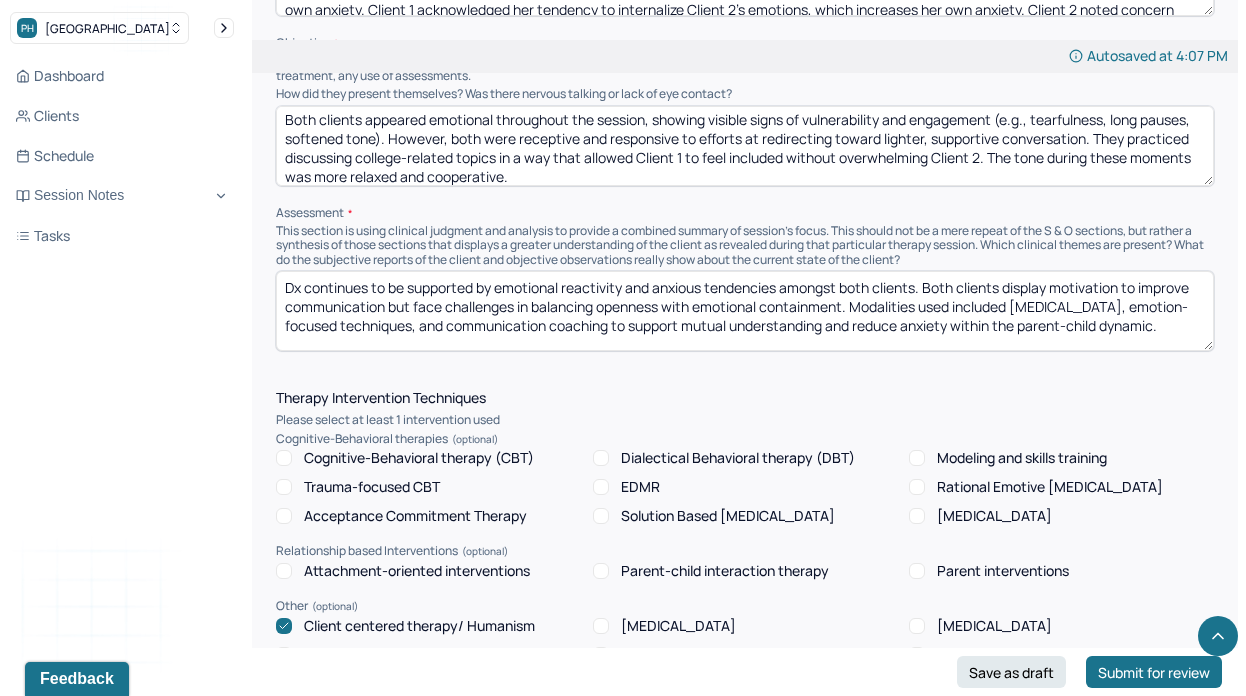 scroll, scrollTop: 1437, scrollLeft: 0, axis: vertical 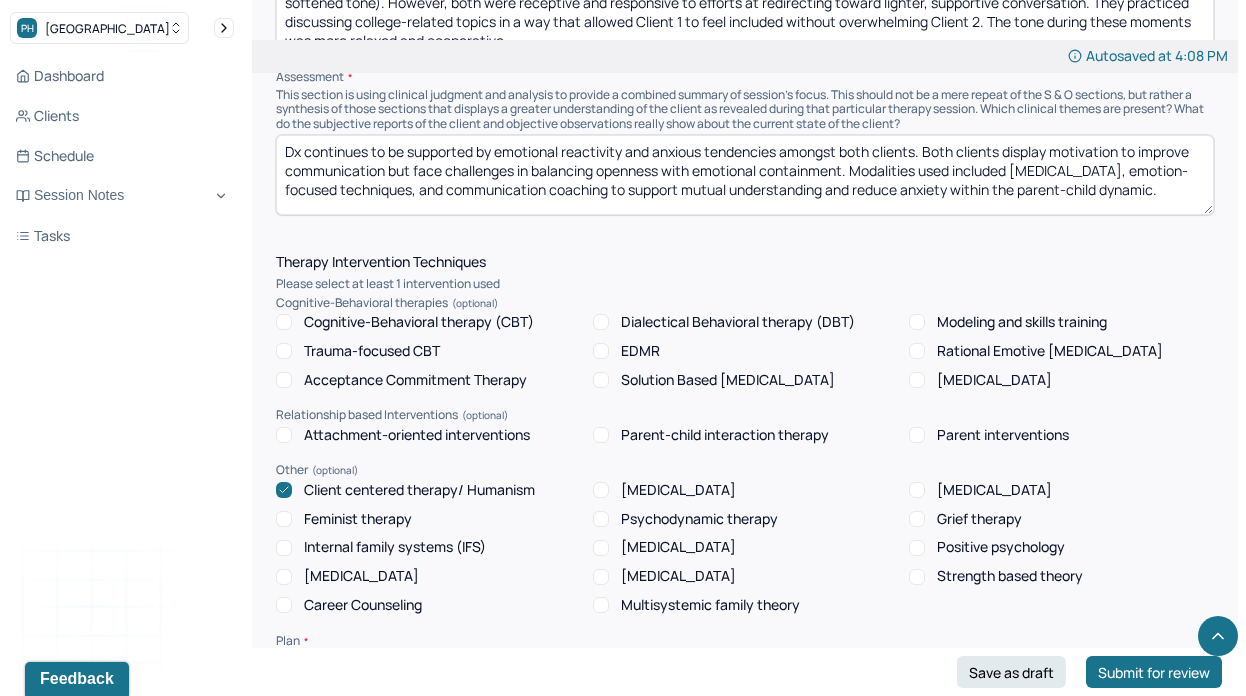click on "[MEDICAL_DATA]" at bounding box center [361, 576] 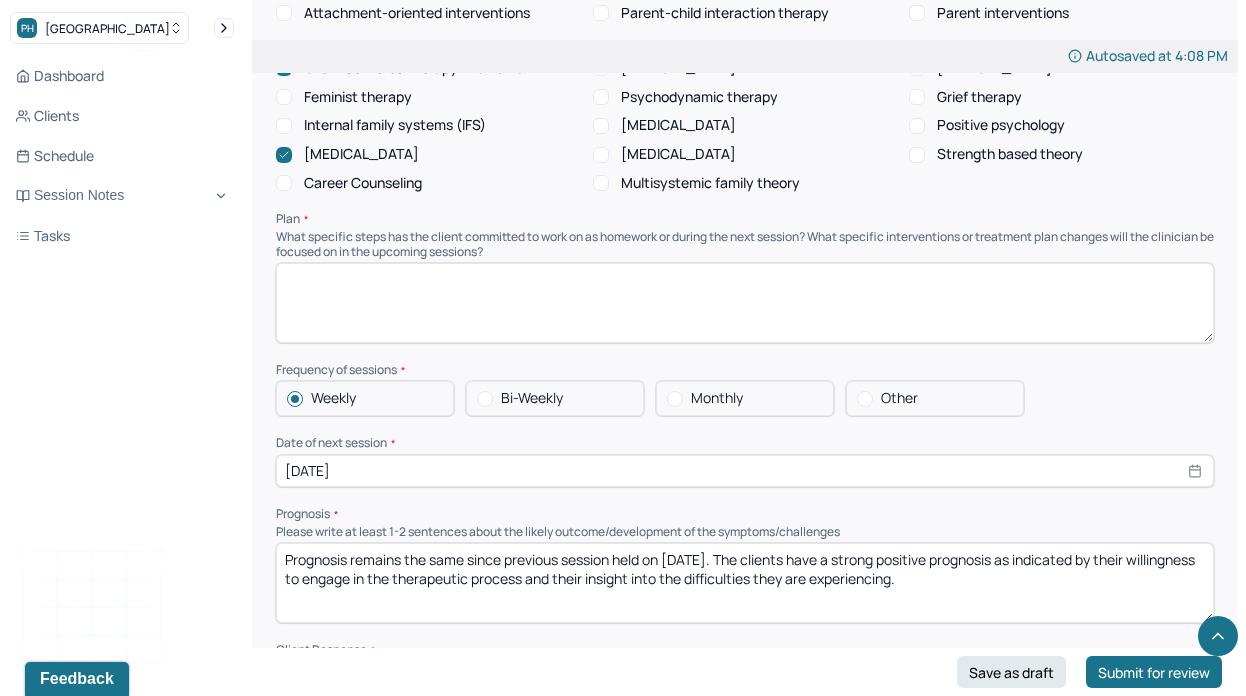 scroll, scrollTop: 2000, scrollLeft: 0, axis: vertical 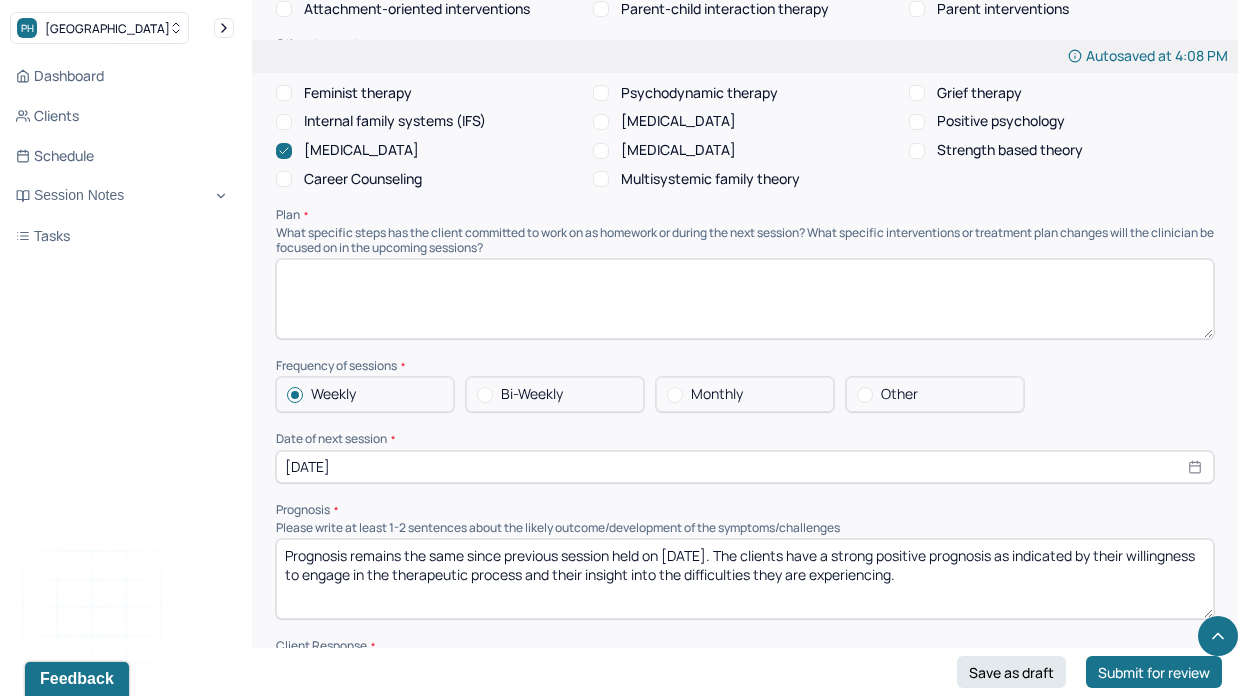 click at bounding box center [745, 299] 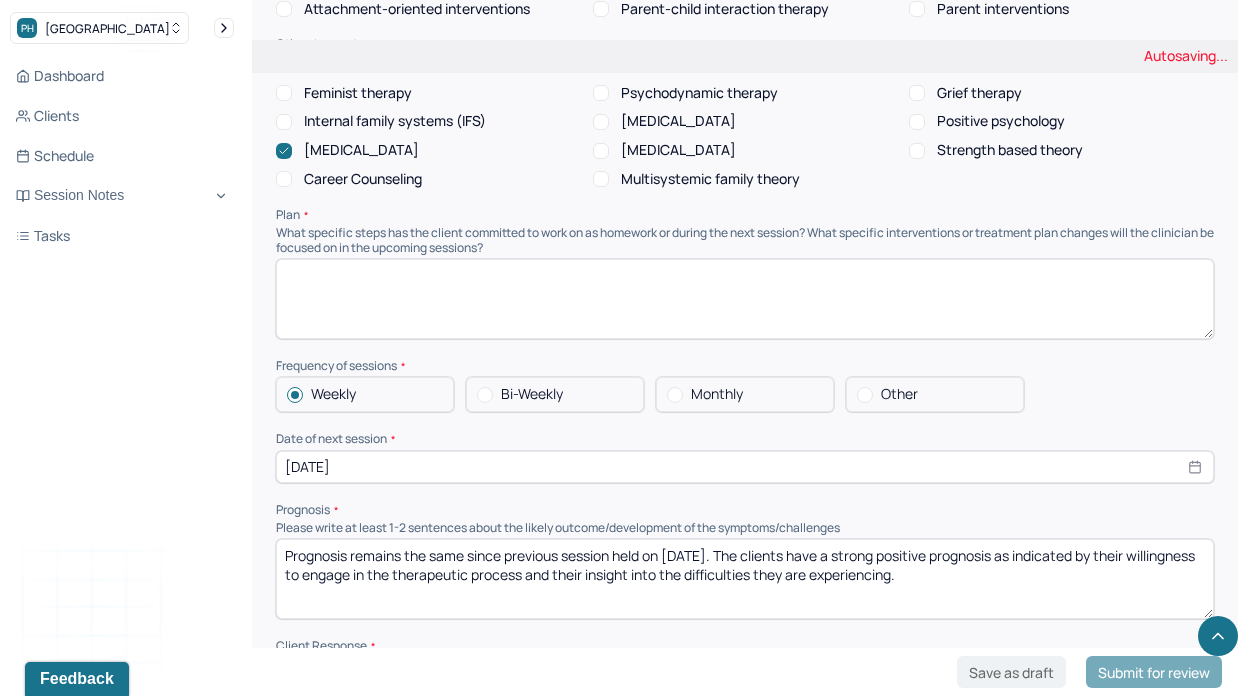 paste on "ontinue exploring communication patterns and emotional boundaries." 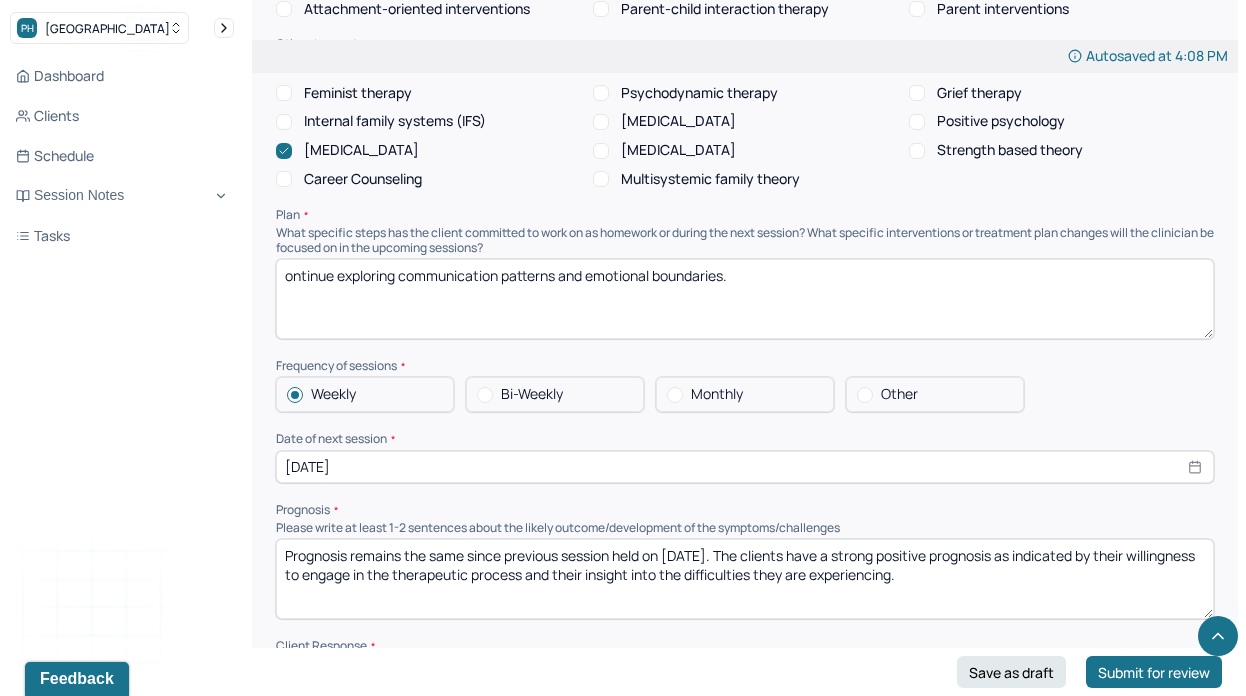 click on "ontinue exploring communication patterns and emotional boundaries." at bounding box center [745, 299] 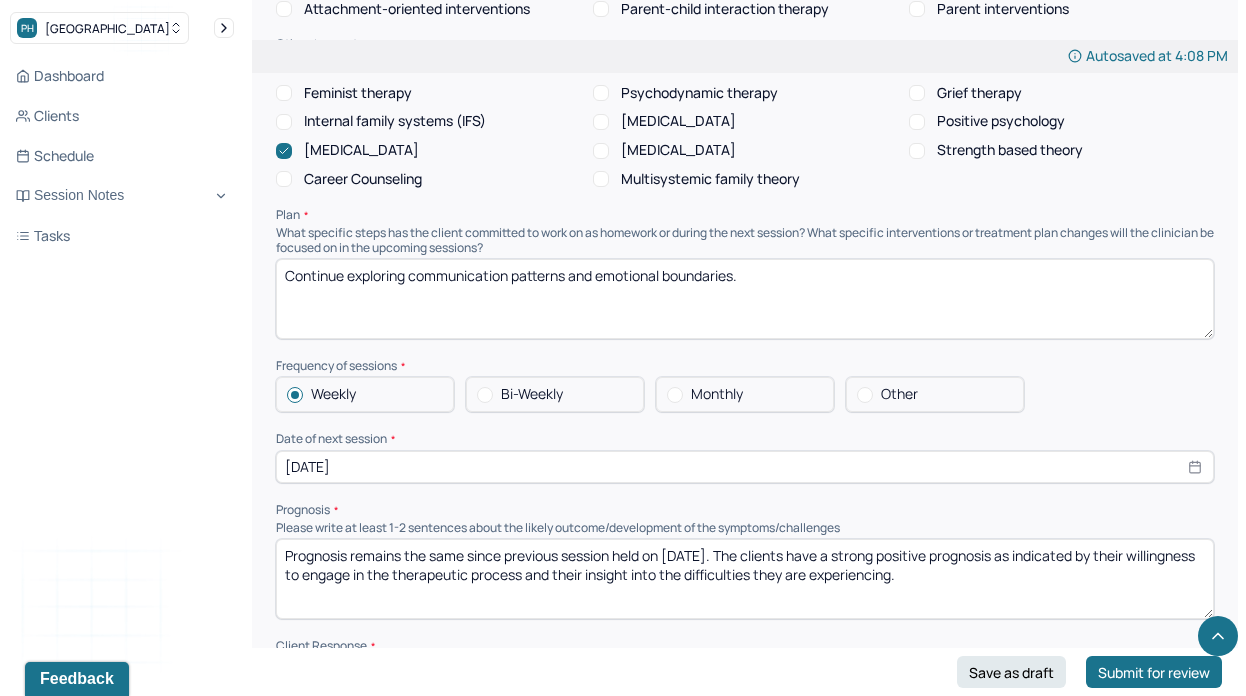 click on "Continue exploring communication patterns and emotional boundaries." at bounding box center (745, 299) 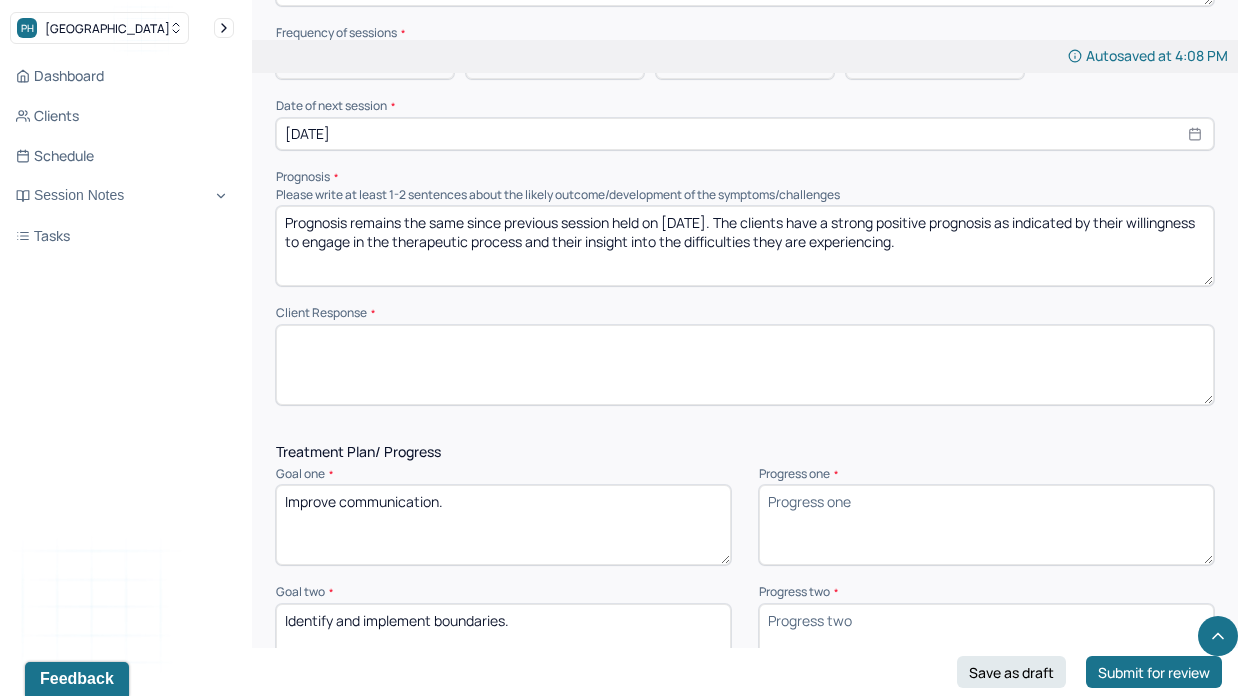 scroll, scrollTop: 2332, scrollLeft: 0, axis: vertical 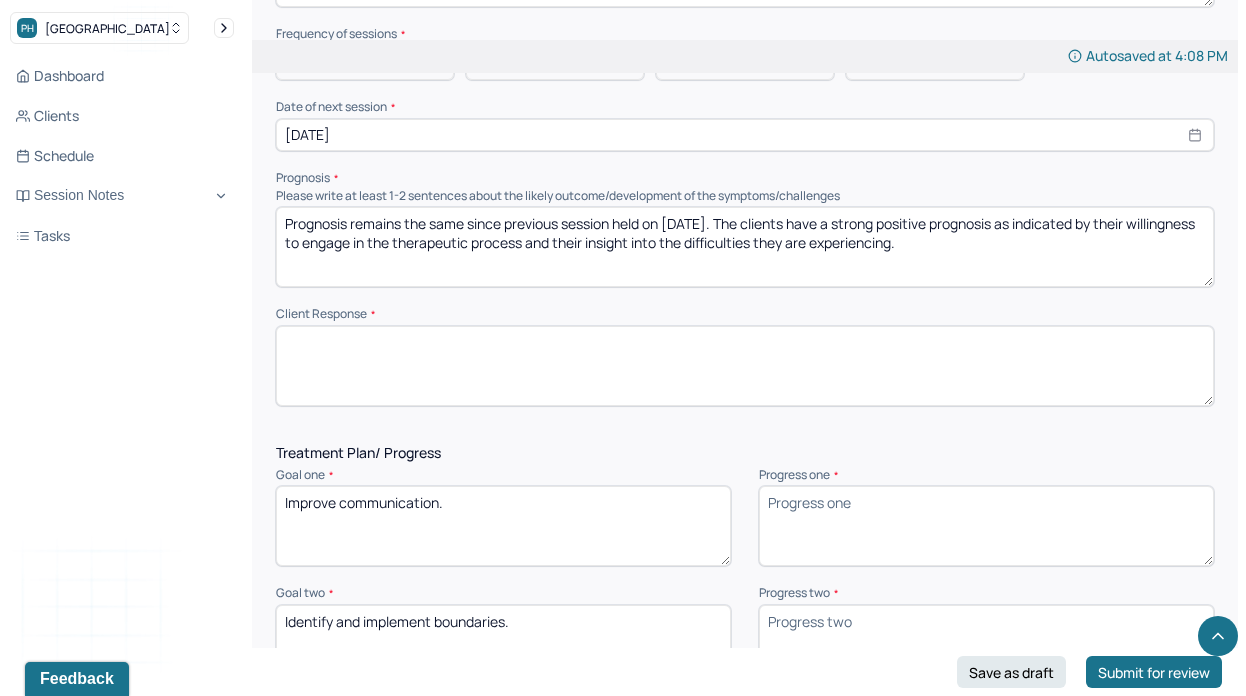 type on "Continue exploring communication patterns and emotional boundaries. Treatment goals remain appropriate." 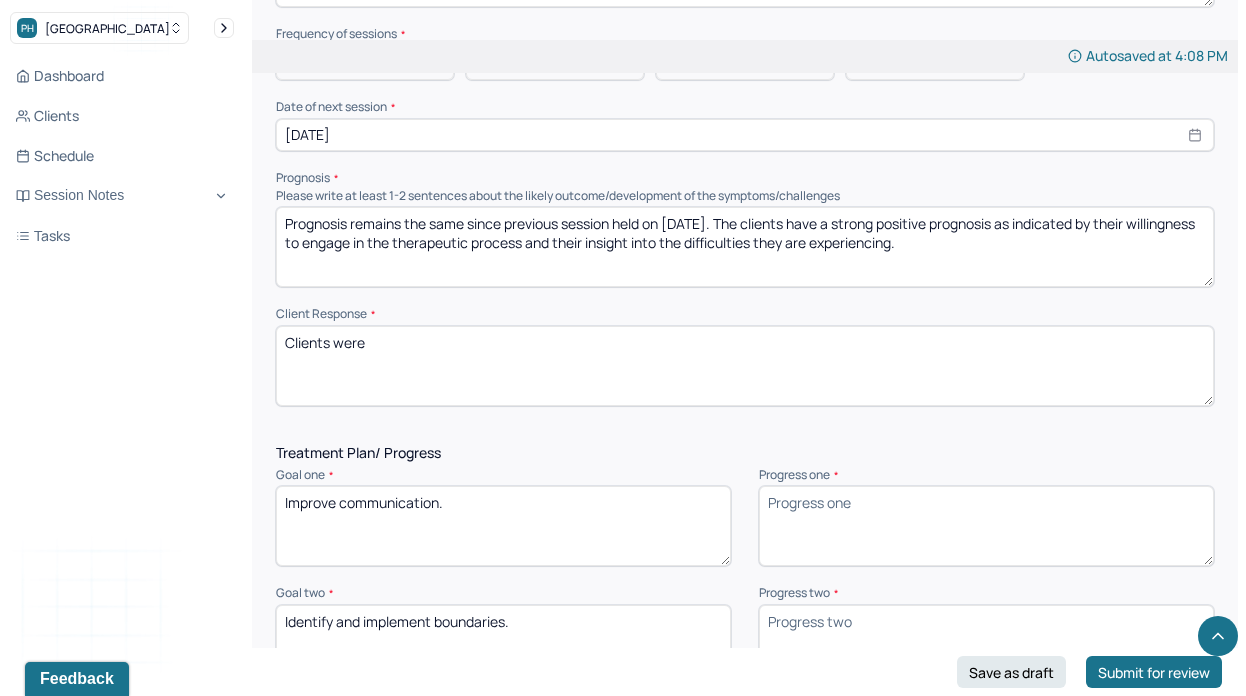 paste on "both were receptive and responsive to efforts at redirecting toward lighter, supportive conversation." 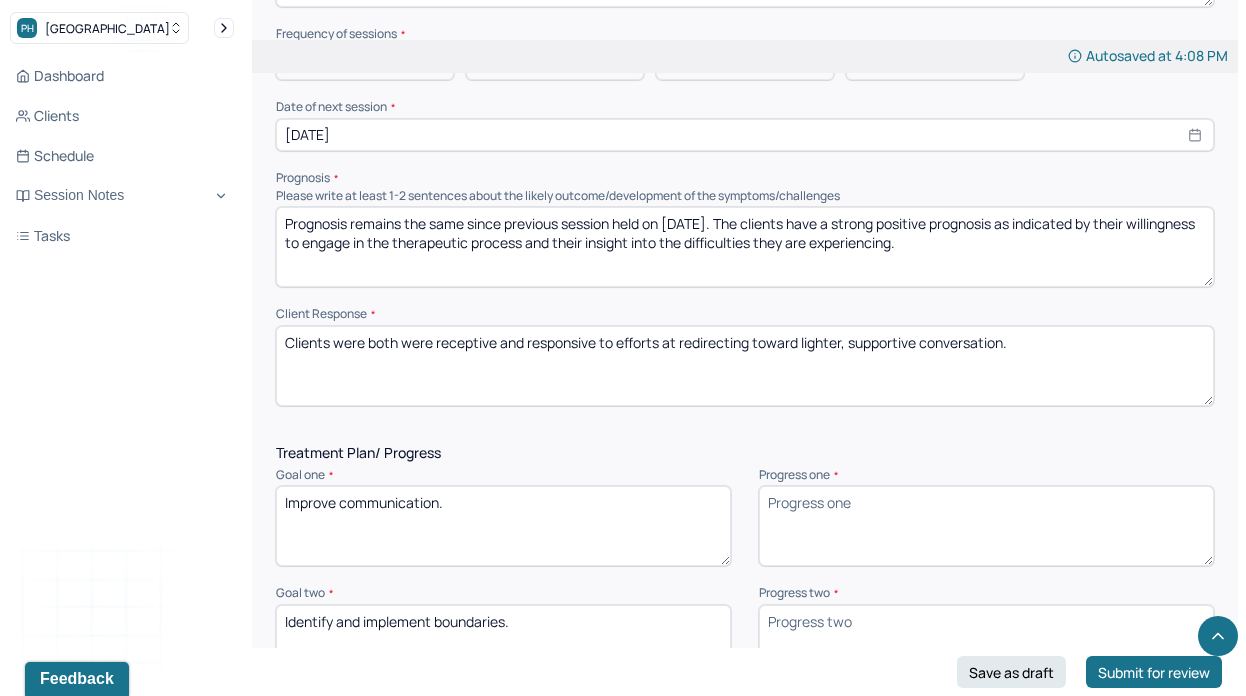 drag, startPoint x: 393, startPoint y: 333, endPoint x: 277, endPoint y: 324, distance: 116.34862 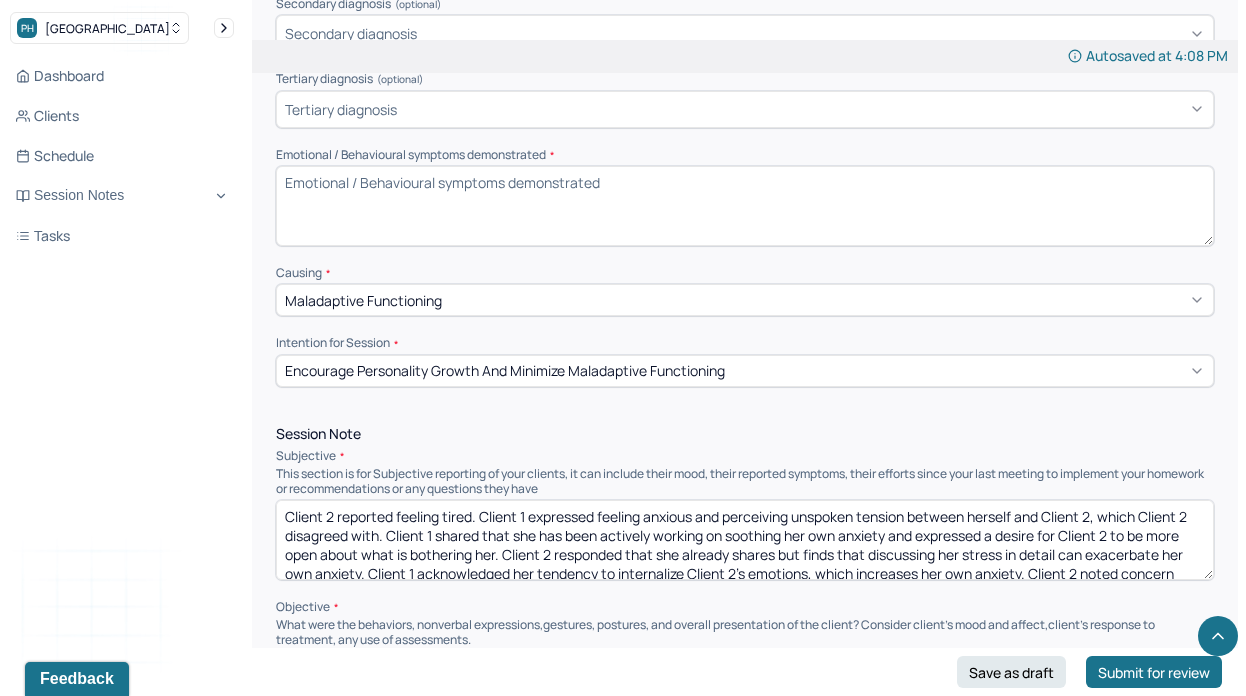 scroll, scrollTop: 858, scrollLeft: 0, axis: vertical 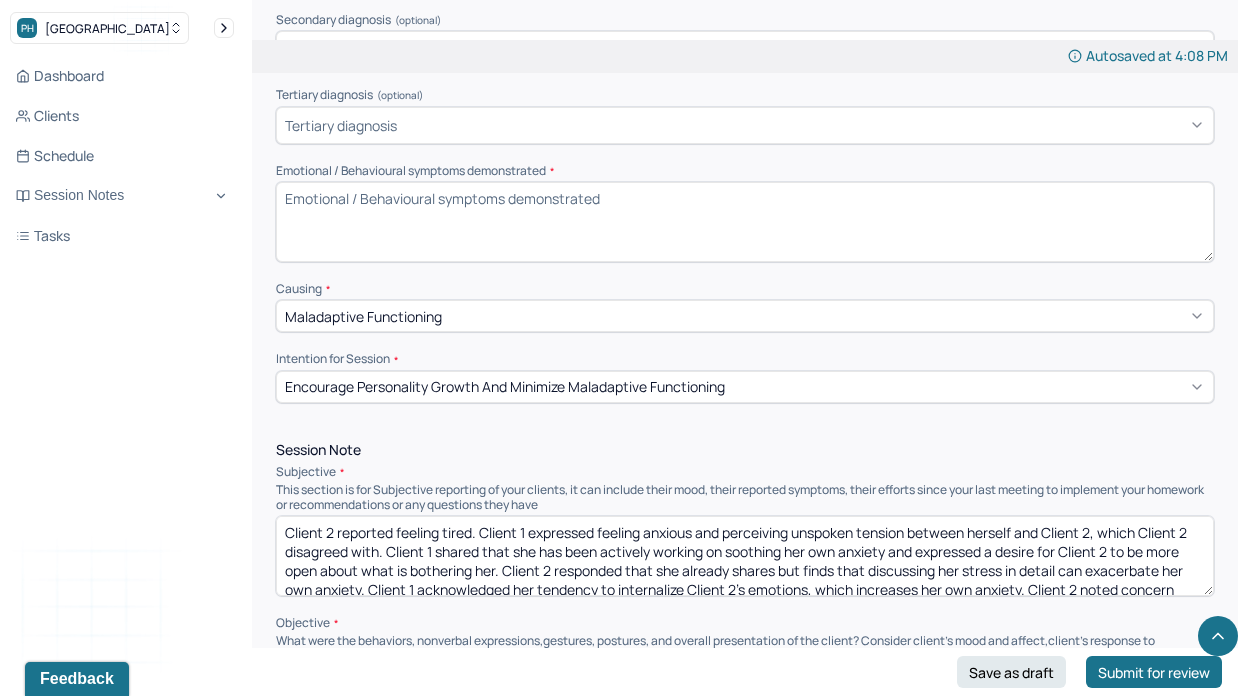 type on "Both clients were receptive and responsive to efforts at redirecting toward lighter, supportive conversation." 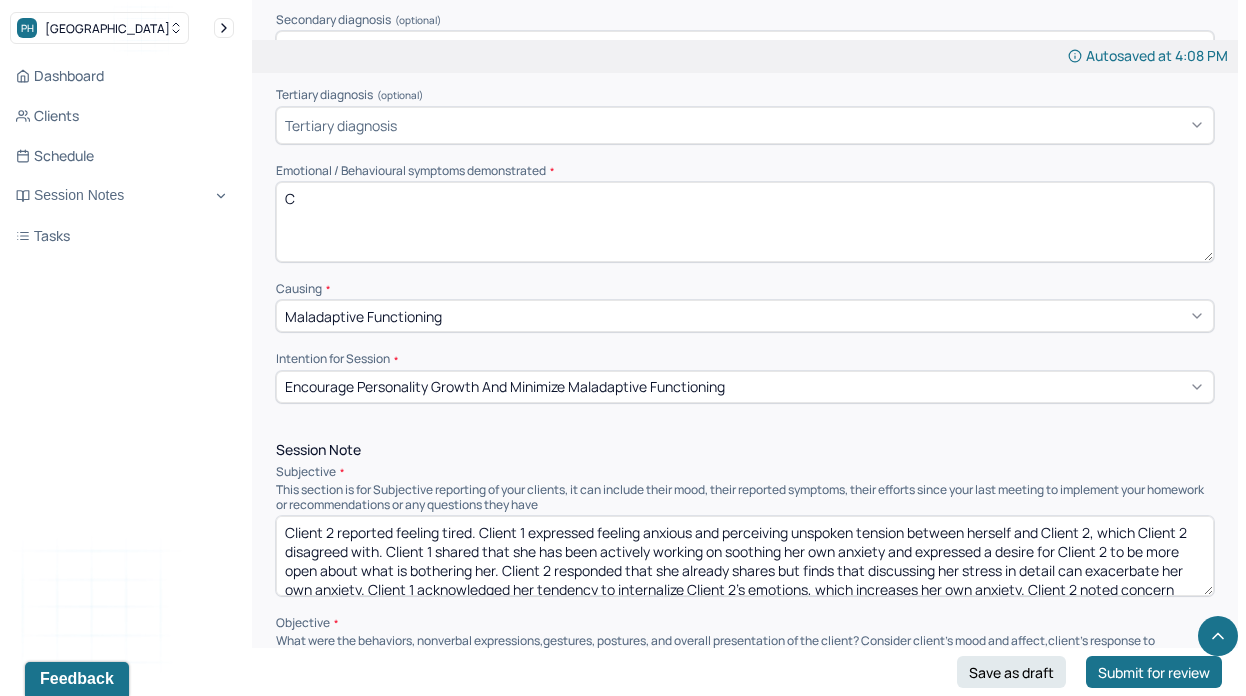 paste on "clients appeared emotional throughout the session" 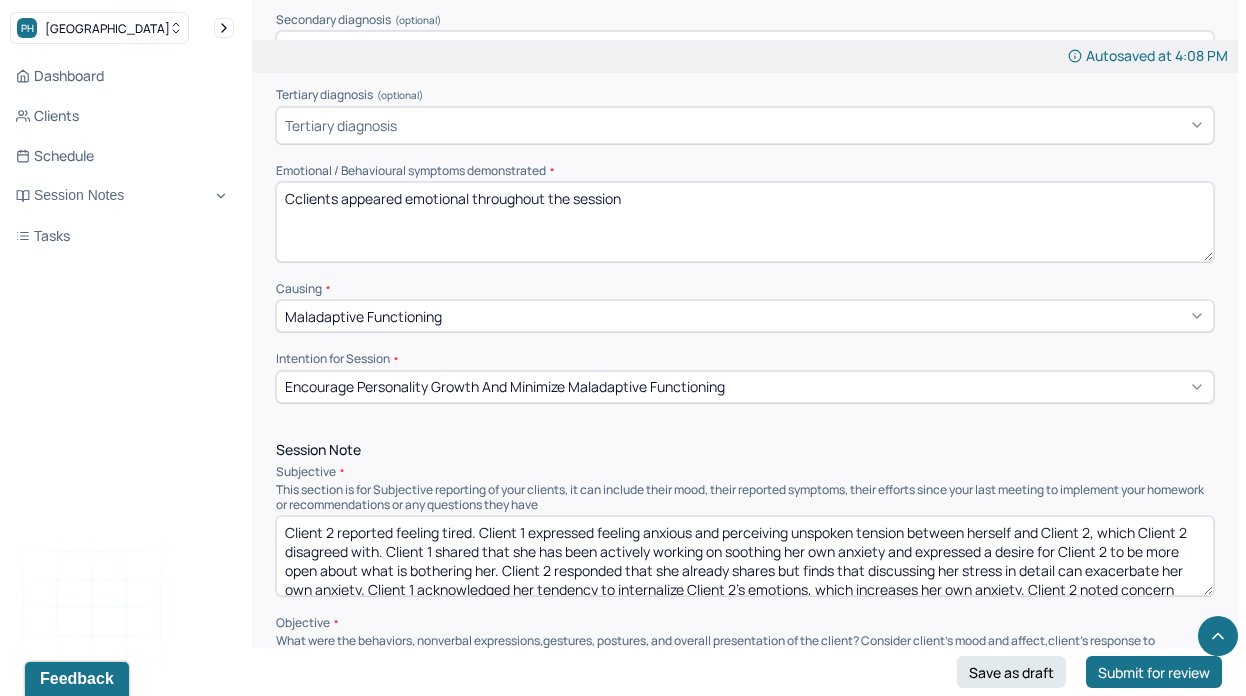 click on "Cclients appeared emotional throughout the session" at bounding box center [745, 222] 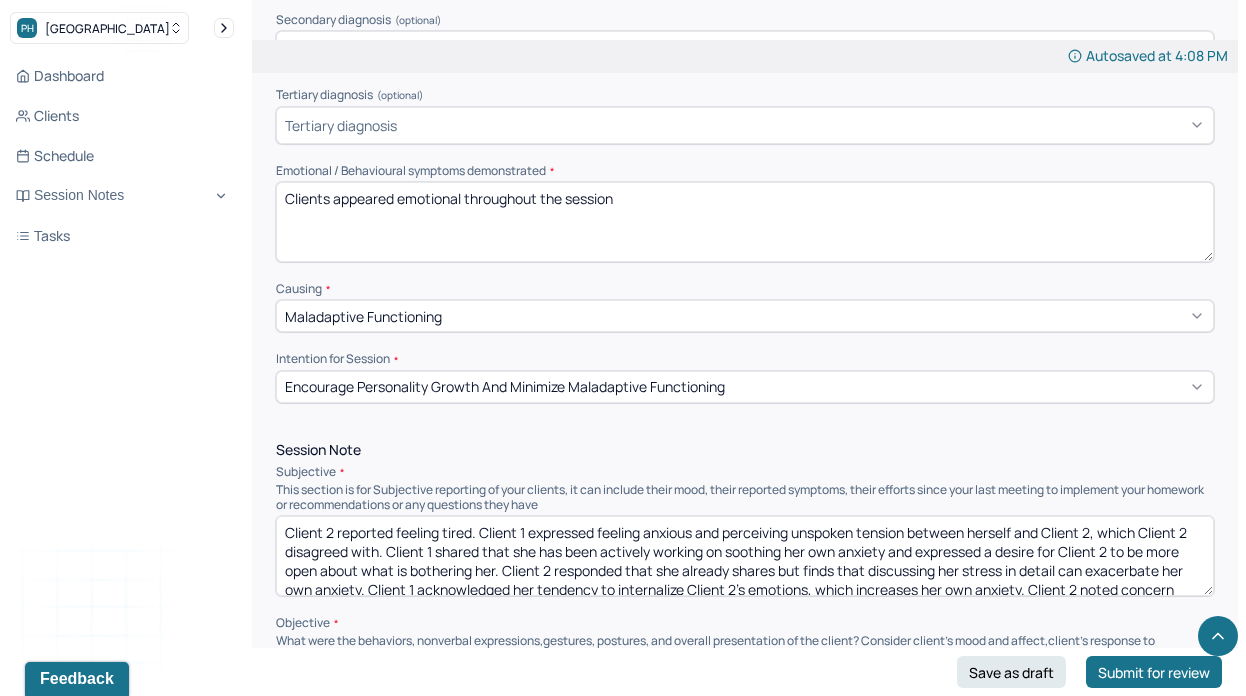 click on "Cclients appeared emotional throughout the session" at bounding box center (745, 222) 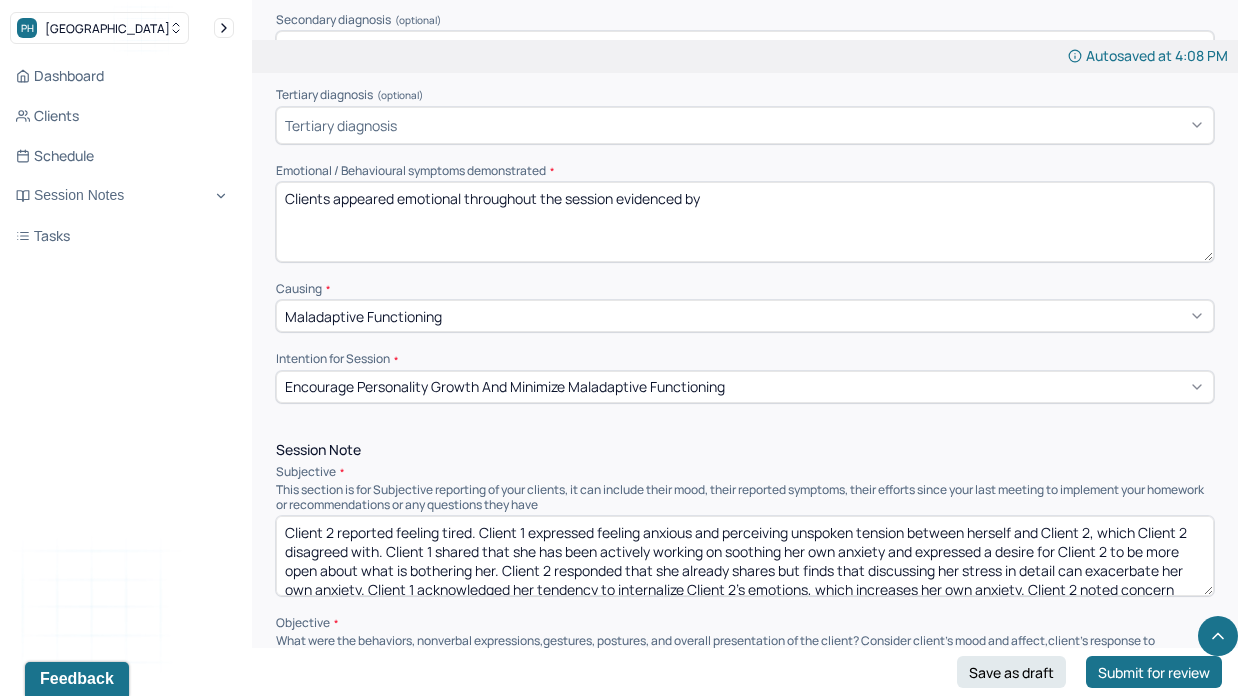 paste on "(e.g., tearfulness, long pauses, softened tone)" 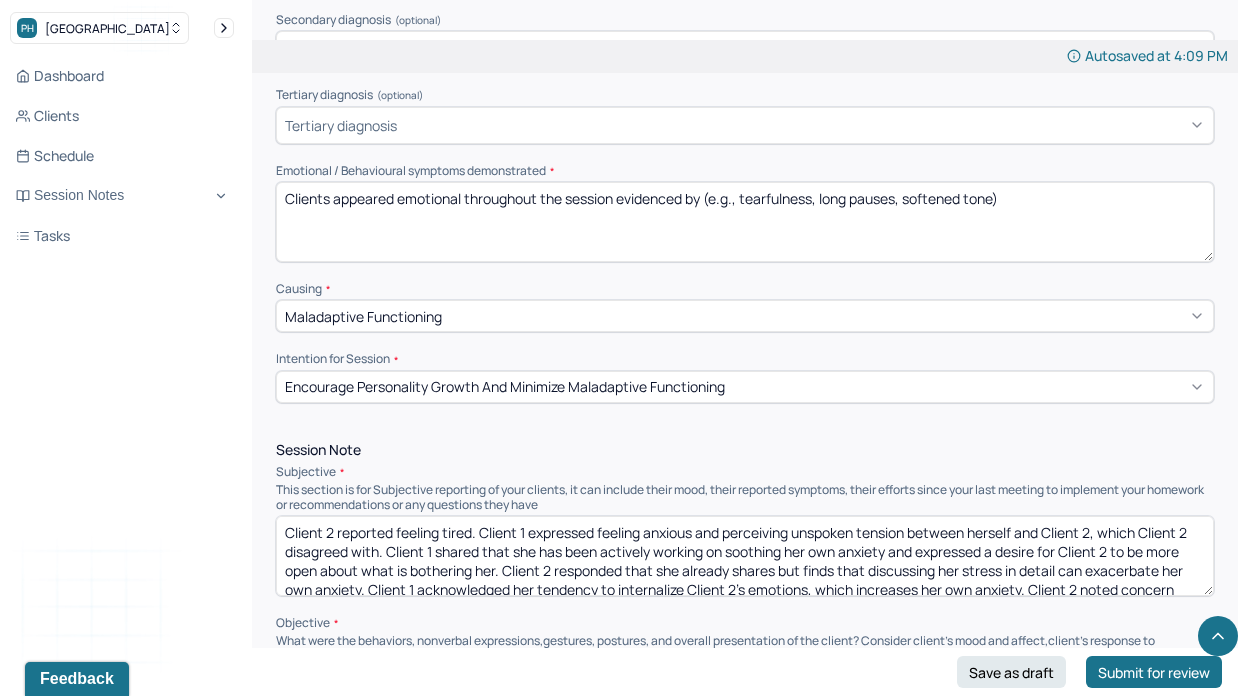 drag, startPoint x: 741, startPoint y: 191, endPoint x: 707, endPoint y: 191, distance: 34 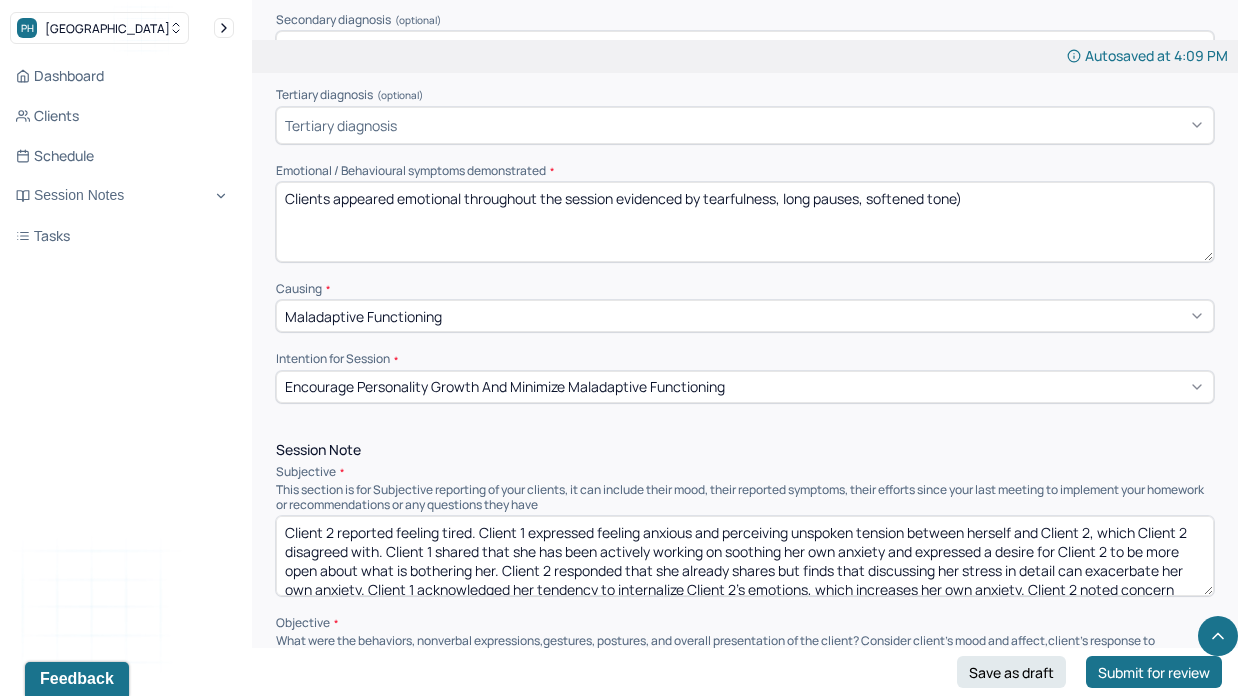 click on "Clients appeared emotional throughout the session evidenced by (e.g., tearfulness, long pauses, softened tone)" at bounding box center (745, 222) 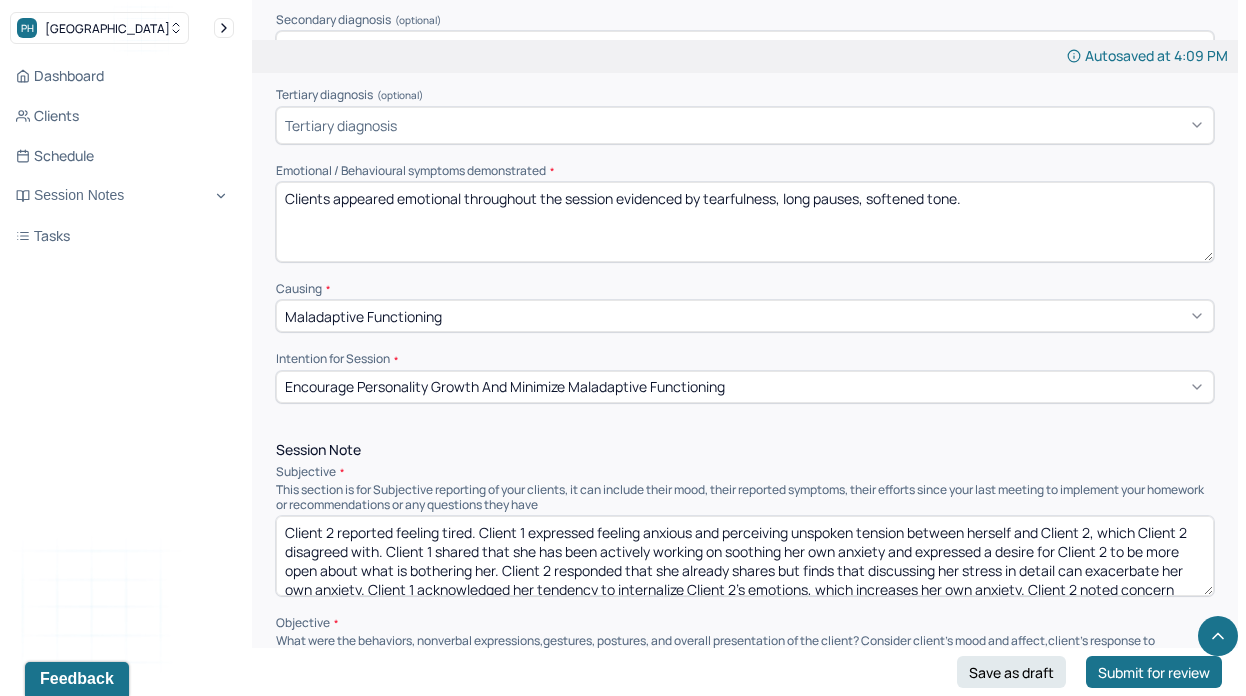 drag, startPoint x: 396, startPoint y: 187, endPoint x: 332, endPoint y: 187, distance: 64 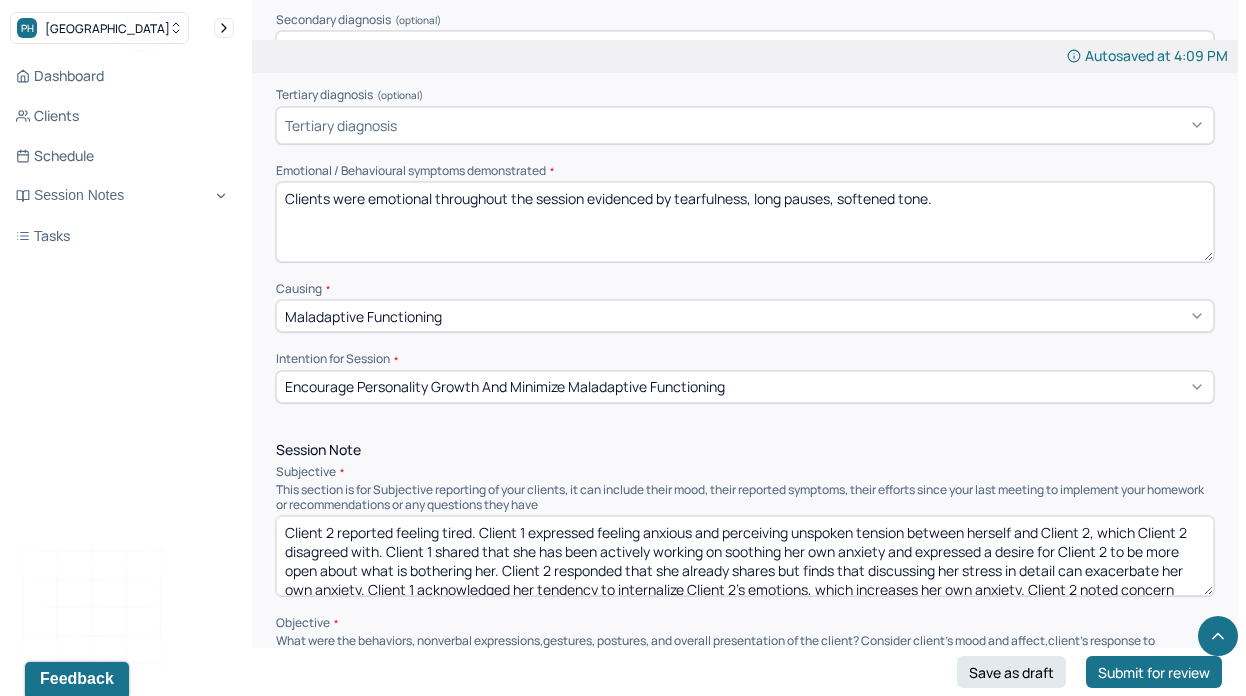 click on "Clients were emotional throughout the session evidenced by tearfulness, long pauses, softened tone." at bounding box center (745, 222) 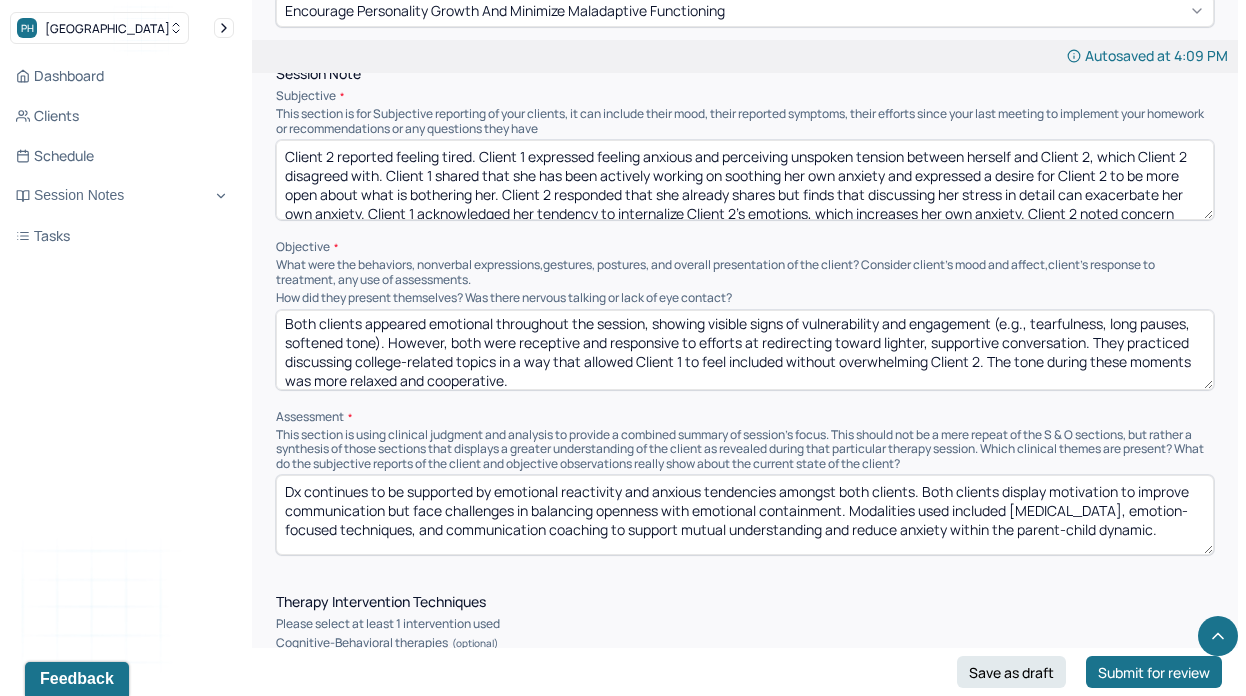 scroll, scrollTop: 1260, scrollLeft: 0, axis: vertical 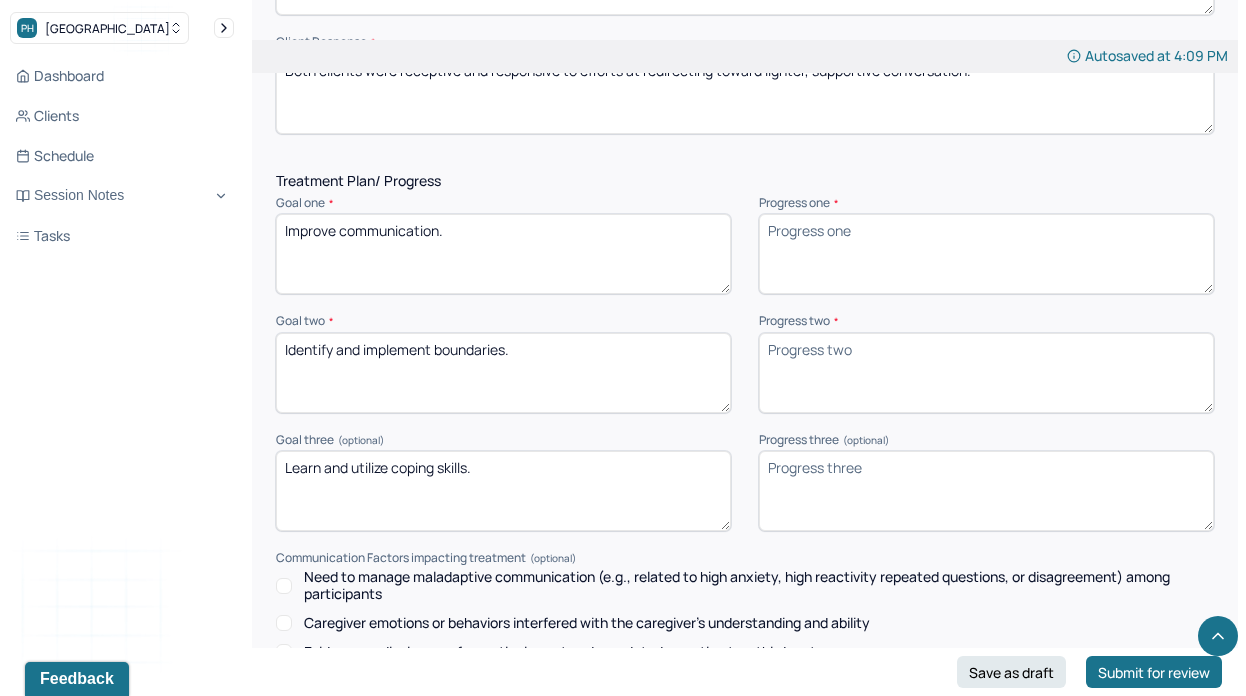 click on "Improve communication." at bounding box center [503, 254] 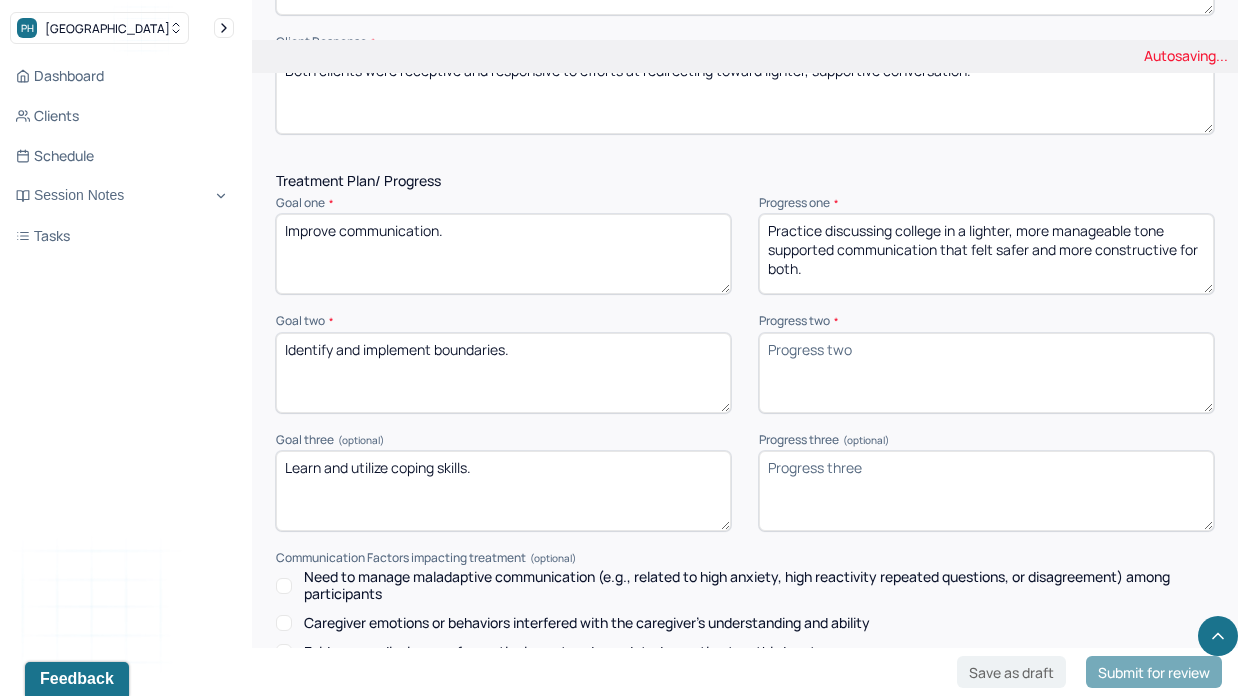 type on "Practice discussing college in a lighter, more manageable tone supported communication that felt safer and more constructive for both." 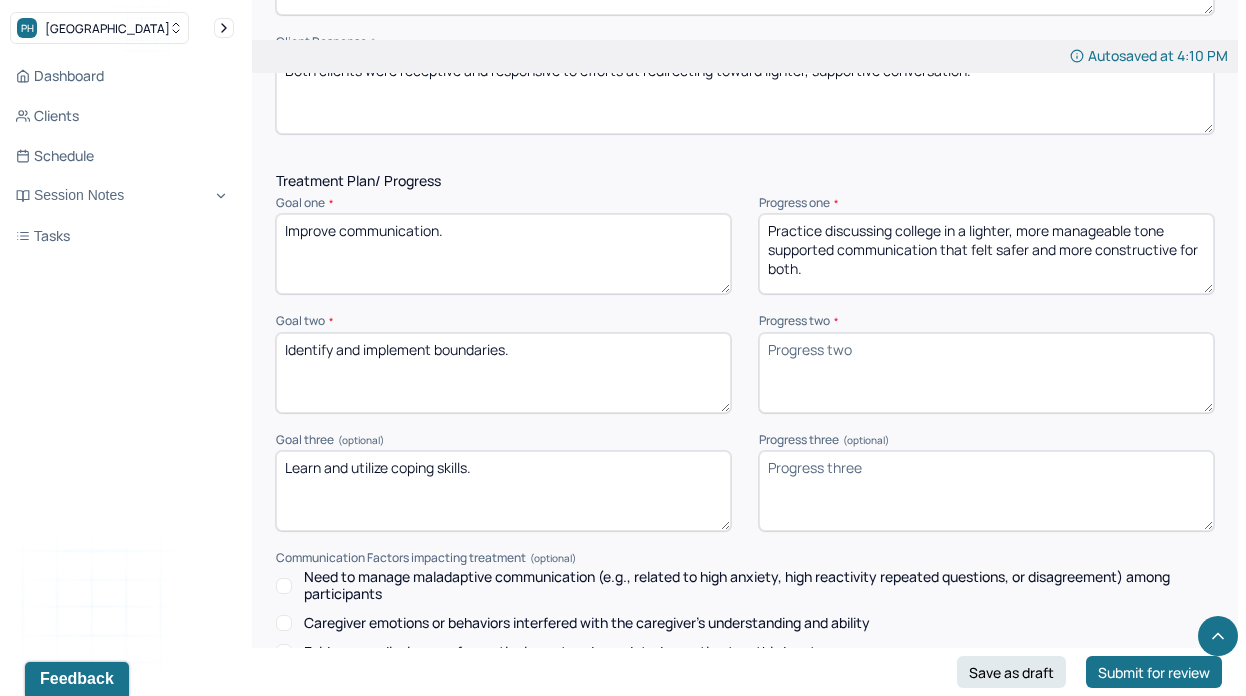 click on "Progress two *" at bounding box center (986, 373) 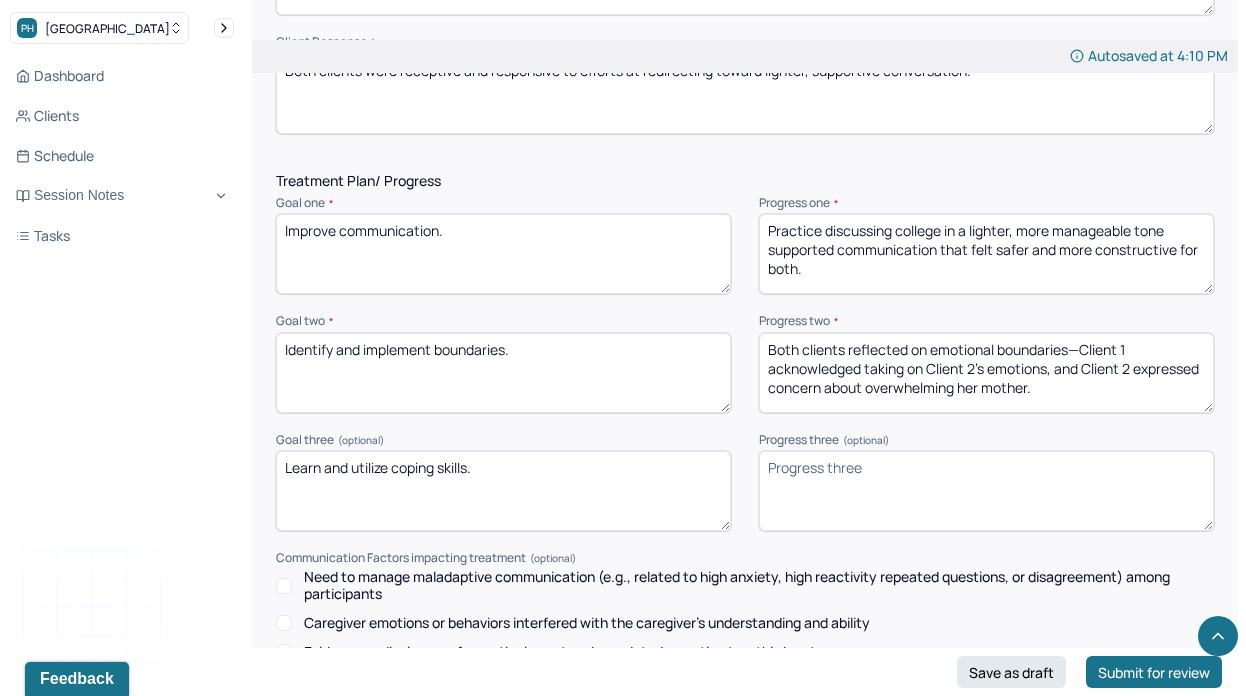 type on "Both clients reflected on emotional boundaries—Client 1 acknowledged taking on Client 2’s emotions, and Client 2 expressed concern about overwhelming her mother." 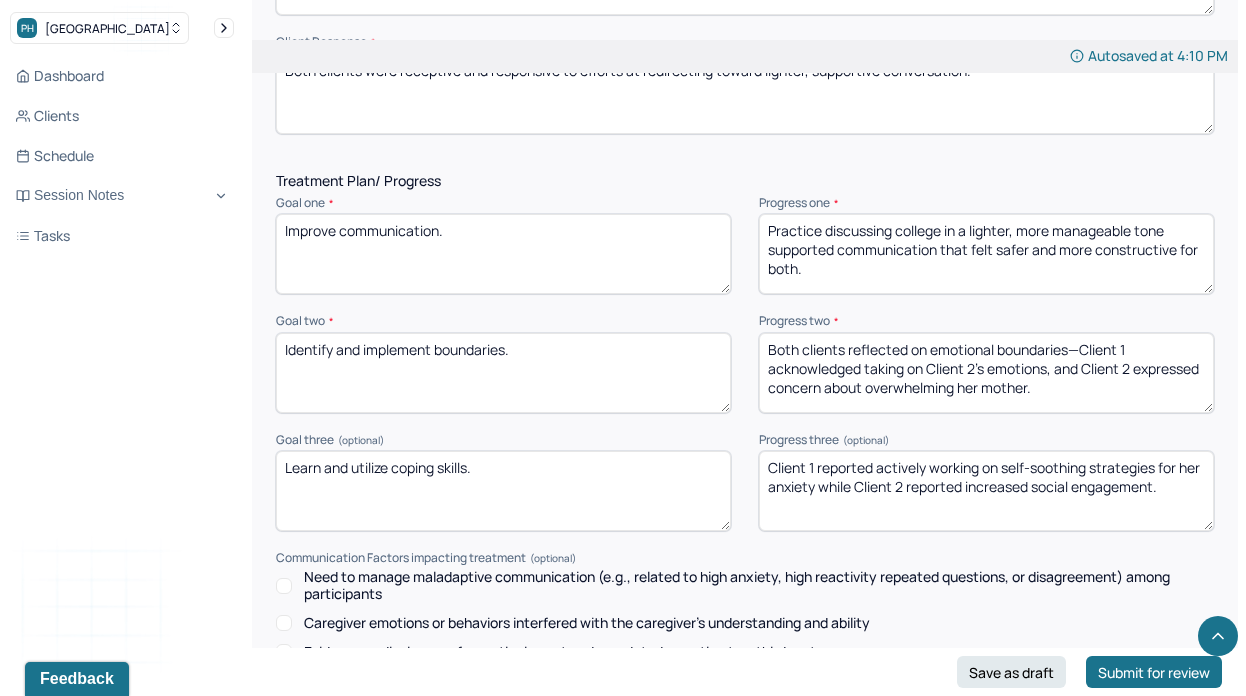 click on "(optional)" at bounding box center (866, 440) 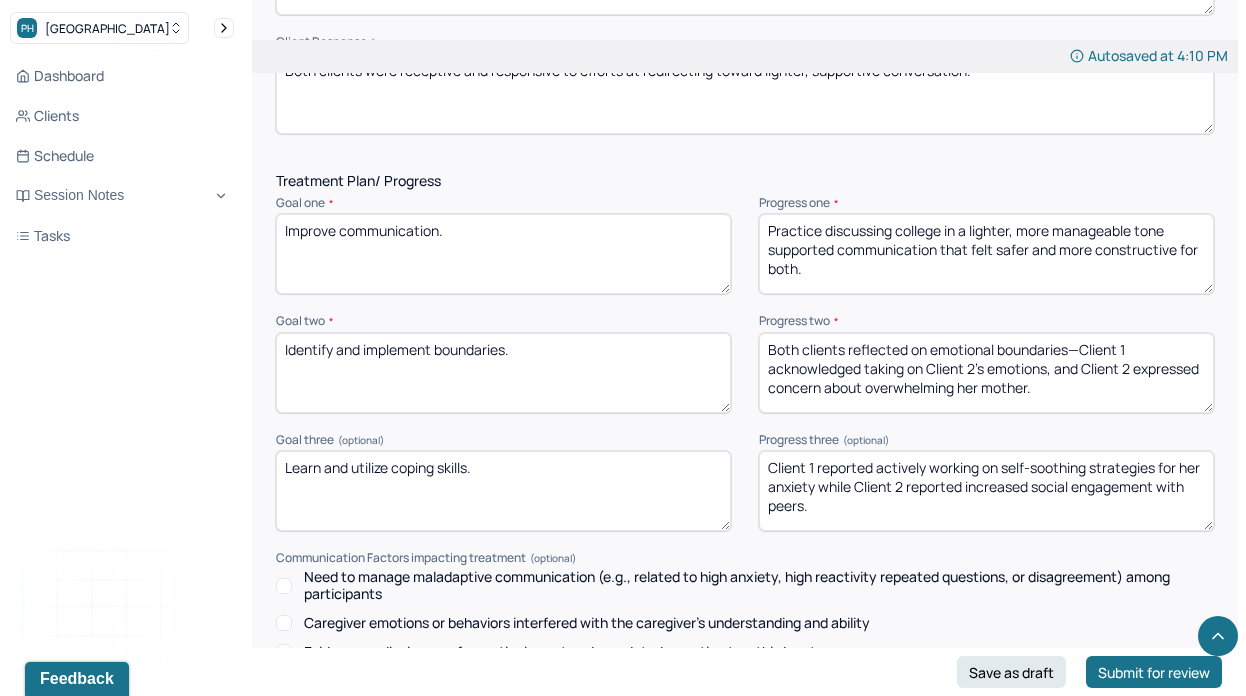 type on "Client 1 reported actively working on self-soothing strategies for her anxiety while Client 2 reported increased social engagement with peers." 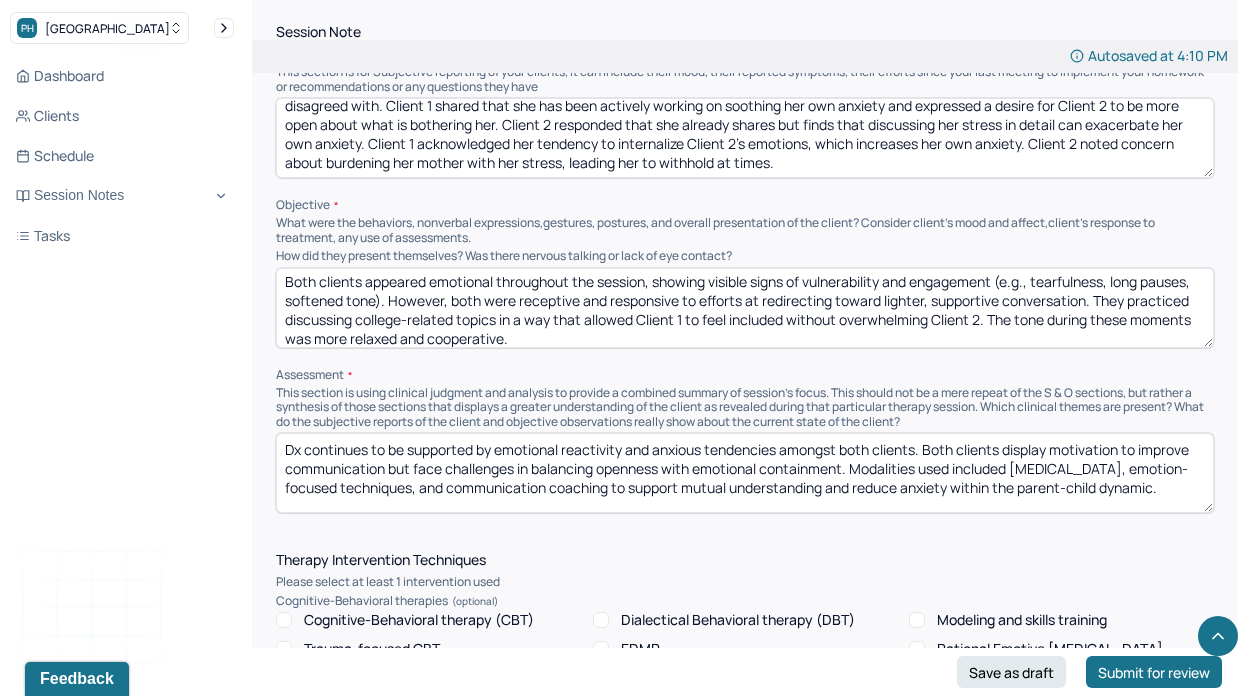 scroll, scrollTop: 2998, scrollLeft: 0, axis: vertical 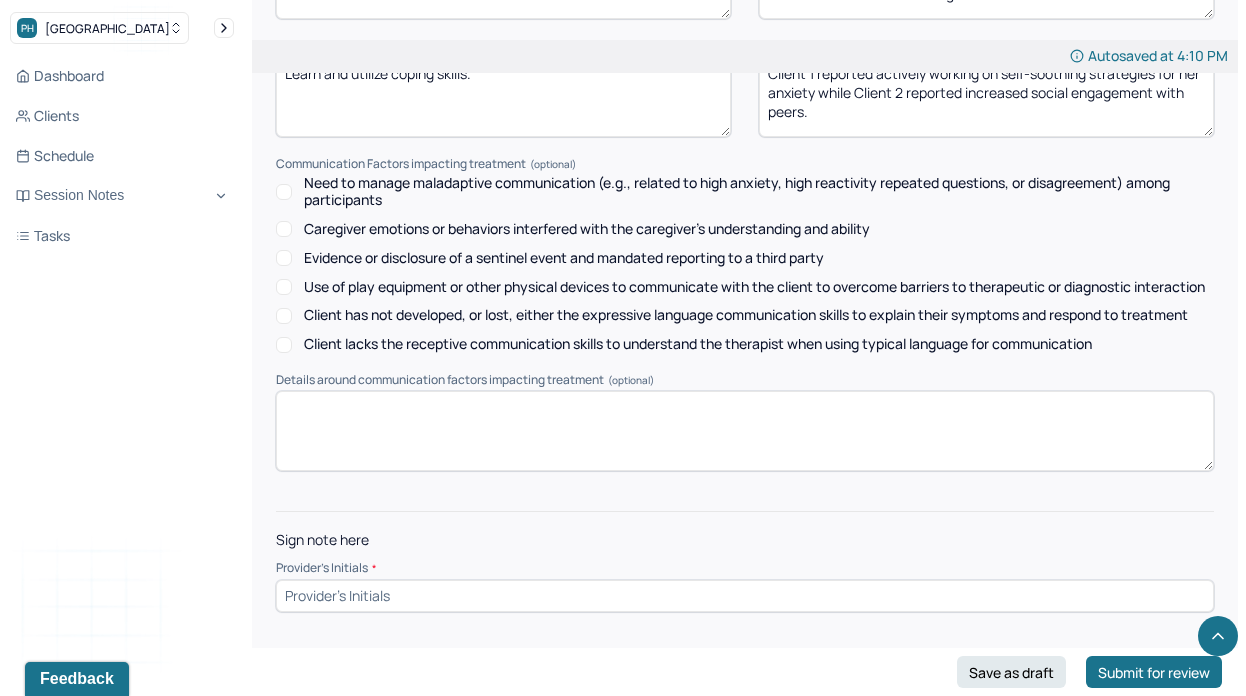 click at bounding box center [745, 596] 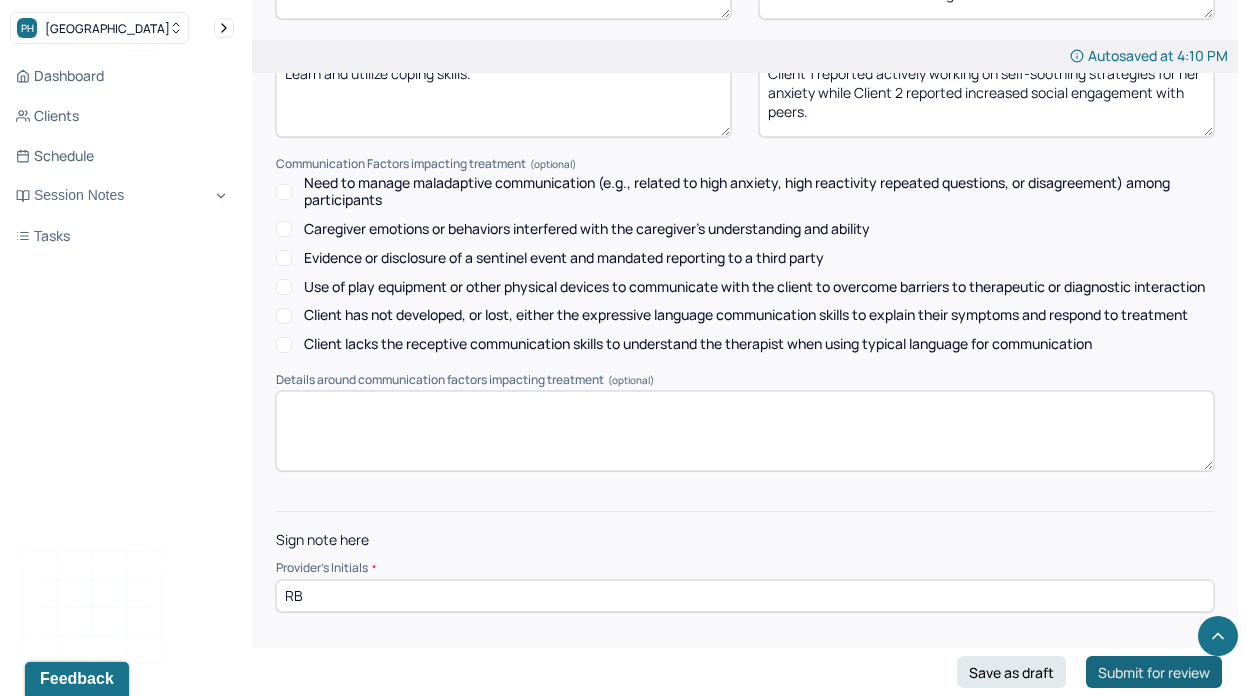 type on "RB" 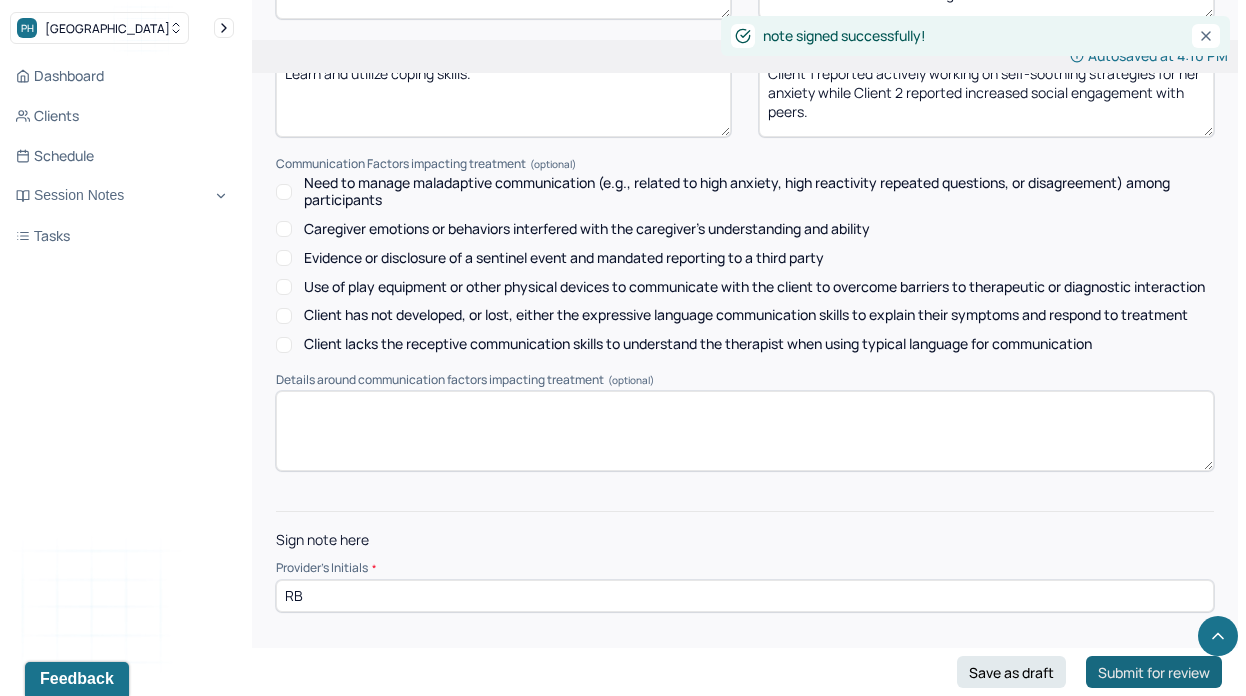 scroll, scrollTop: 0, scrollLeft: 0, axis: both 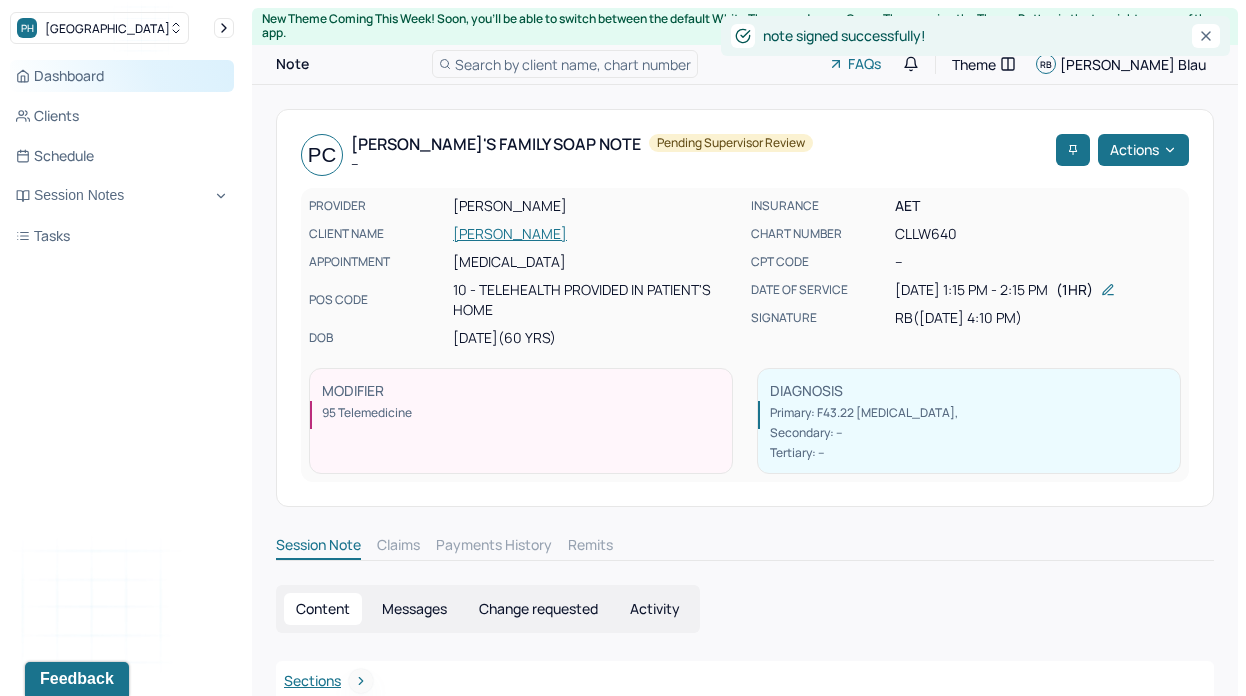click on "Dashboard" at bounding box center [122, 76] 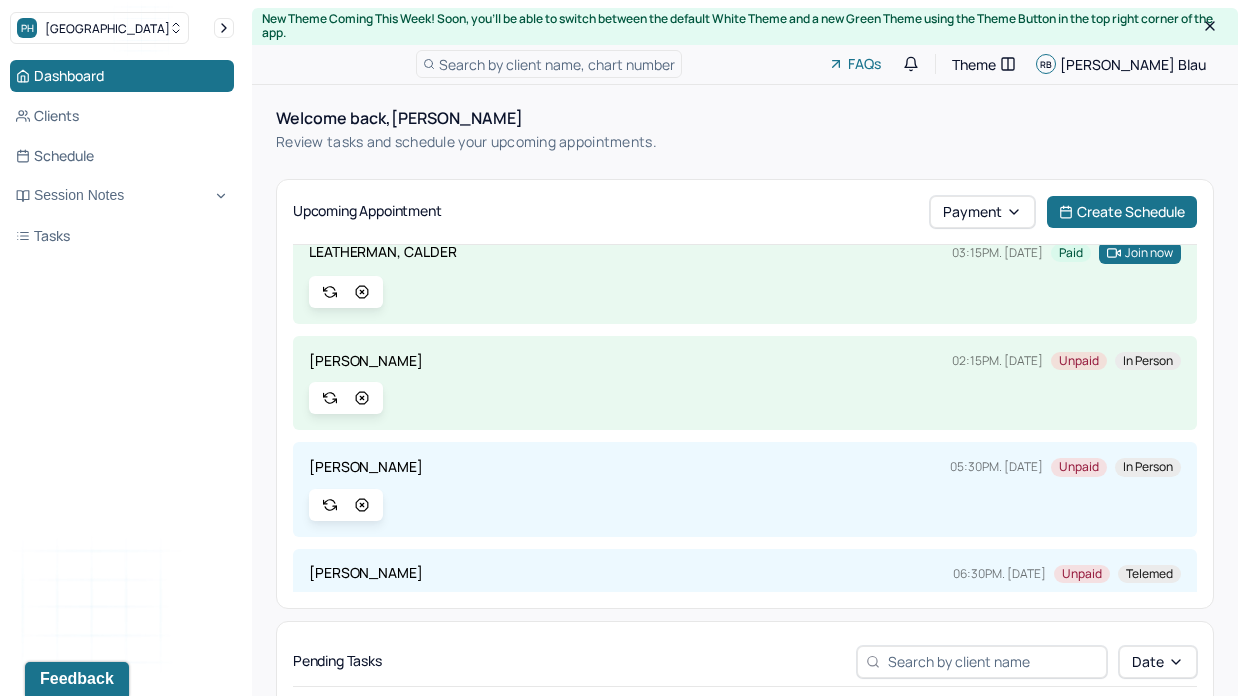 scroll, scrollTop: 199, scrollLeft: 0, axis: vertical 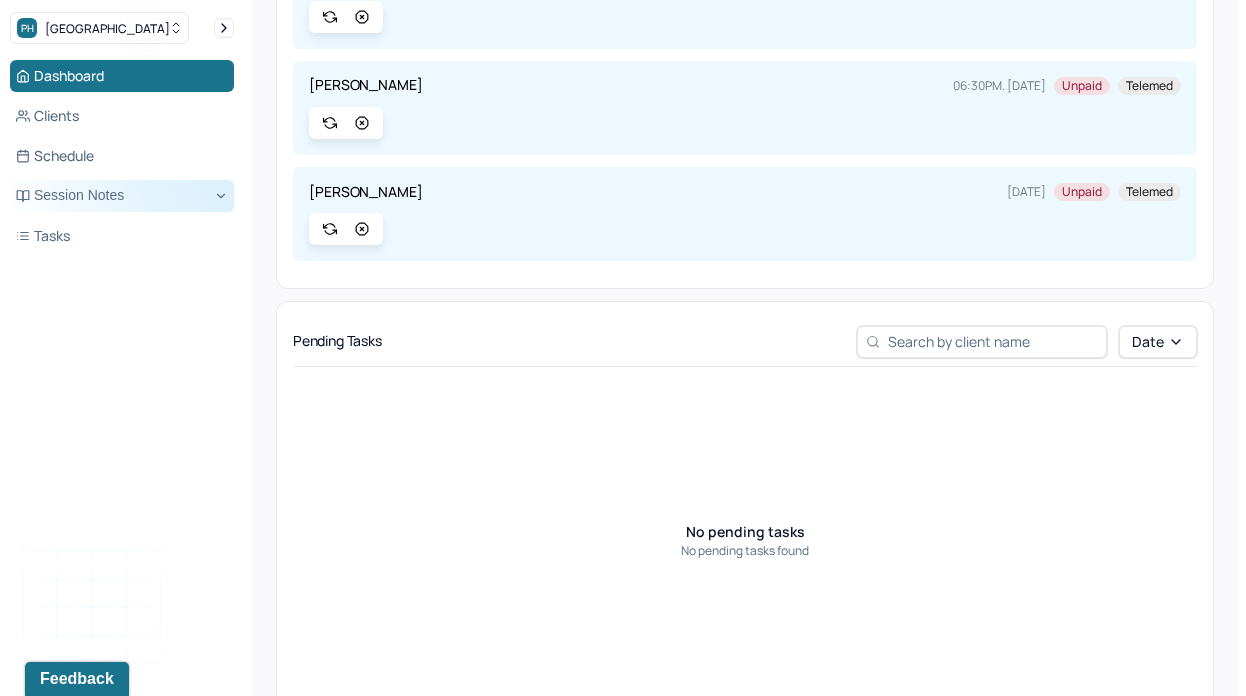 click on "Session Notes" at bounding box center (122, 196) 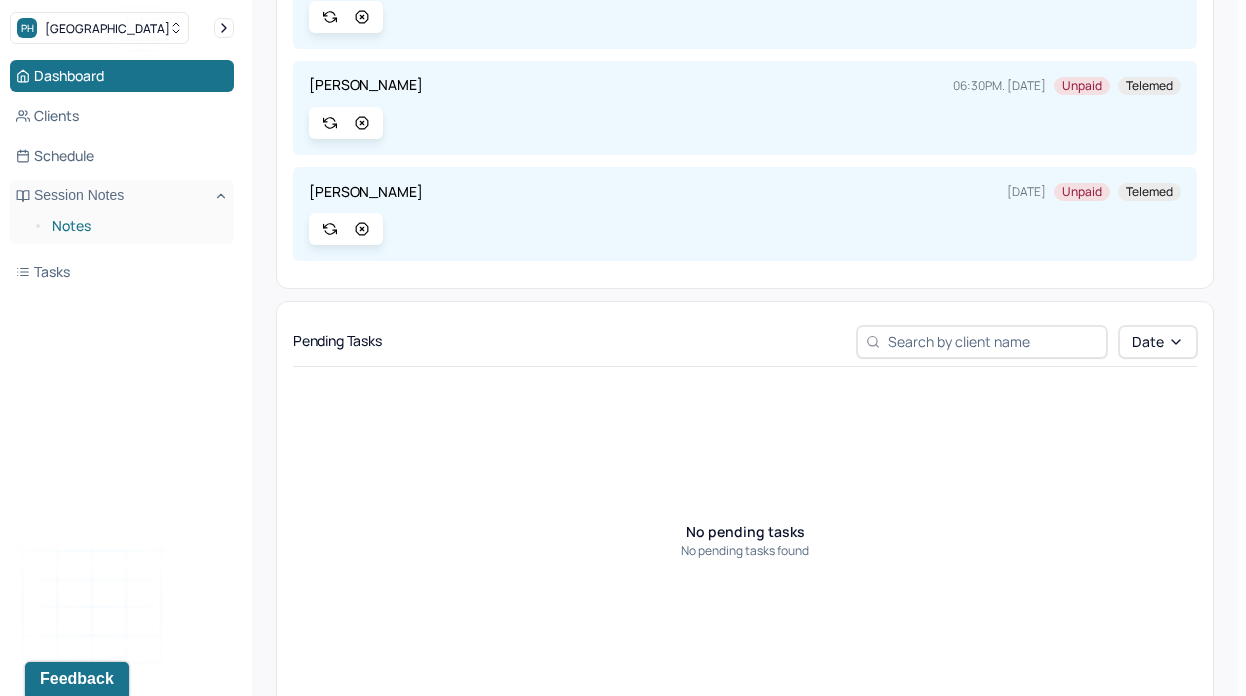 click on "Notes" at bounding box center [135, 226] 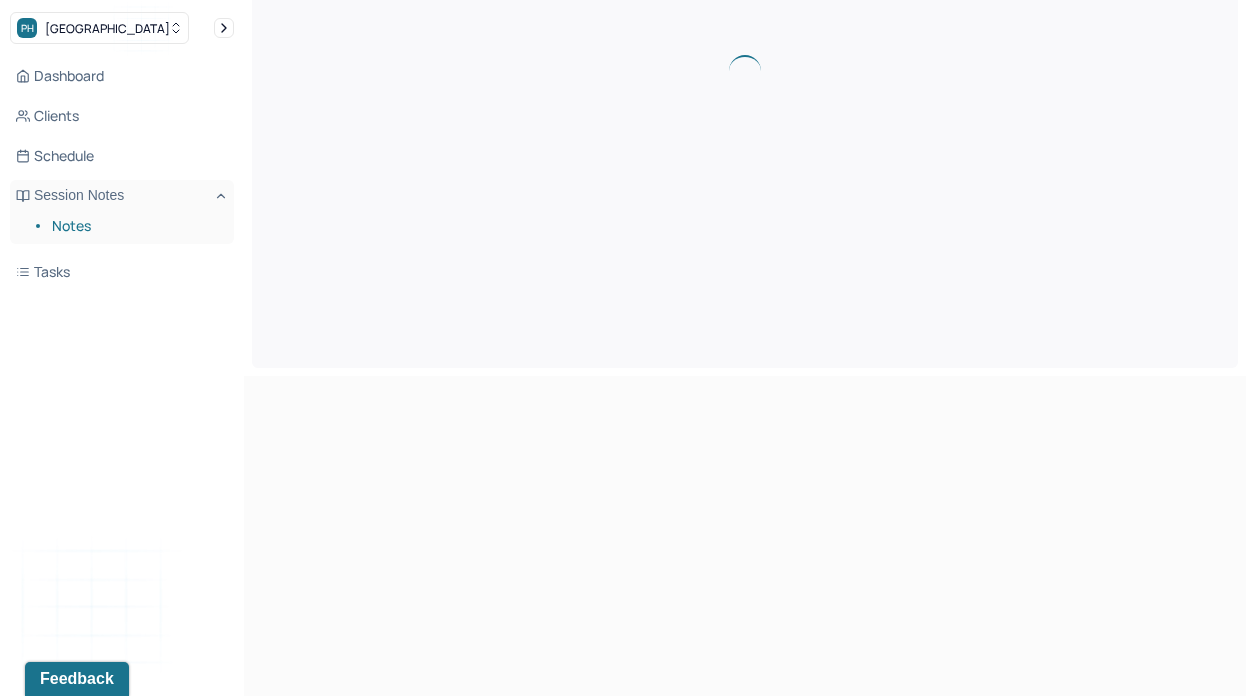 scroll, scrollTop: 0, scrollLeft: 0, axis: both 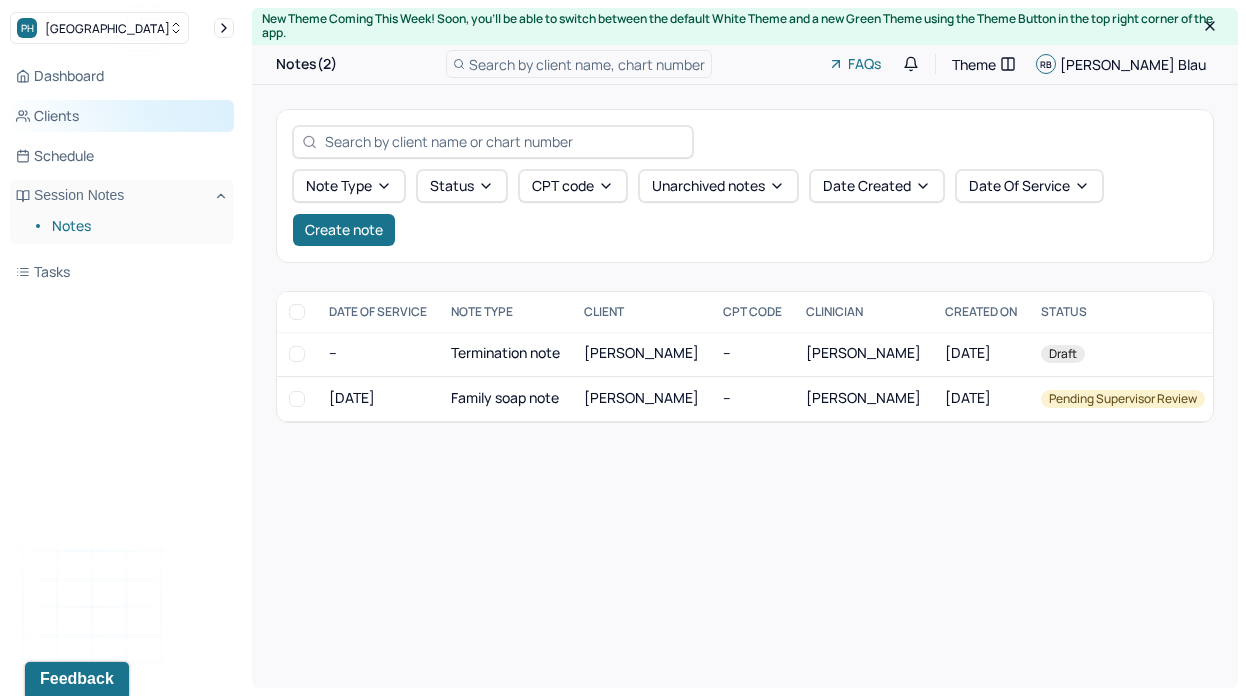 click on "Clients" at bounding box center (122, 116) 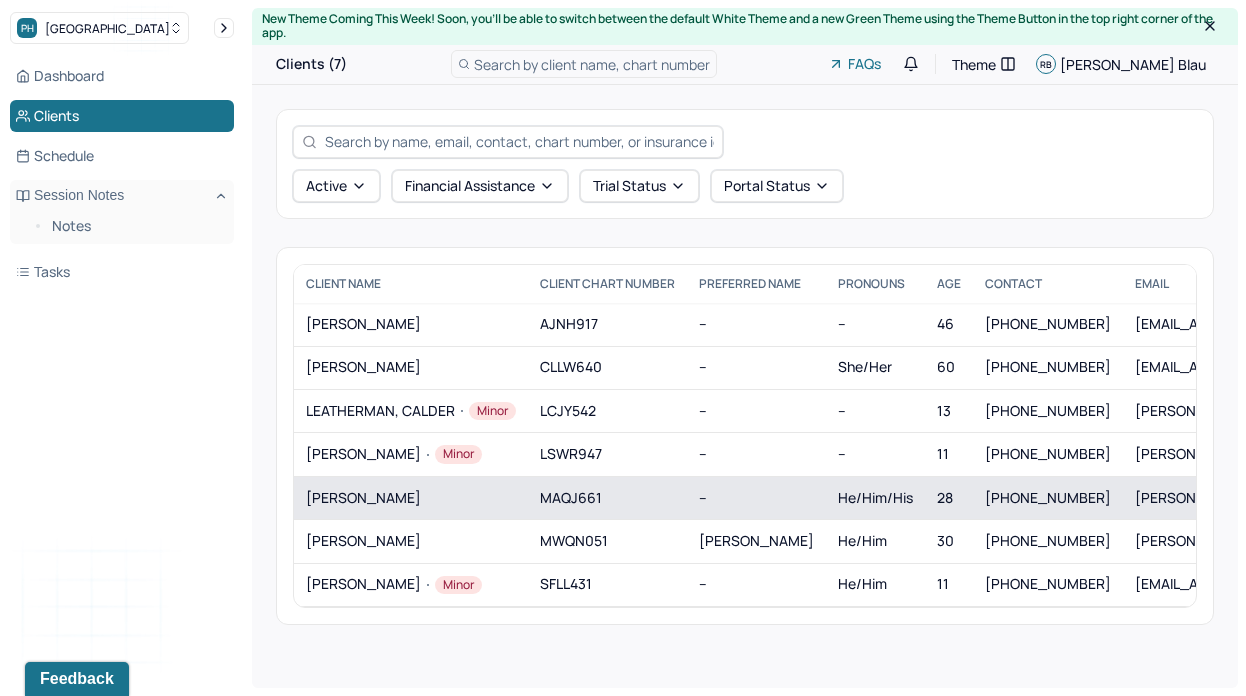 click on "[PERSON_NAME]" at bounding box center [411, 497] 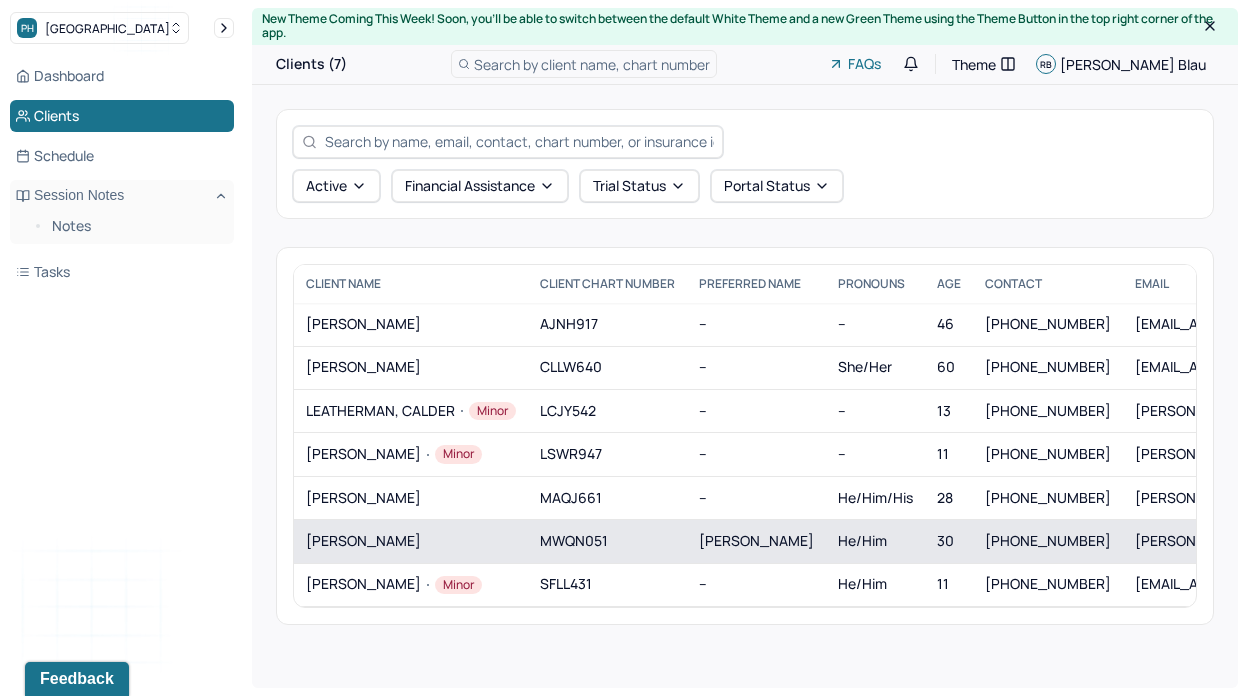 click on "[PERSON_NAME]" at bounding box center (411, 541) 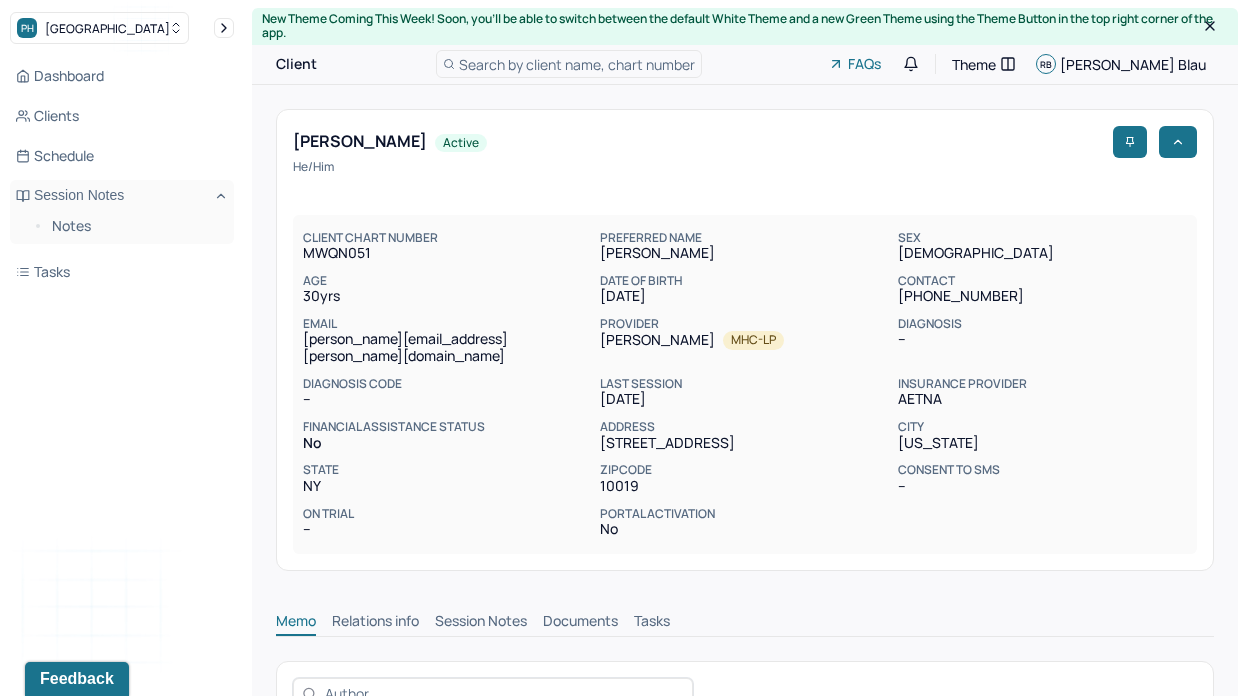 click on "Session Notes" at bounding box center [481, 623] 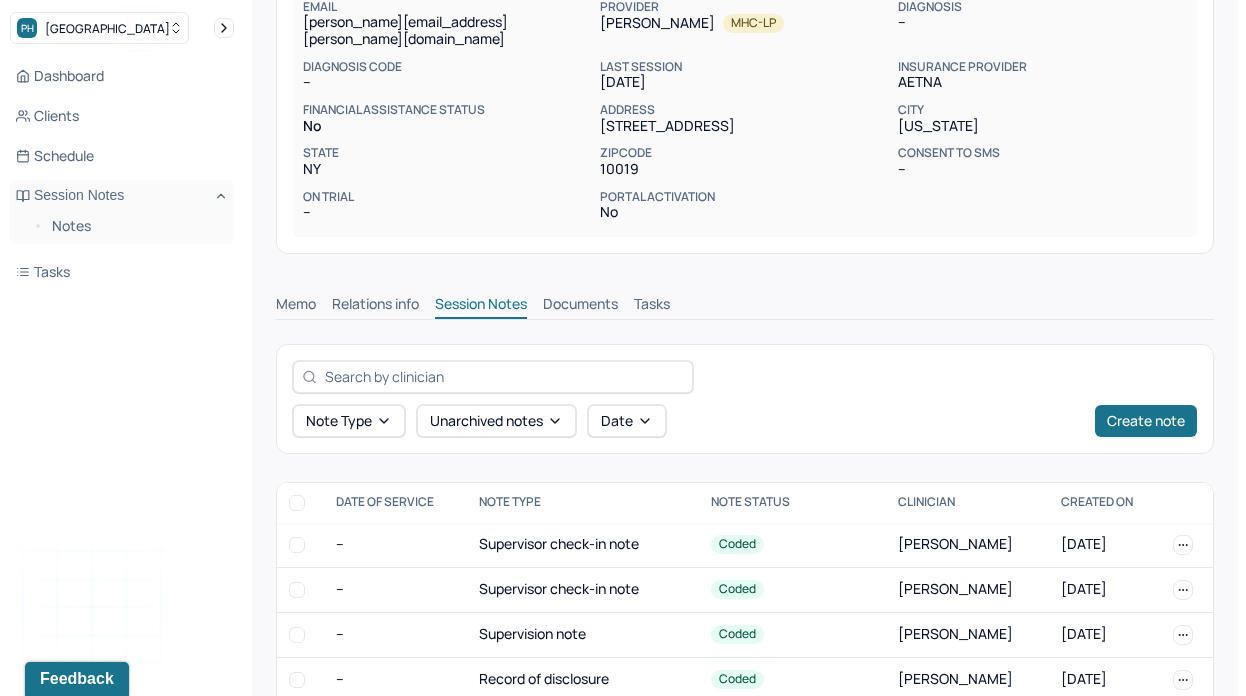 scroll, scrollTop: 324, scrollLeft: 0, axis: vertical 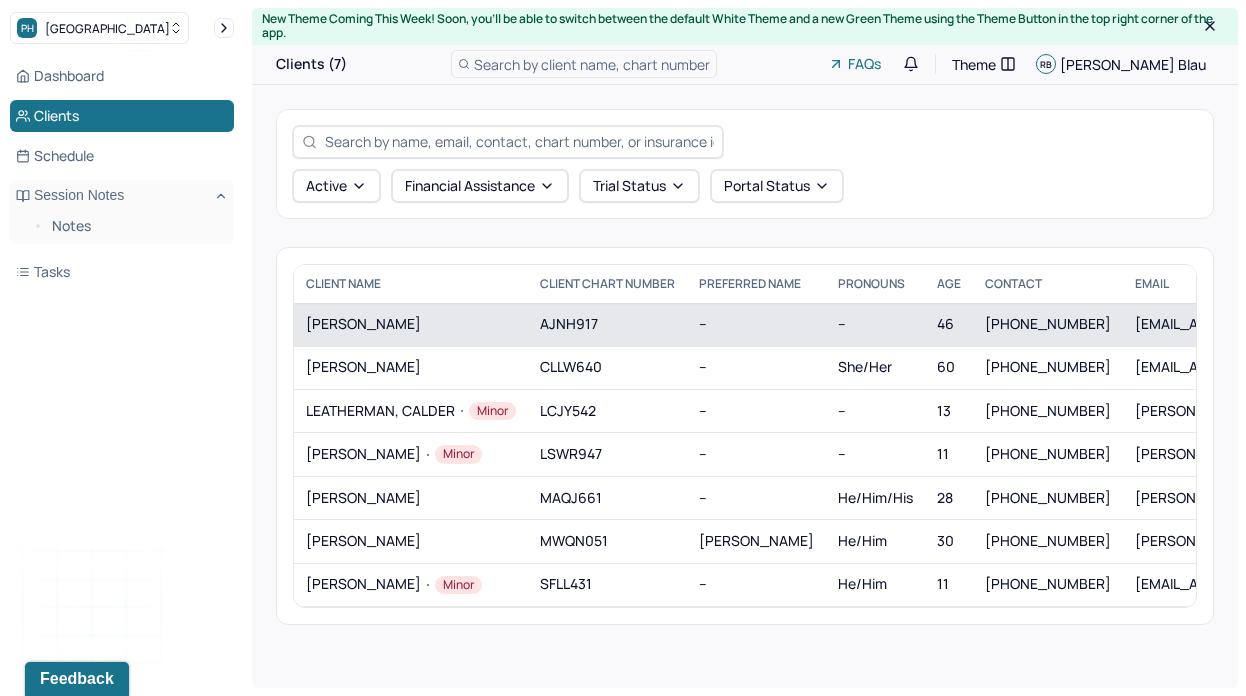 click on "[PERSON_NAME]" at bounding box center (411, 324) 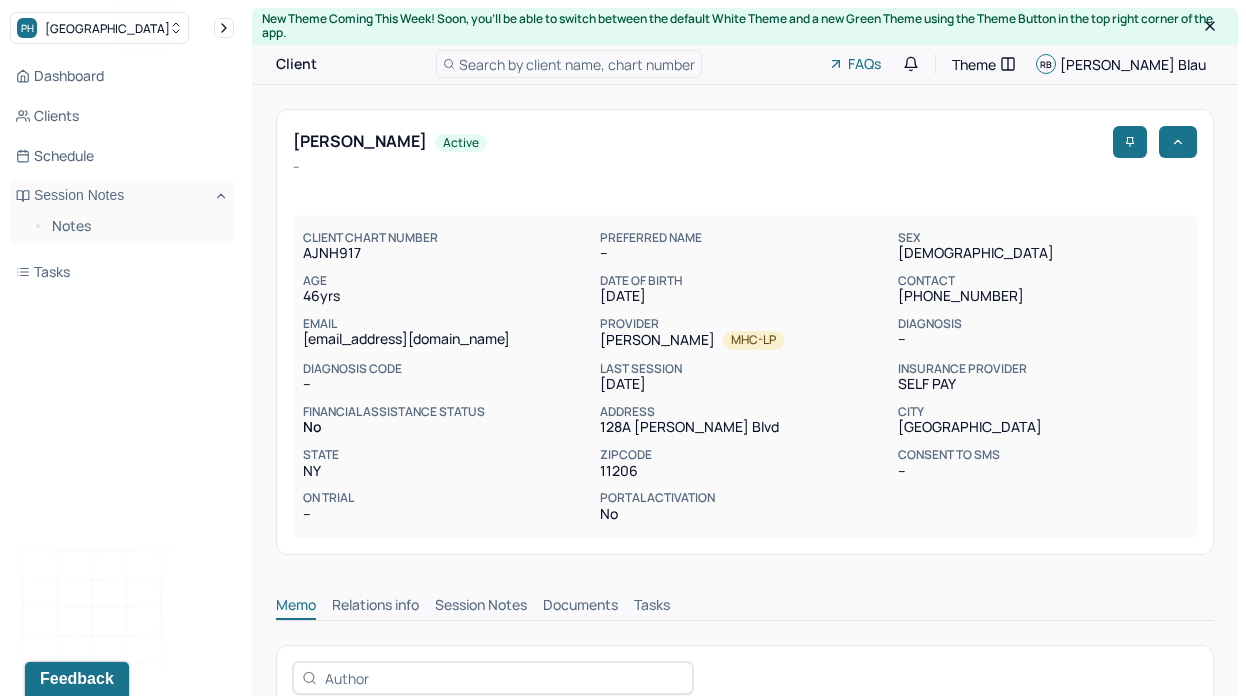 click on "NY" at bounding box center [447, 471] 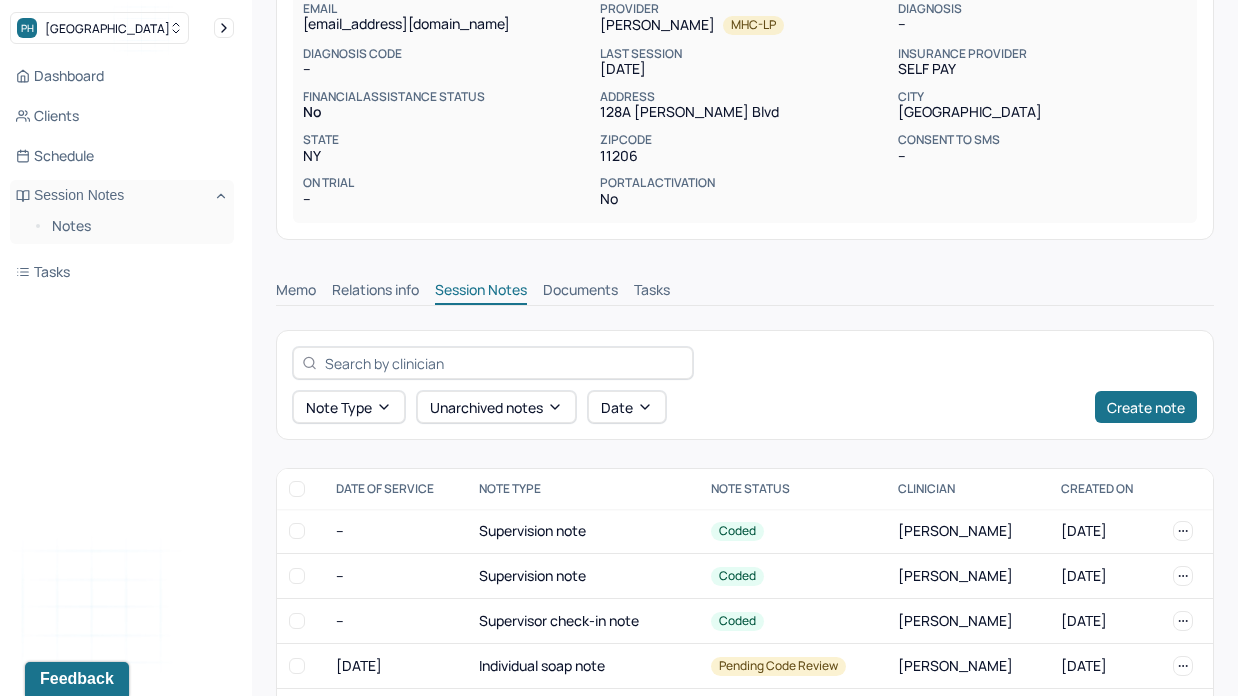 scroll, scrollTop: 326, scrollLeft: 0, axis: vertical 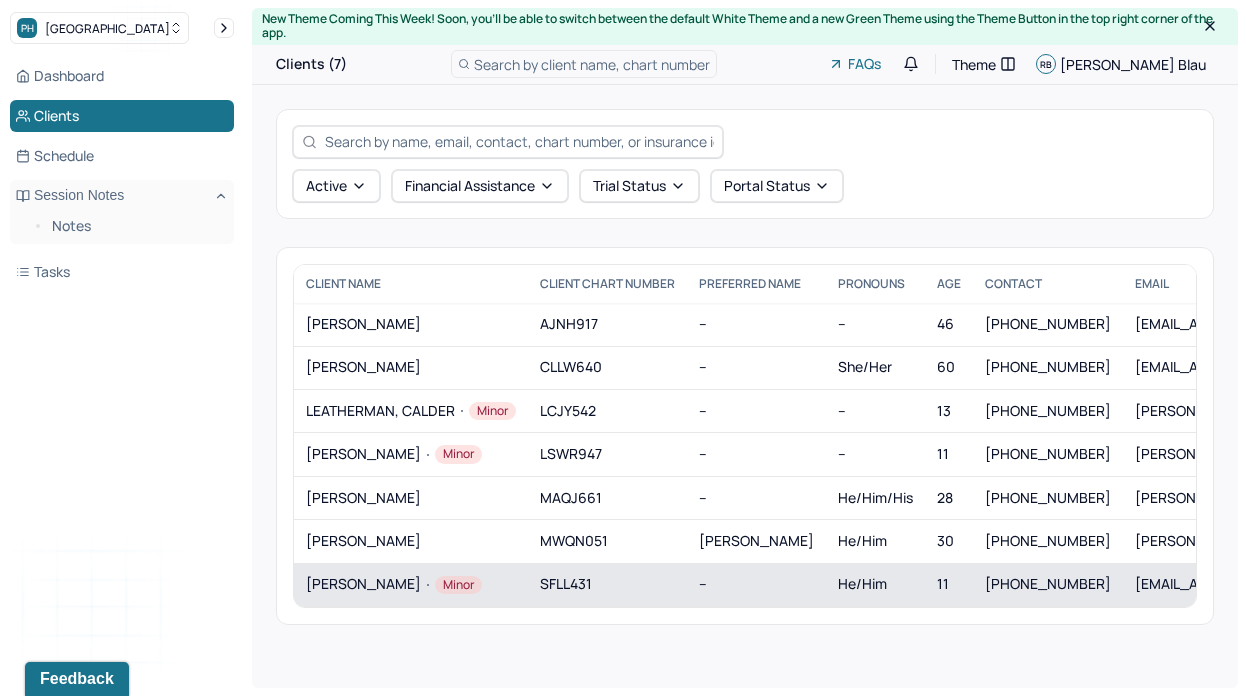 click on "[PERSON_NAME], [PERSON_NAME]" at bounding box center (411, 584) 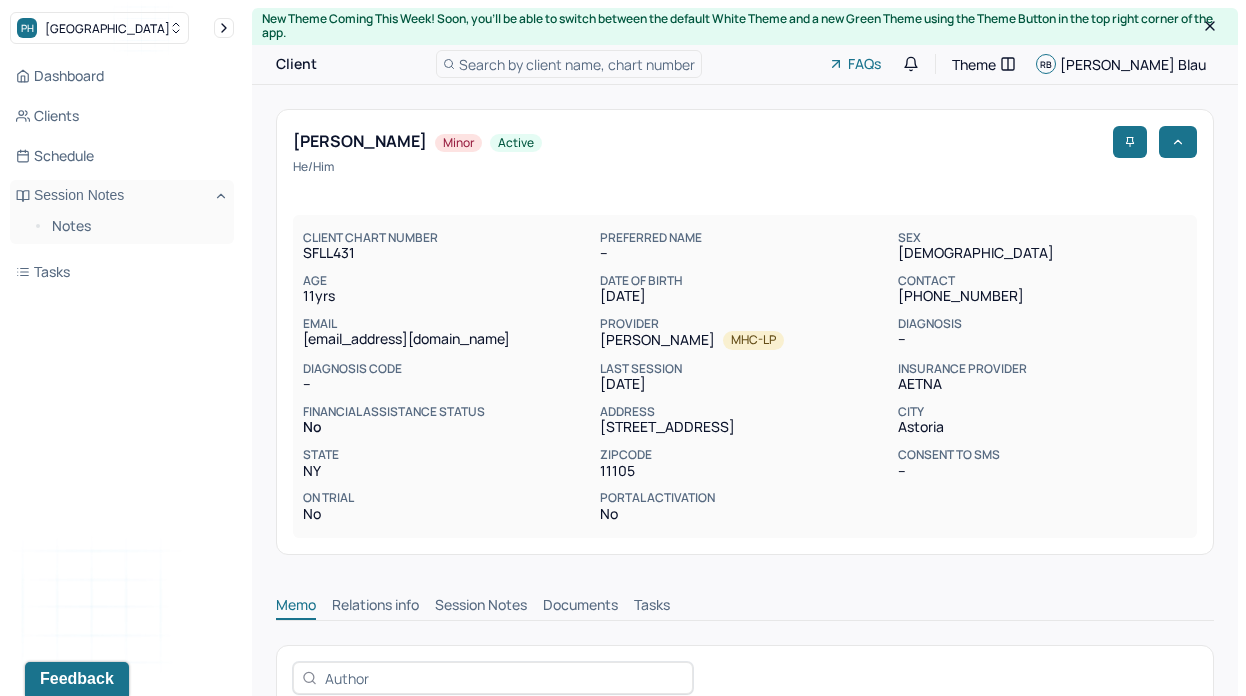 click on "Memo Relations info Session Notes Documents Tasks" at bounding box center (745, 600) 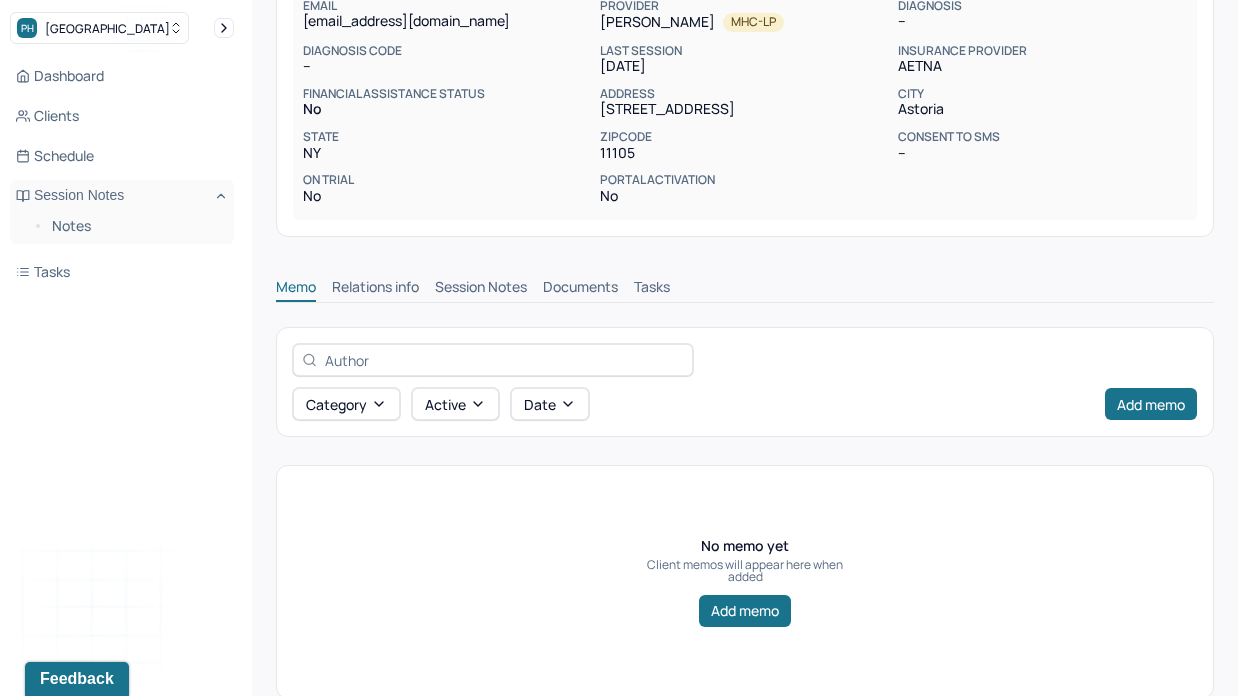click on "Session Notes" at bounding box center [481, 289] 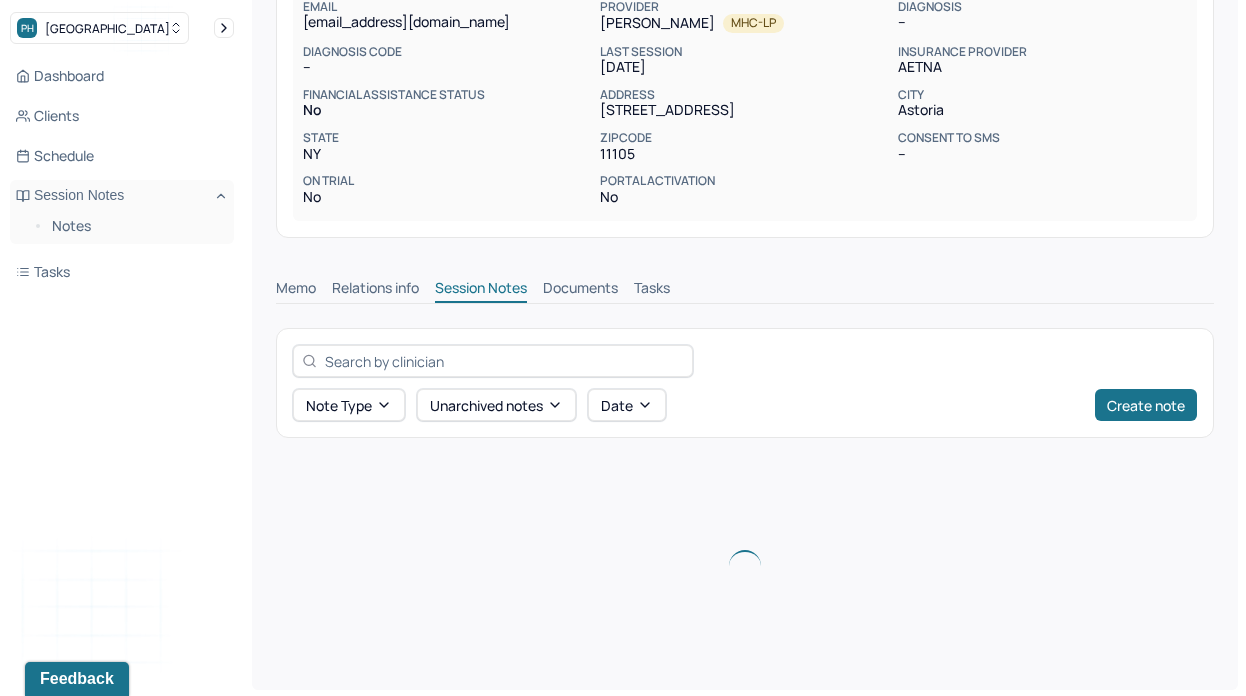 scroll, scrollTop: 318, scrollLeft: 0, axis: vertical 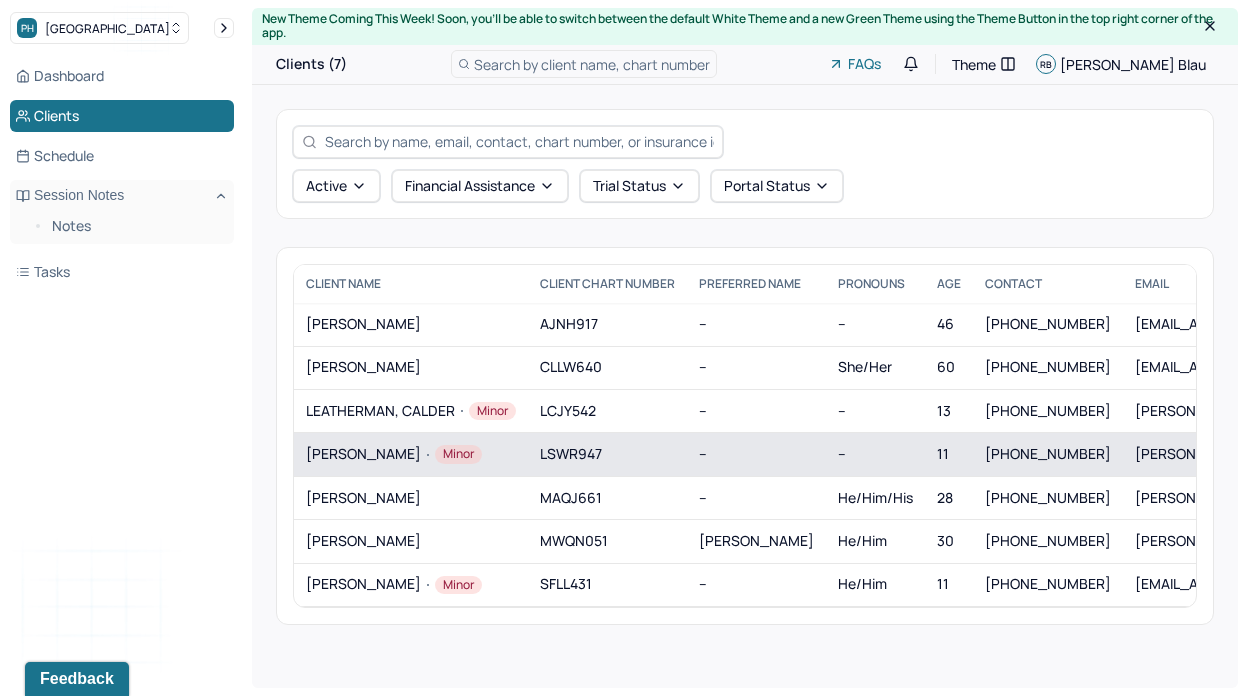 click on "[PERSON_NAME] Minor" at bounding box center [411, 454] 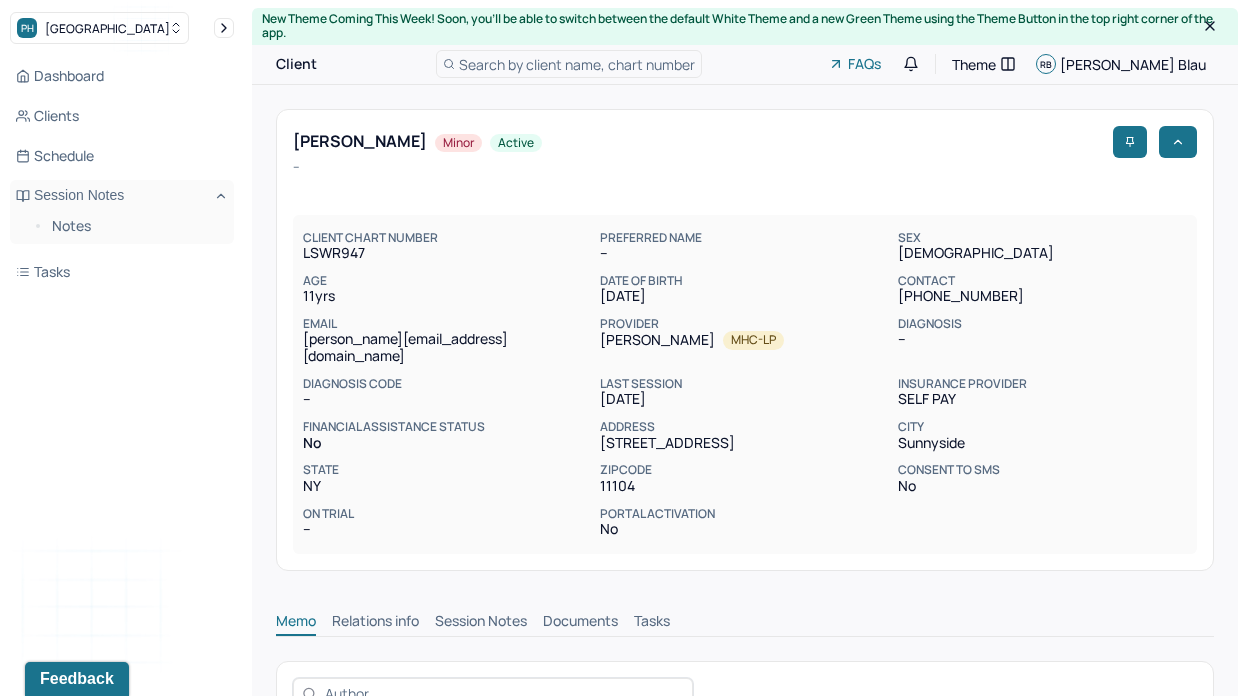 click on "Session Notes" at bounding box center [481, 623] 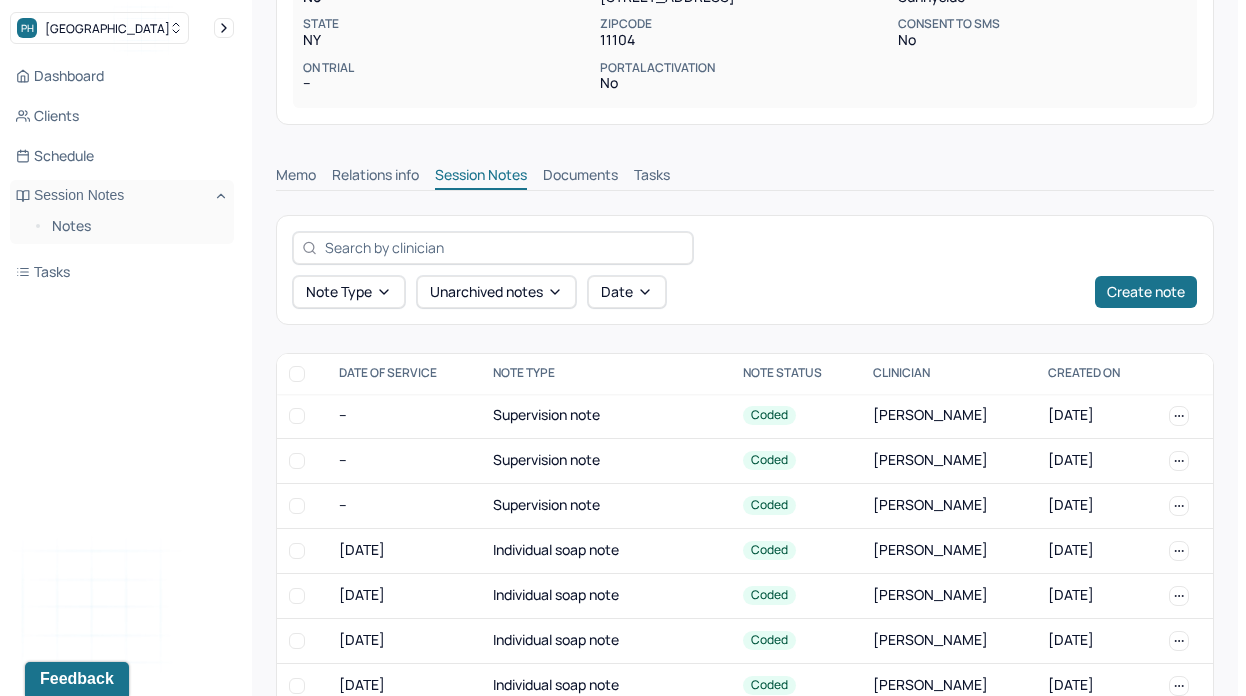 scroll, scrollTop: 450, scrollLeft: 0, axis: vertical 